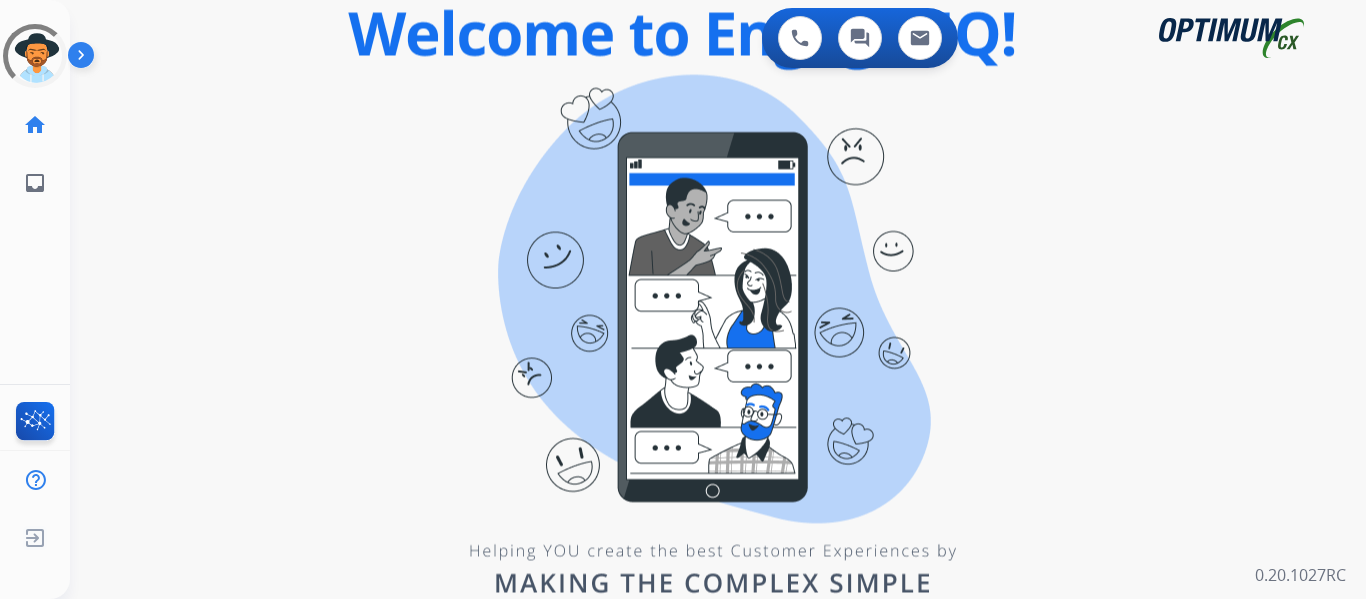 scroll, scrollTop: 0, scrollLeft: 0, axis: both 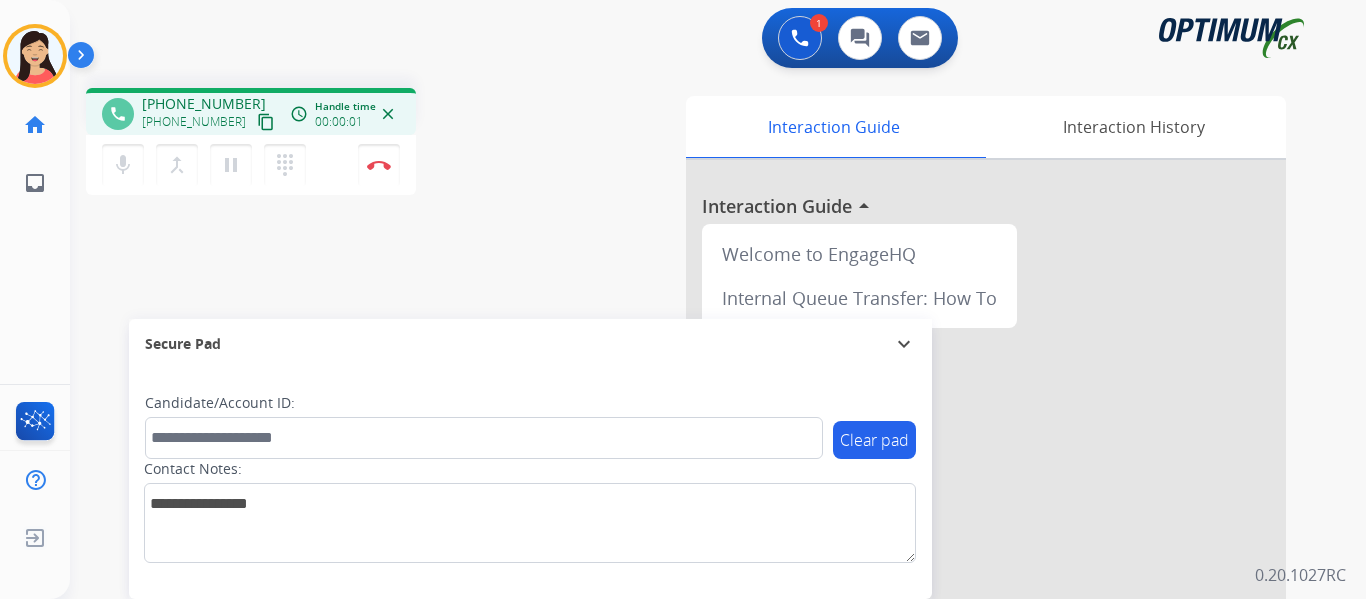 click on "content_copy" at bounding box center (266, 122) 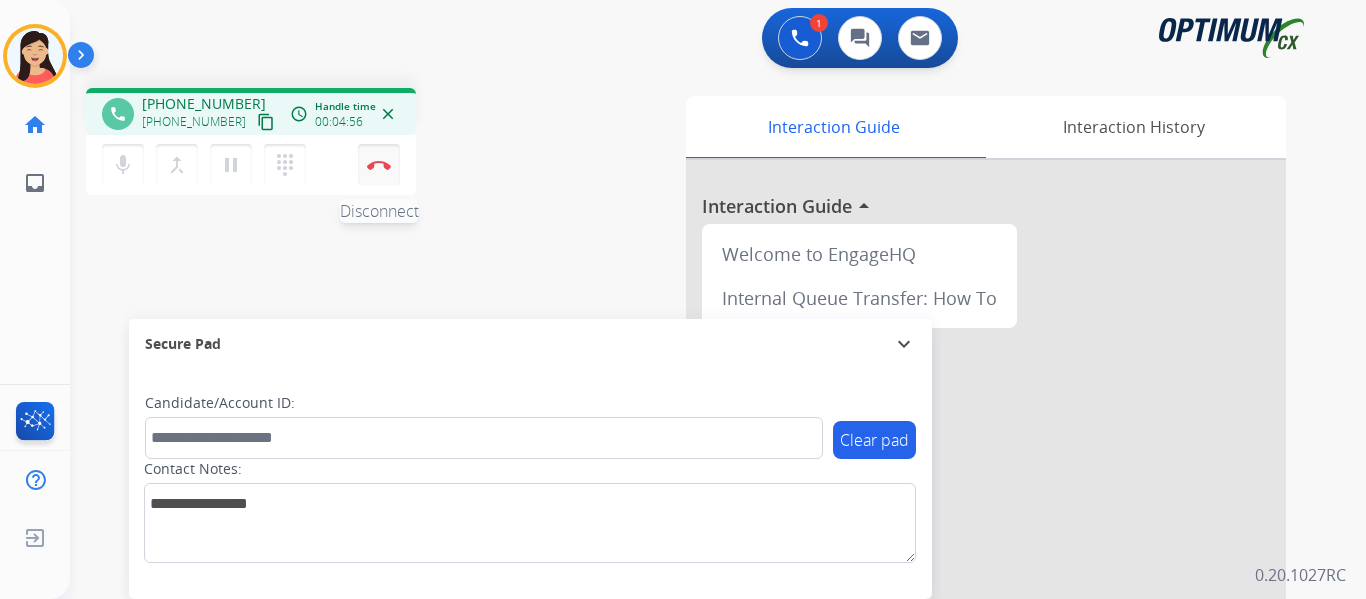click on "Disconnect" at bounding box center [379, 165] 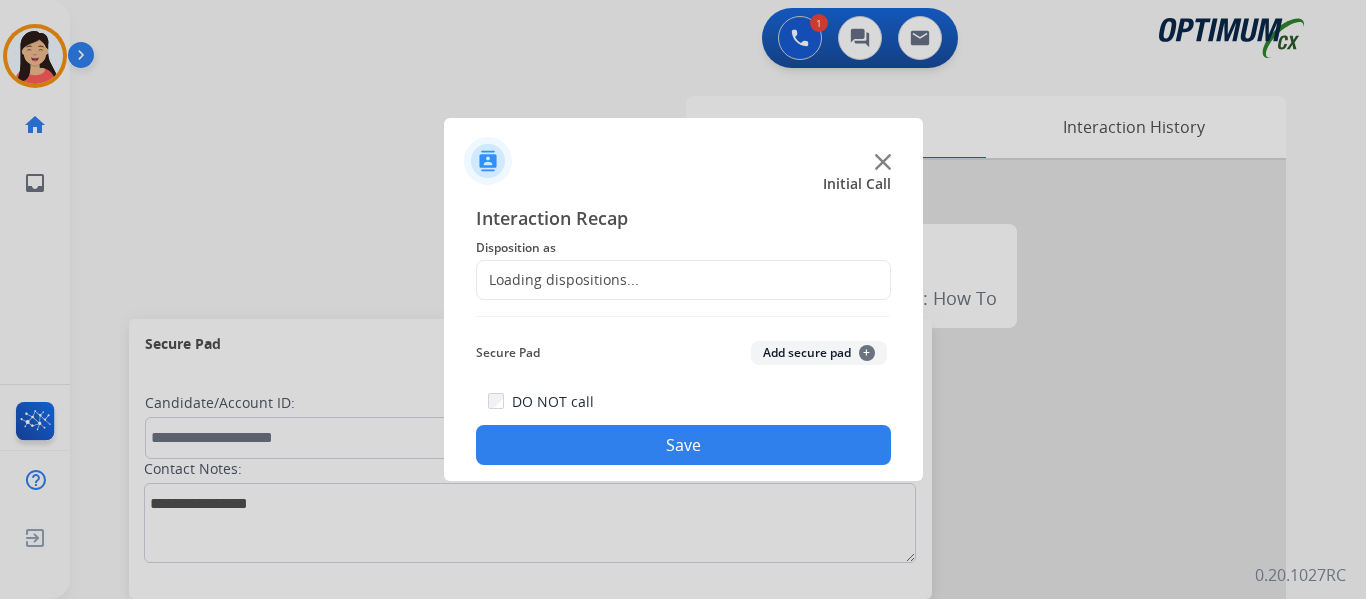 click on "Disposition as" 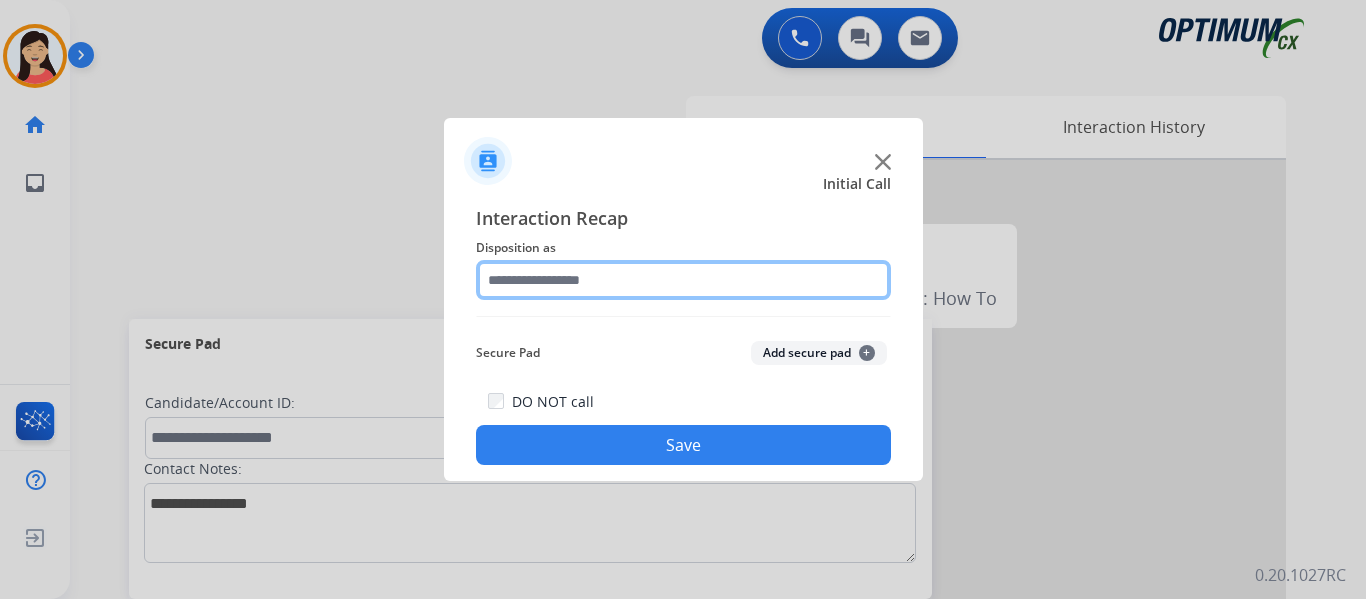 click 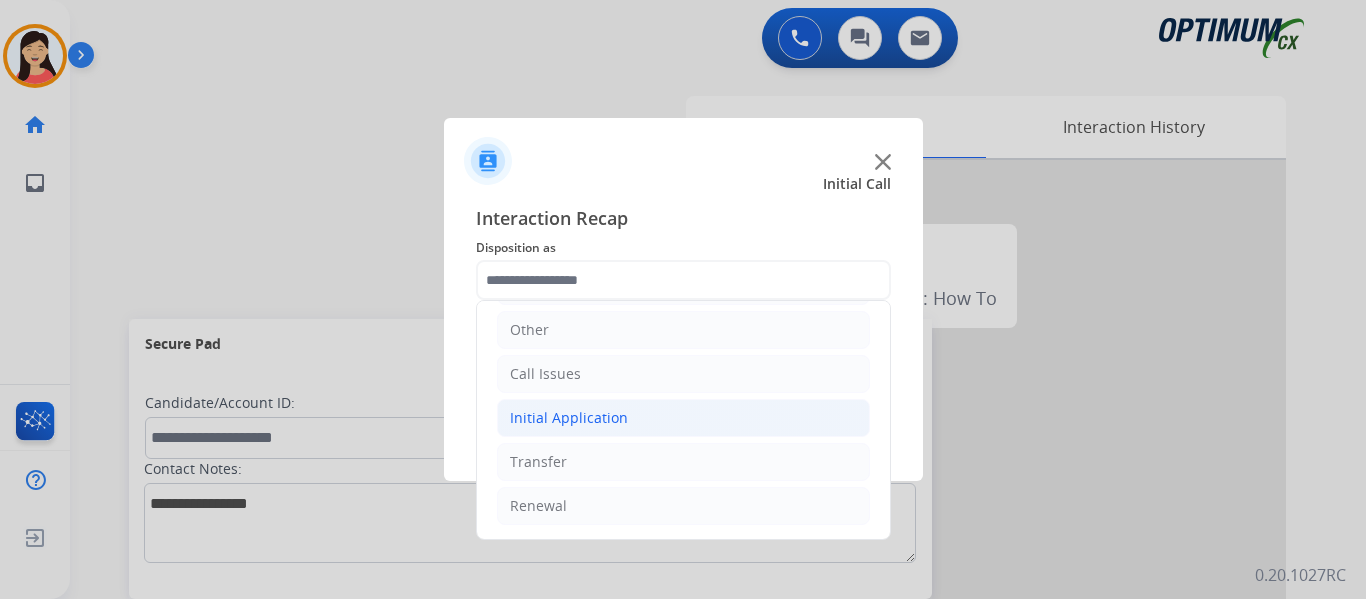 click on "Initial Application" 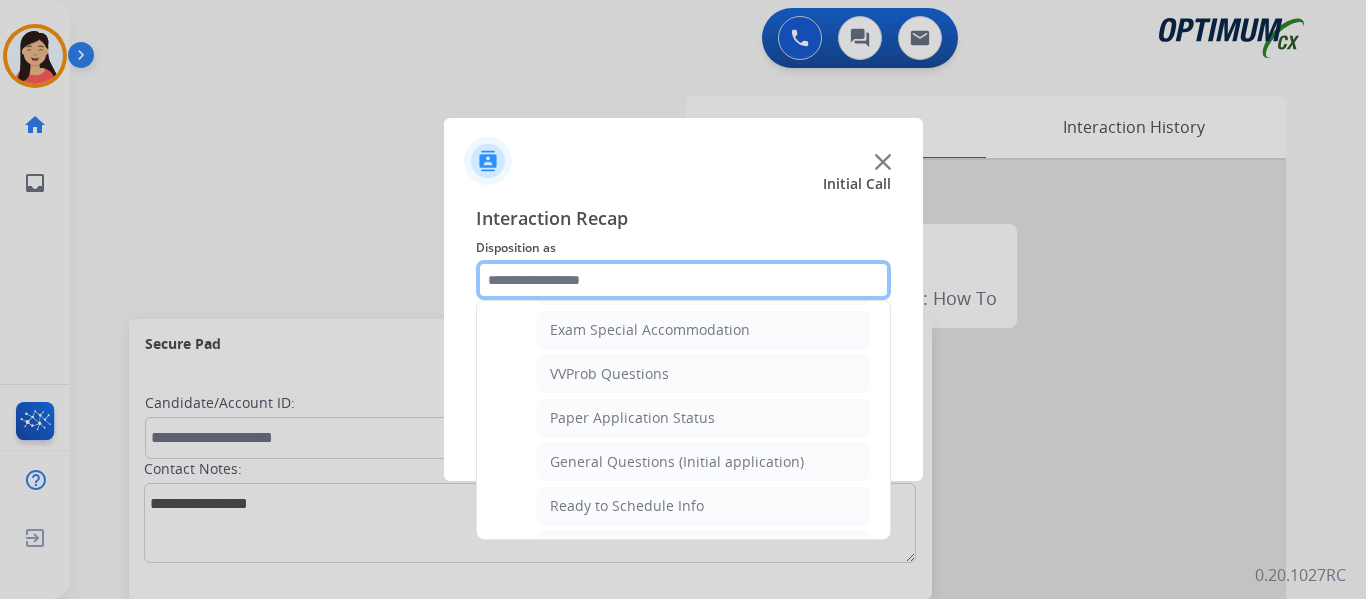 scroll, scrollTop: 1136, scrollLeft: 0, axis: vertical 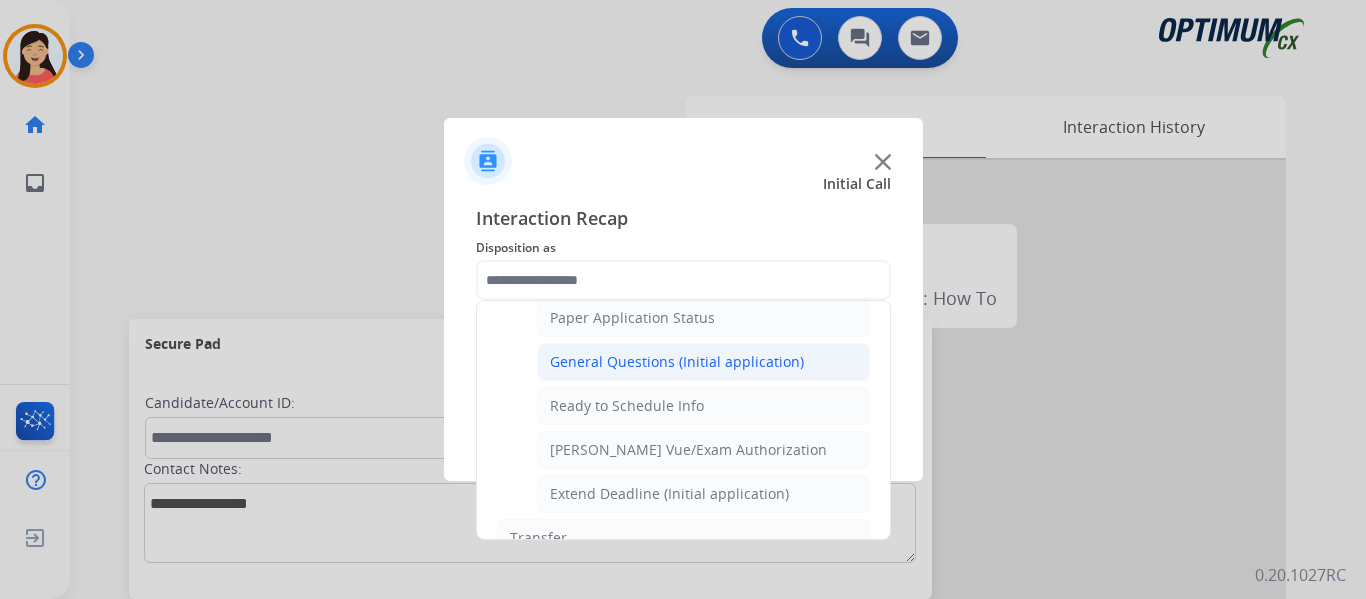 click on "General Questions (Initial application)" 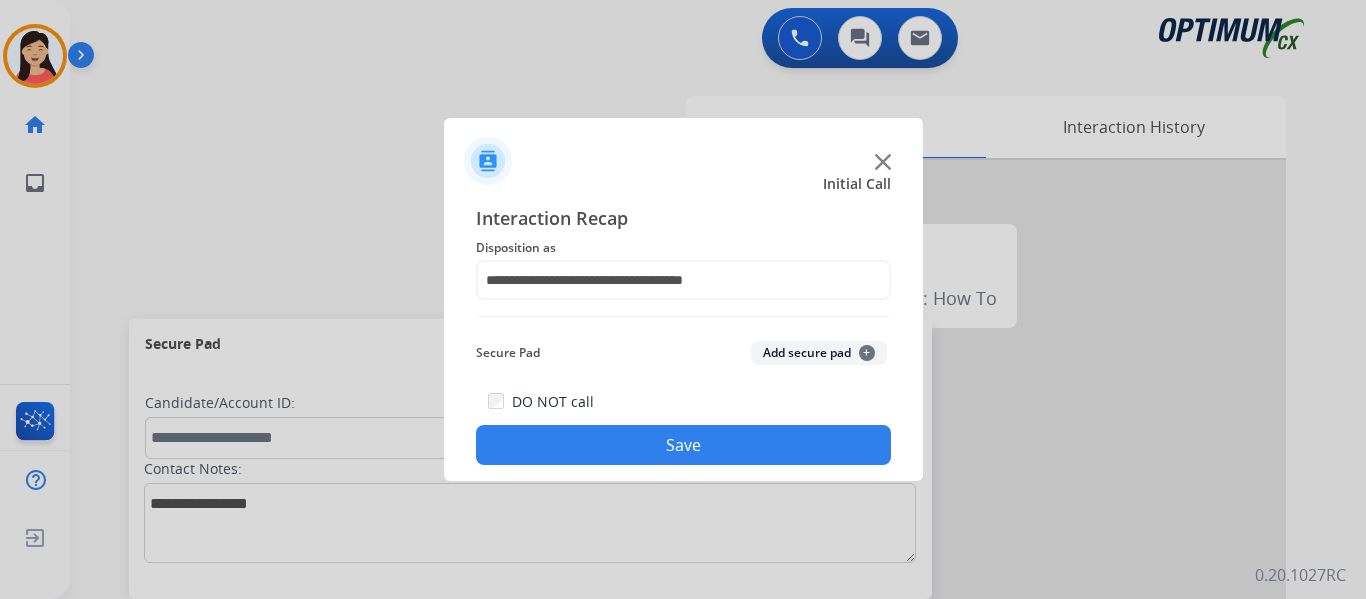 click on "Save" 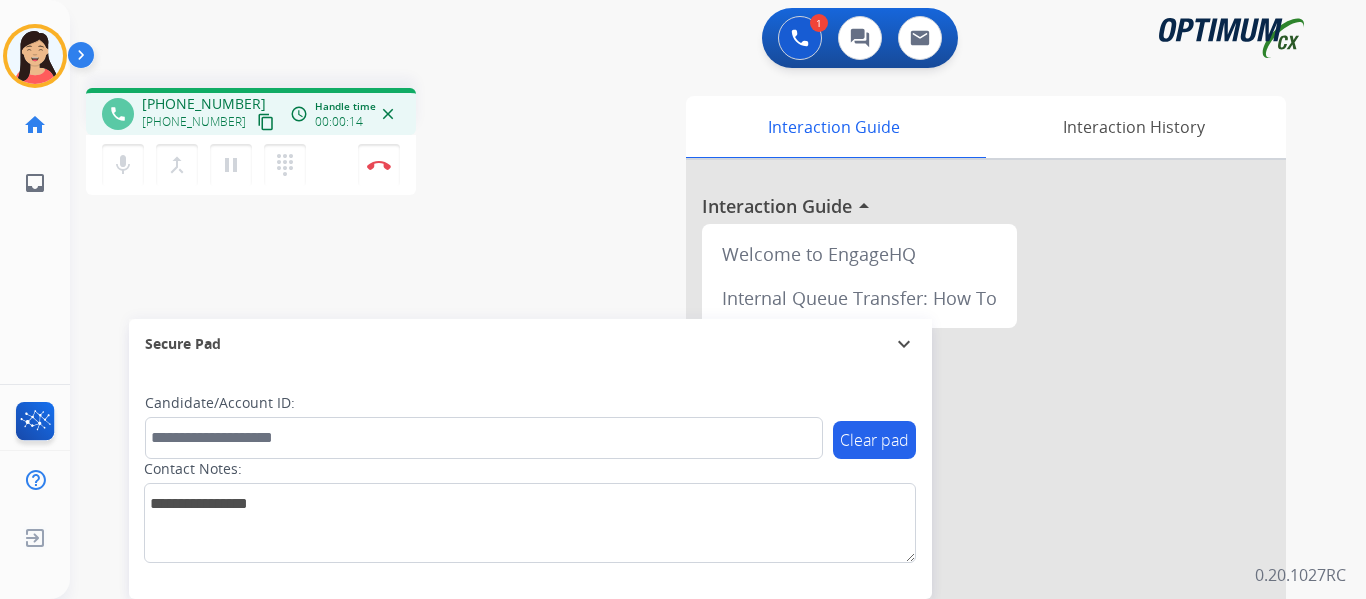 click on "content_copy" at bounding box center [266, 122] 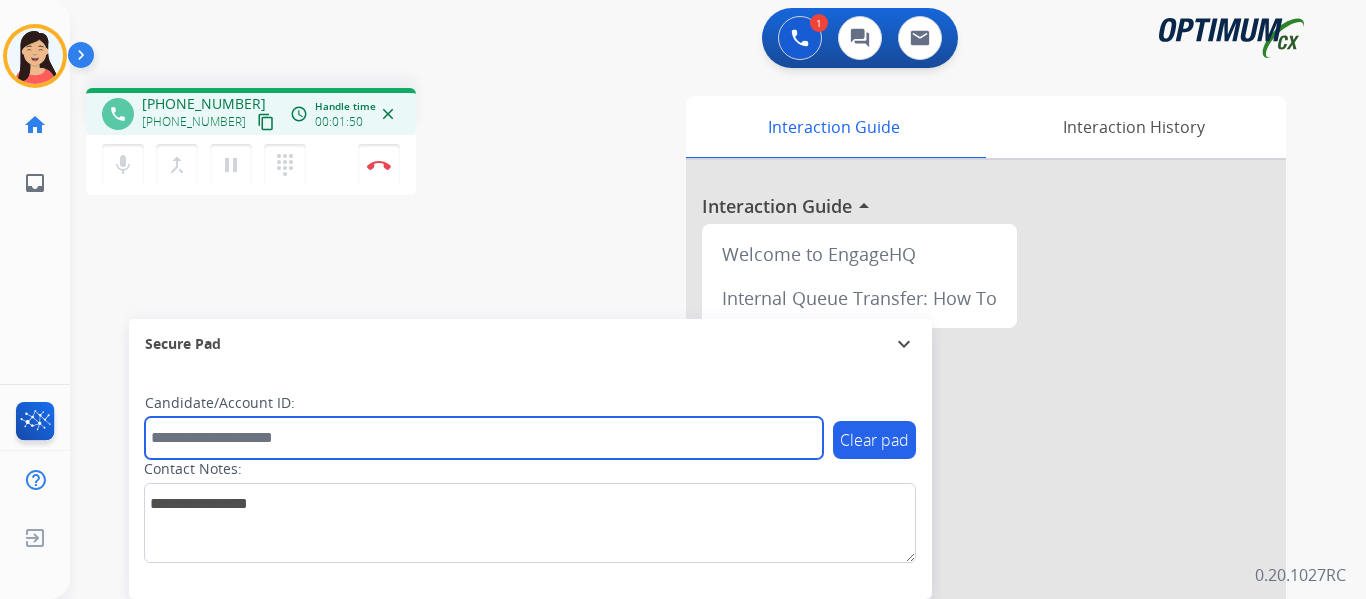 click at bounding box center [484, 438] 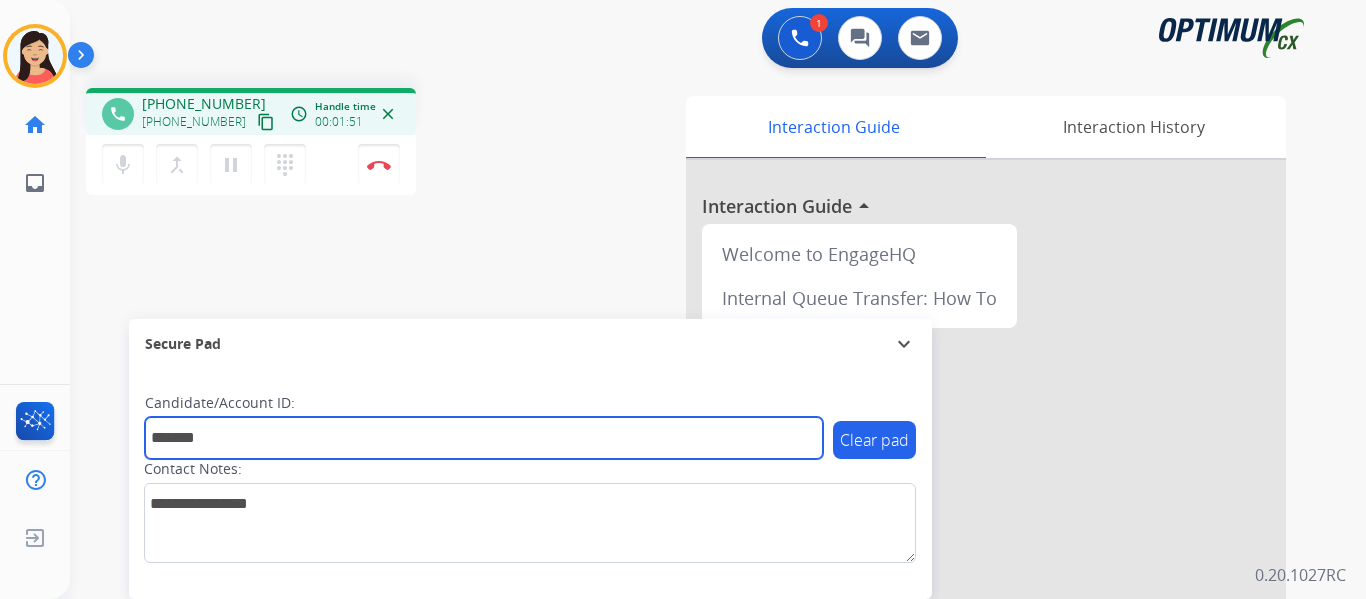 type on "*******" 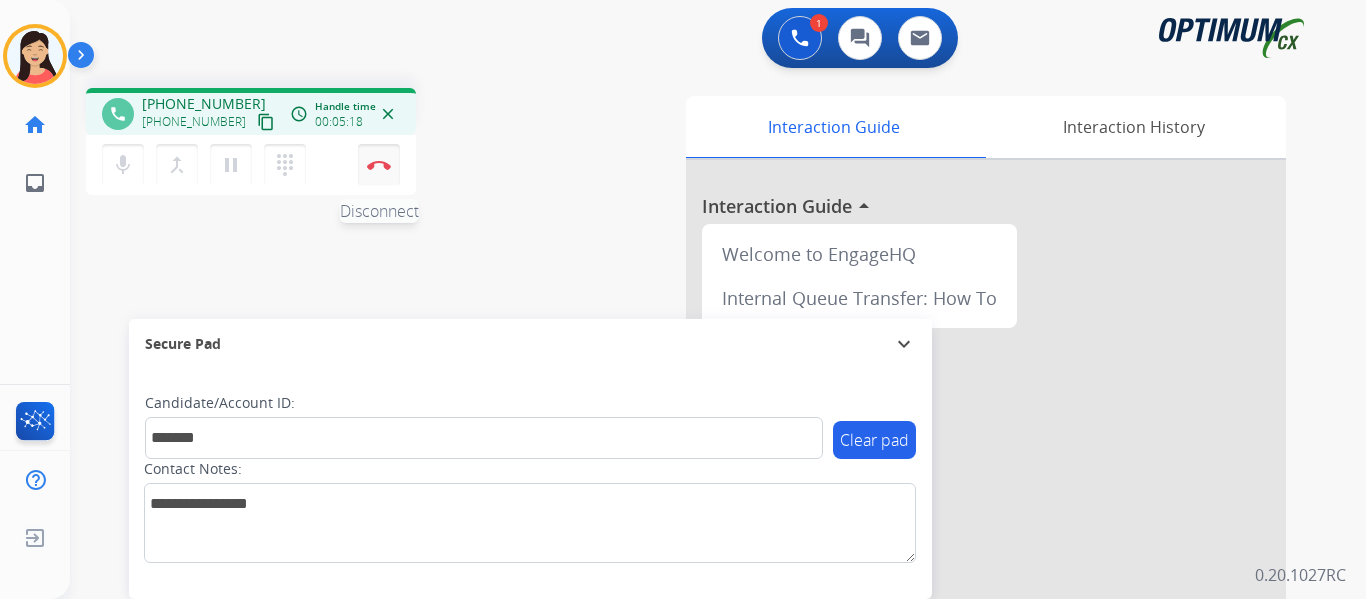 click on "Disconnect" at bounding box center [379, 165] 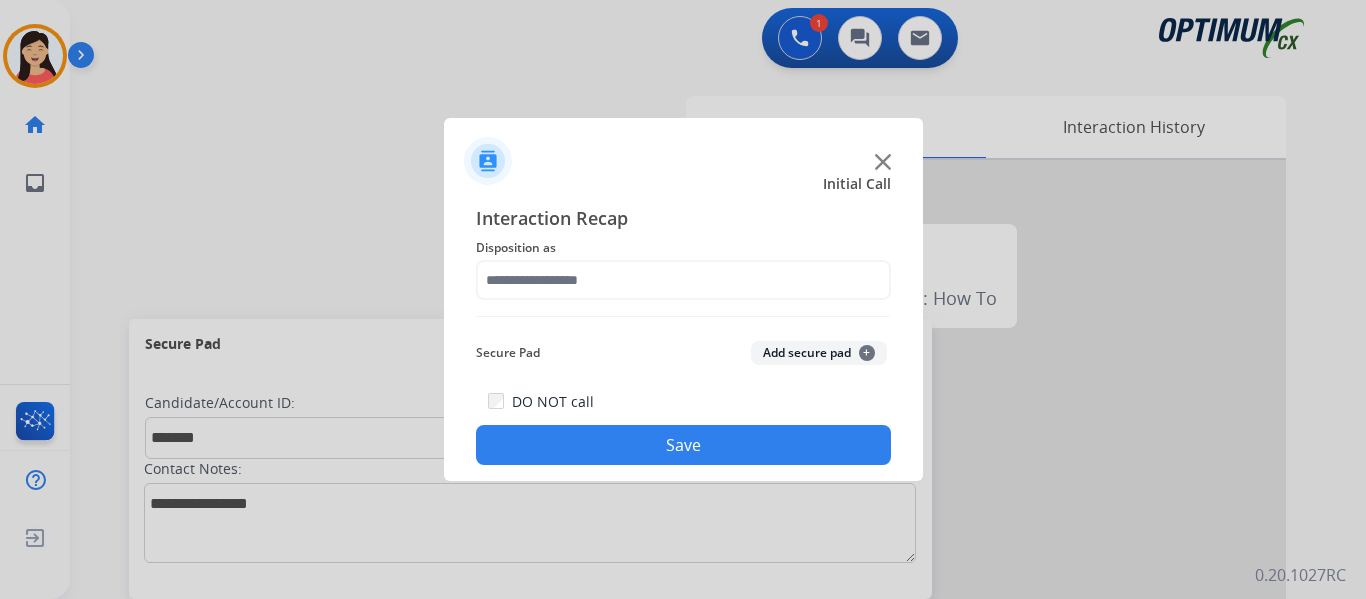 click on "Add secure pad  +" 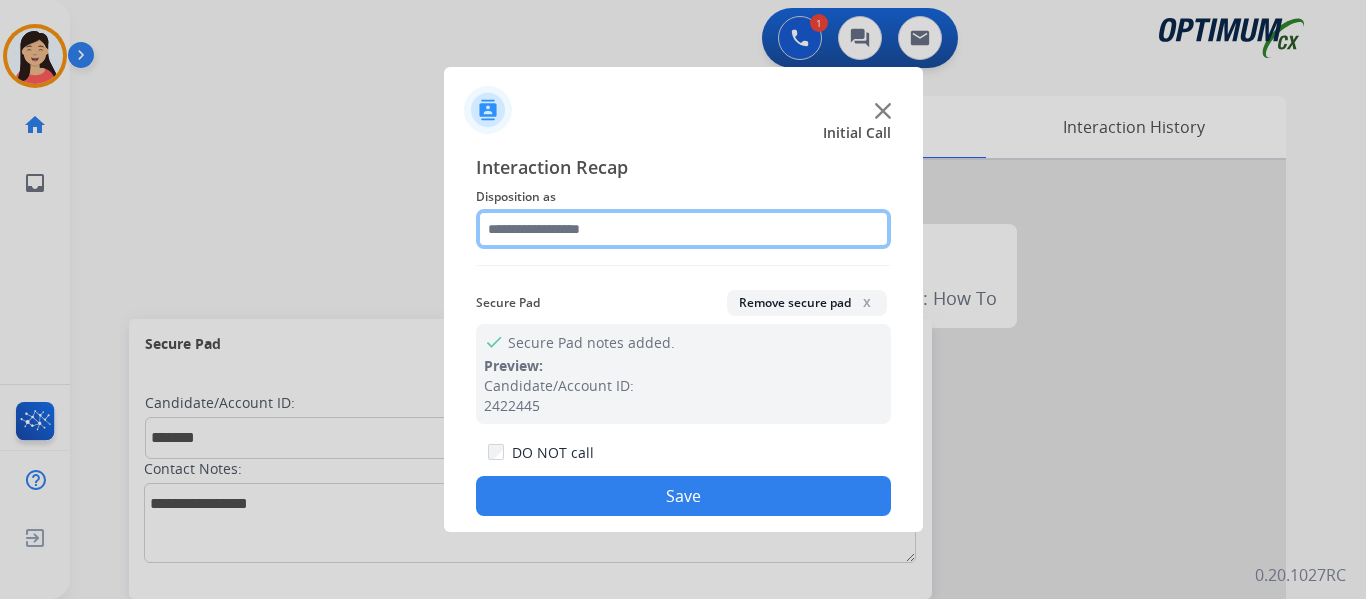 click 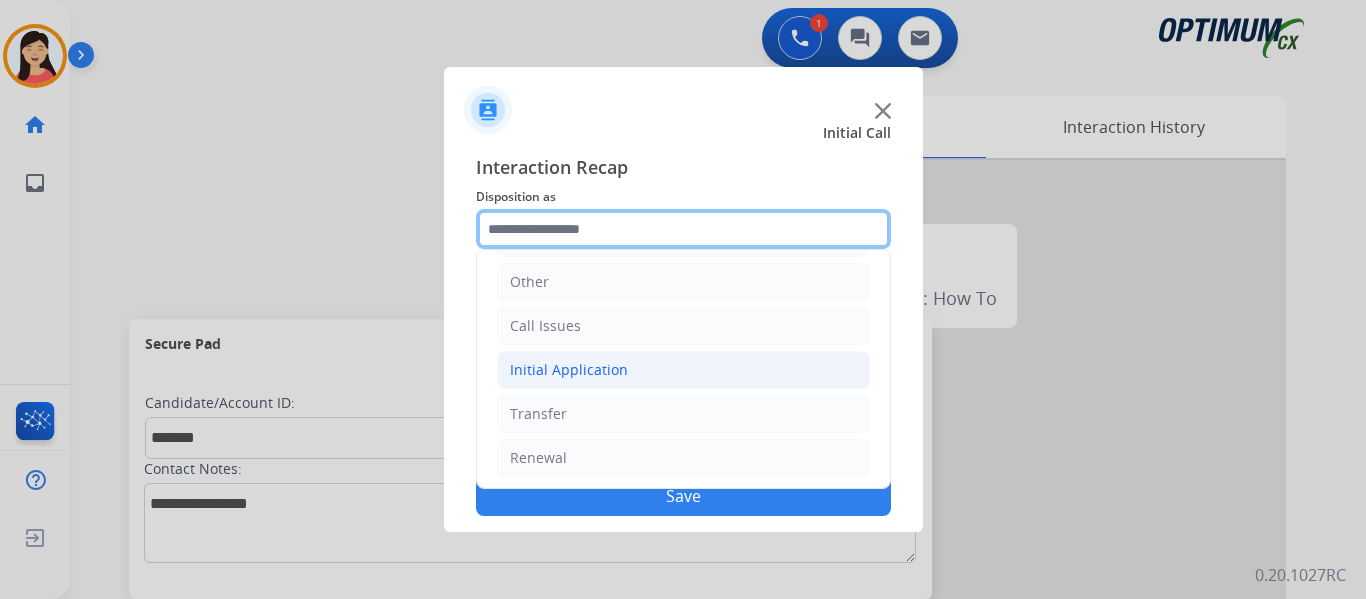 scroll, scrollTop: 136, scrollLeft: 0, axis: vertical 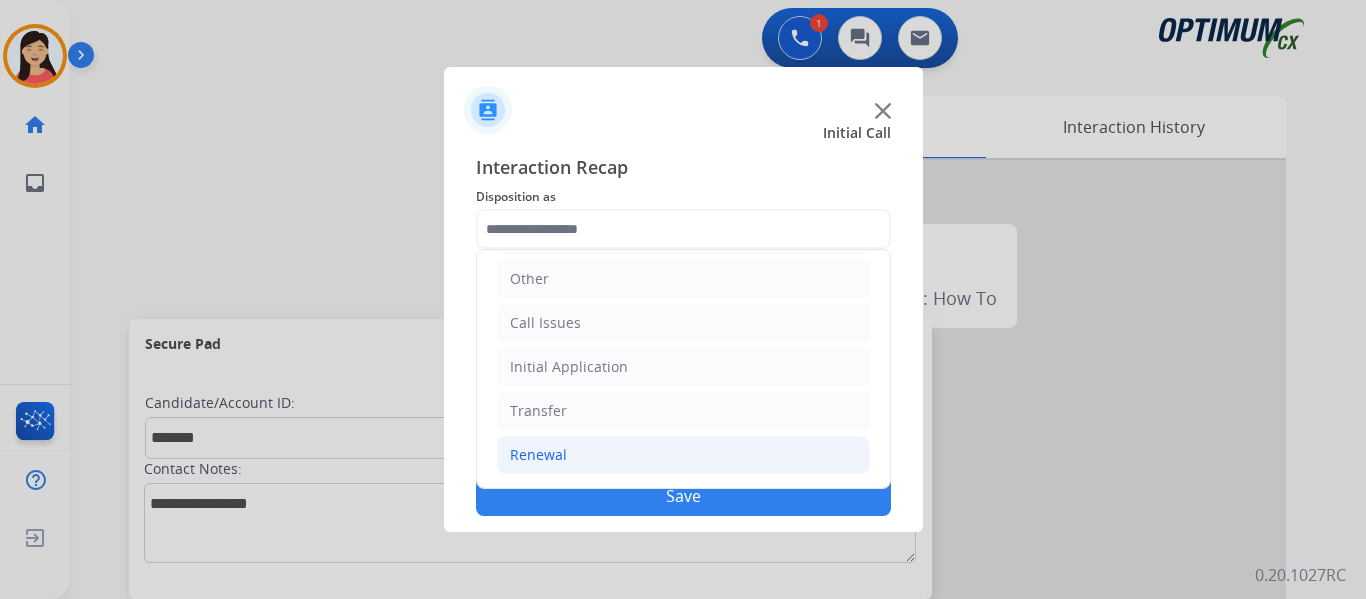 click on "Renewal" 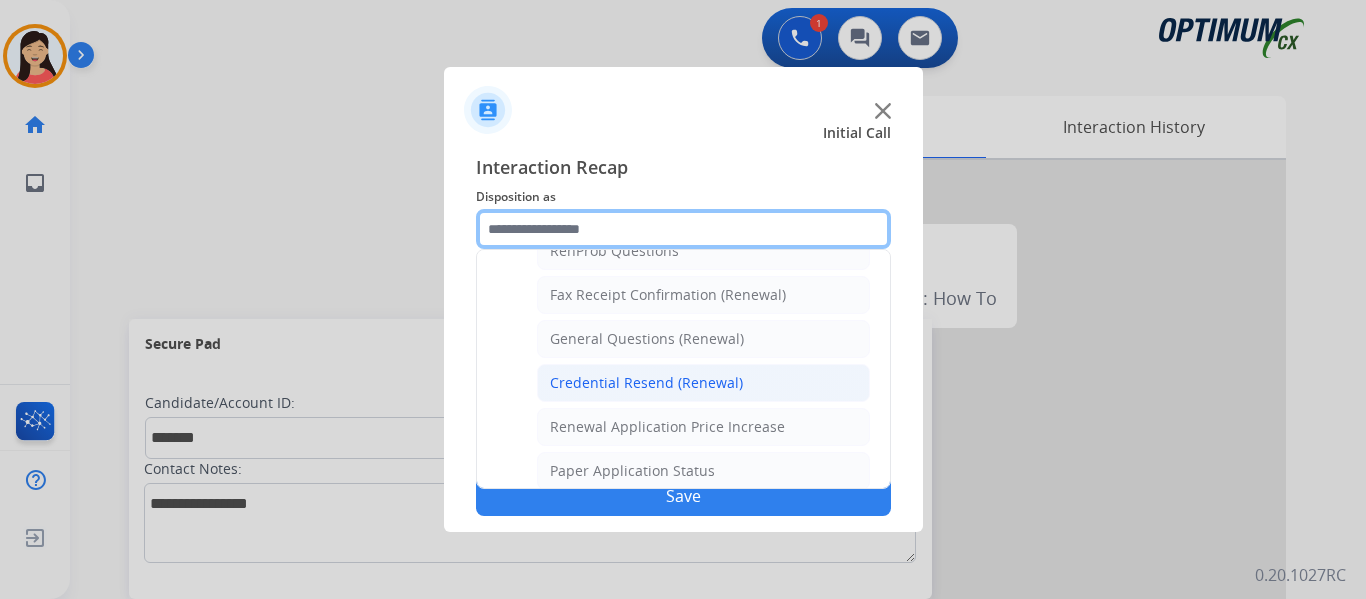 scroll, scrollTop: 636, scrollLeft: 0, axis: vertical 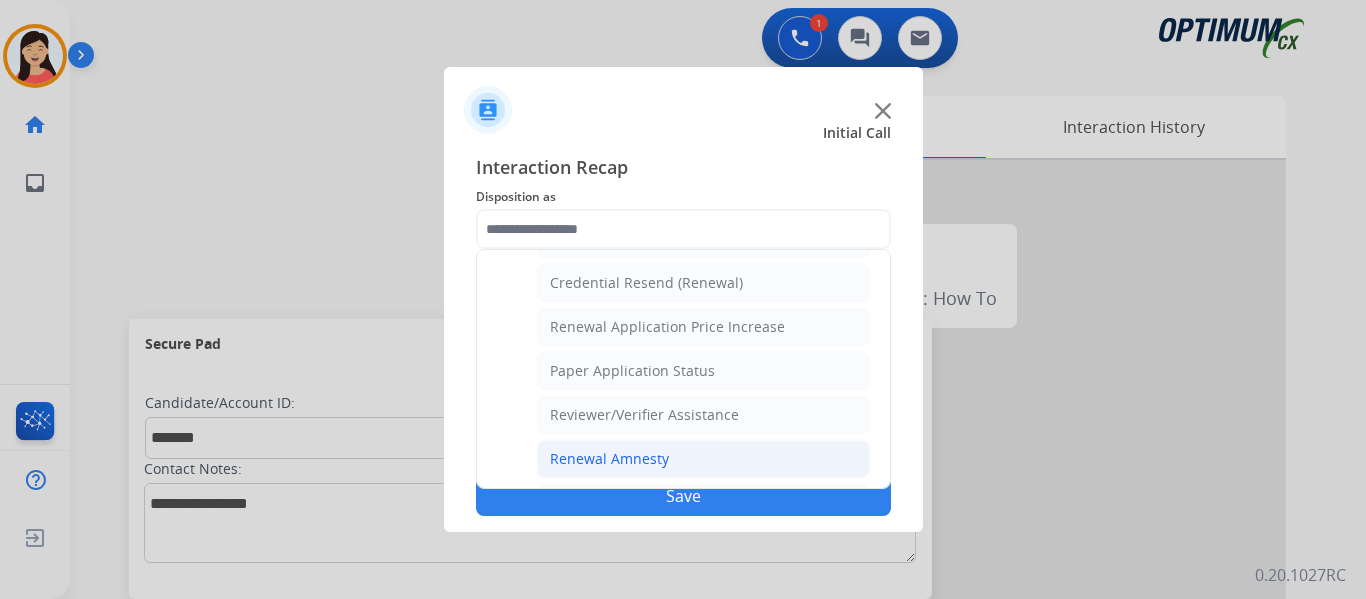 click on "Renewal Amnesty" 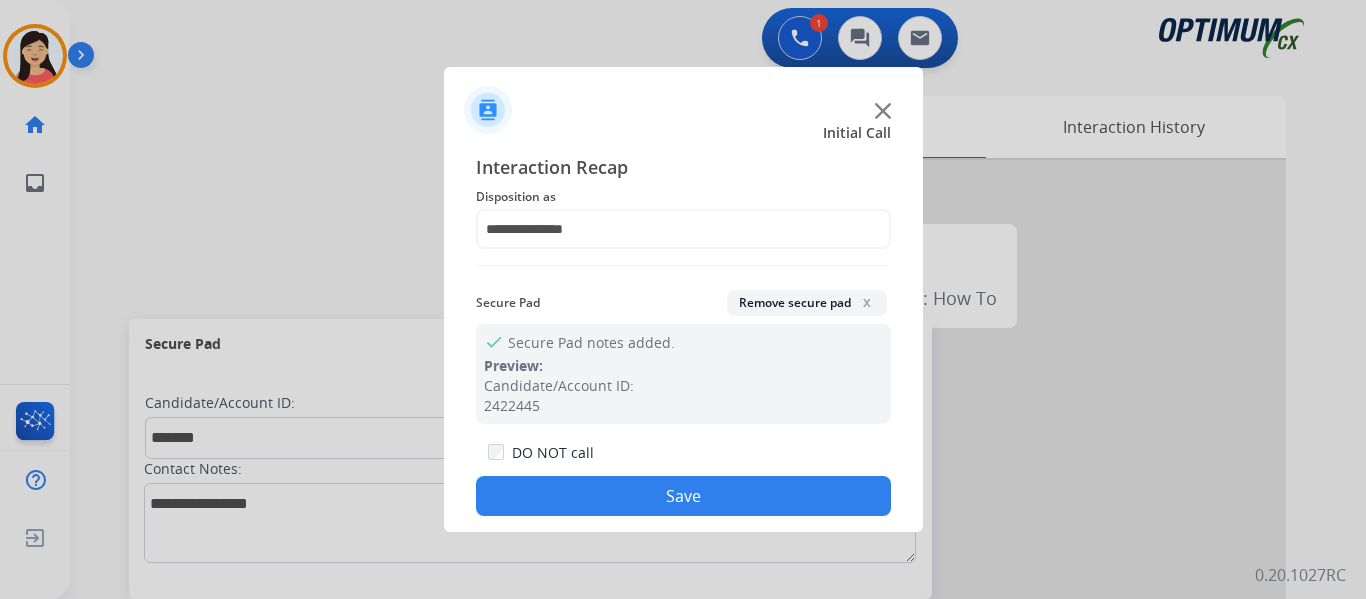 click on "Save" 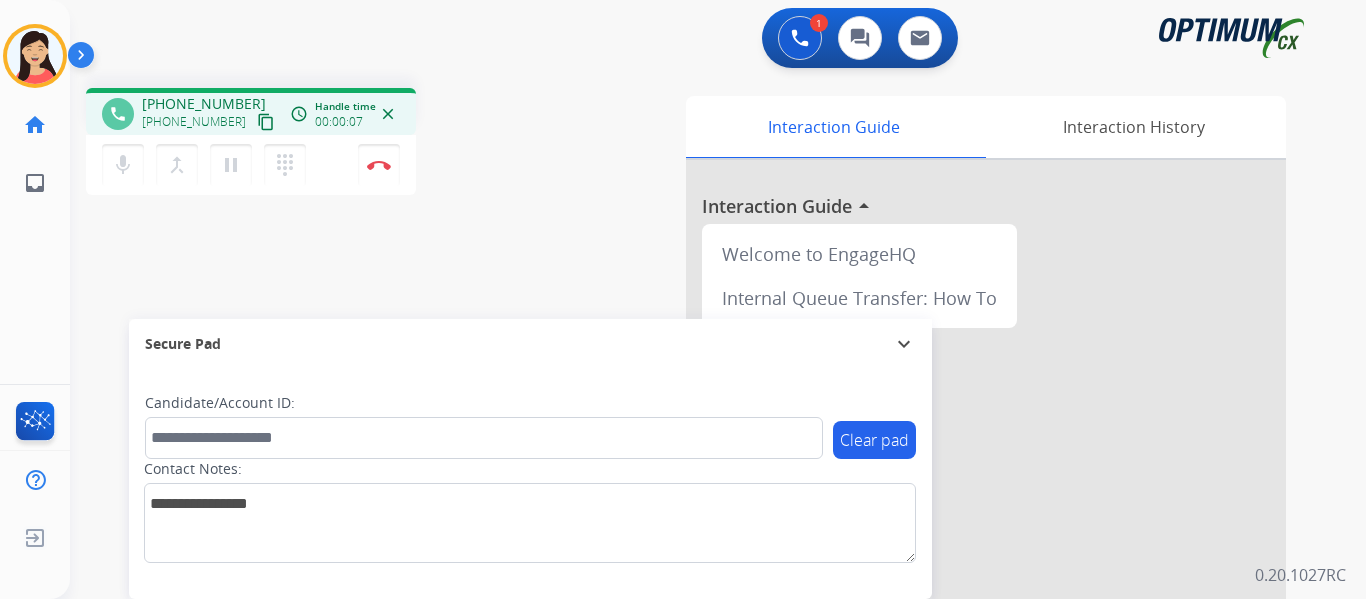 click on "content_copy" at bounding box center [266, 122] 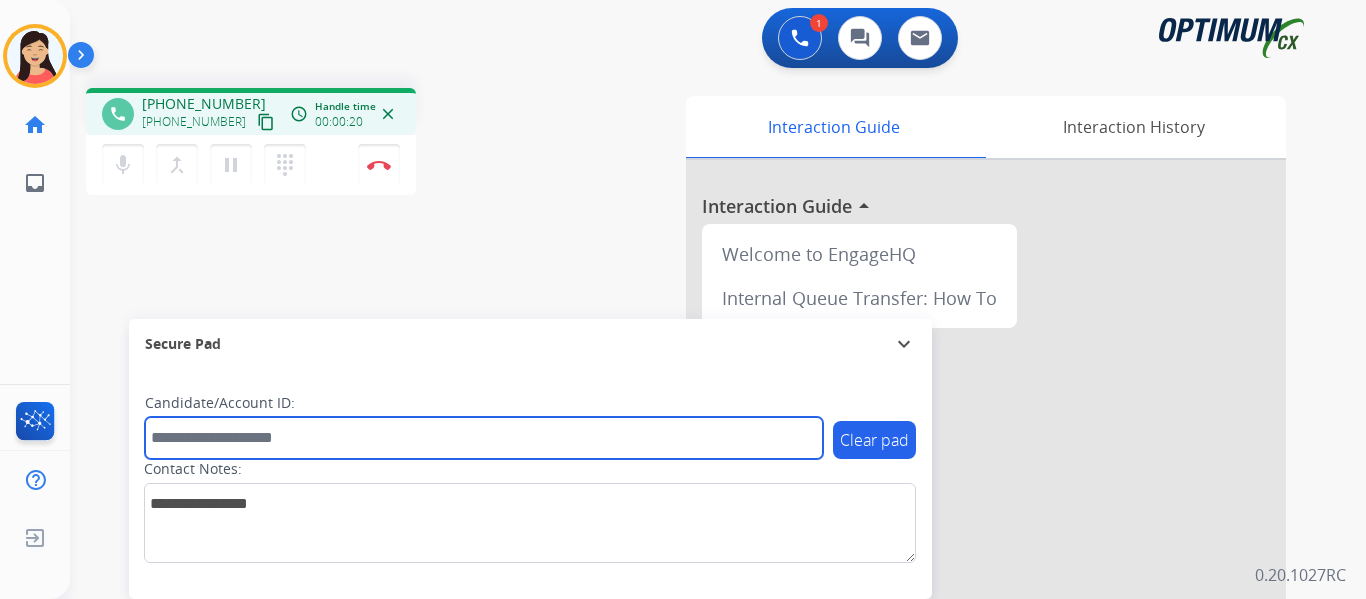 click at bounding box center (484, 438) 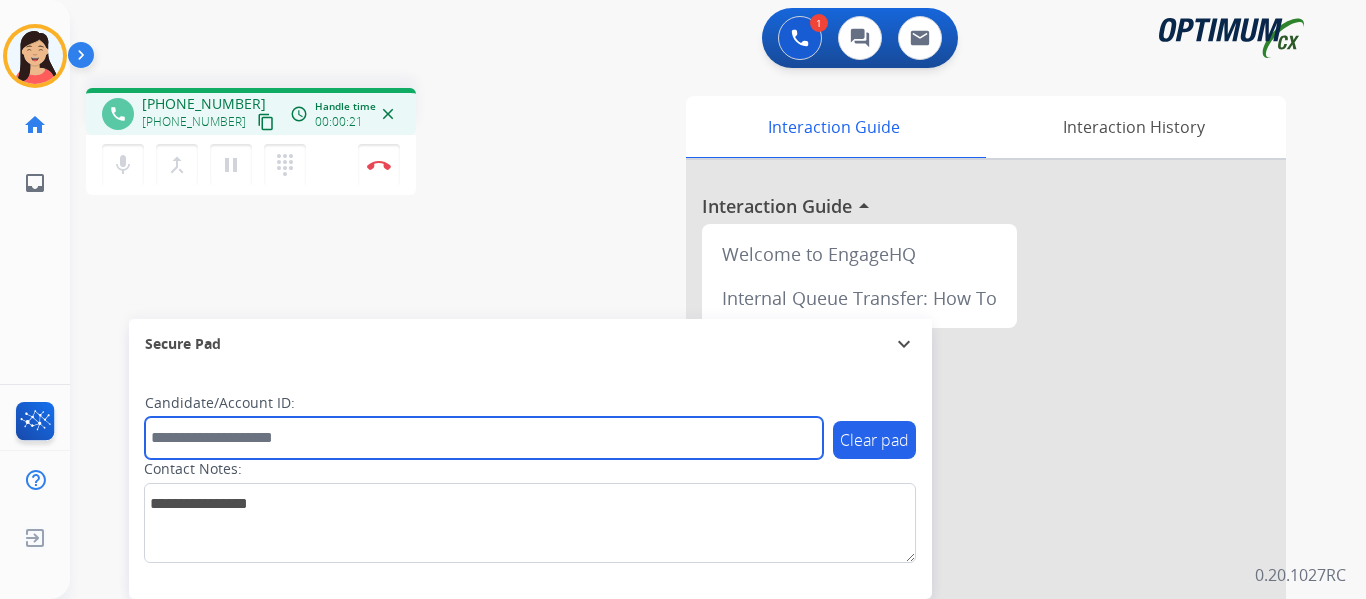 paste on "*******" 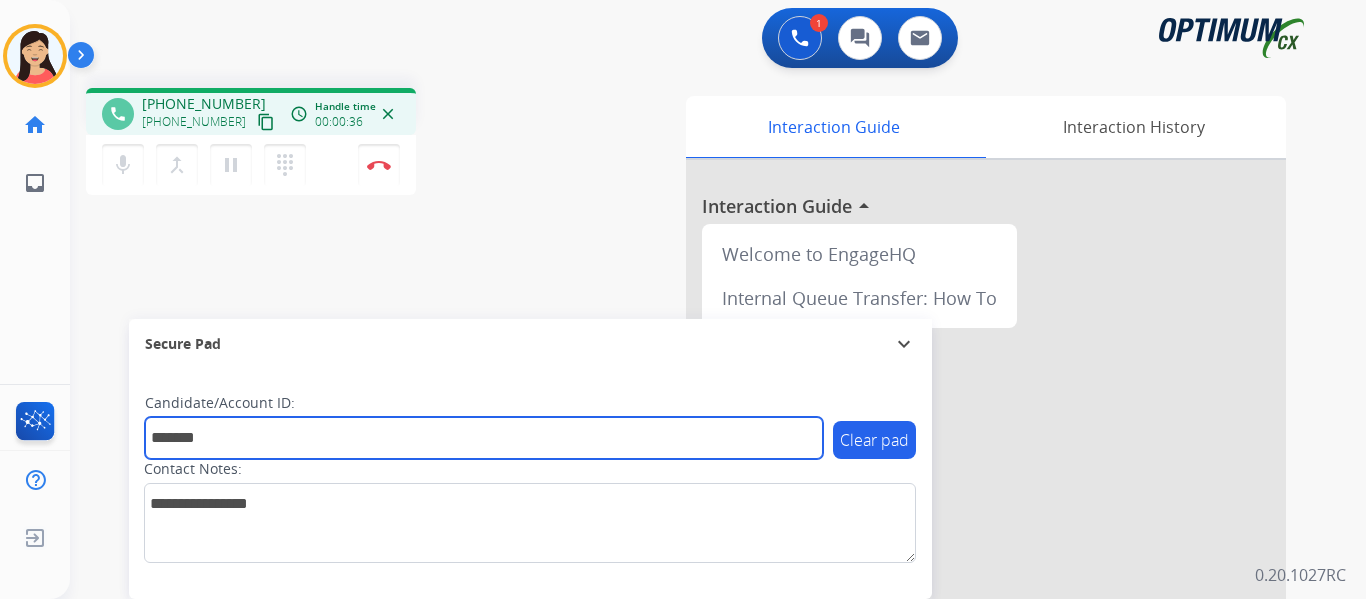 type on "*******" 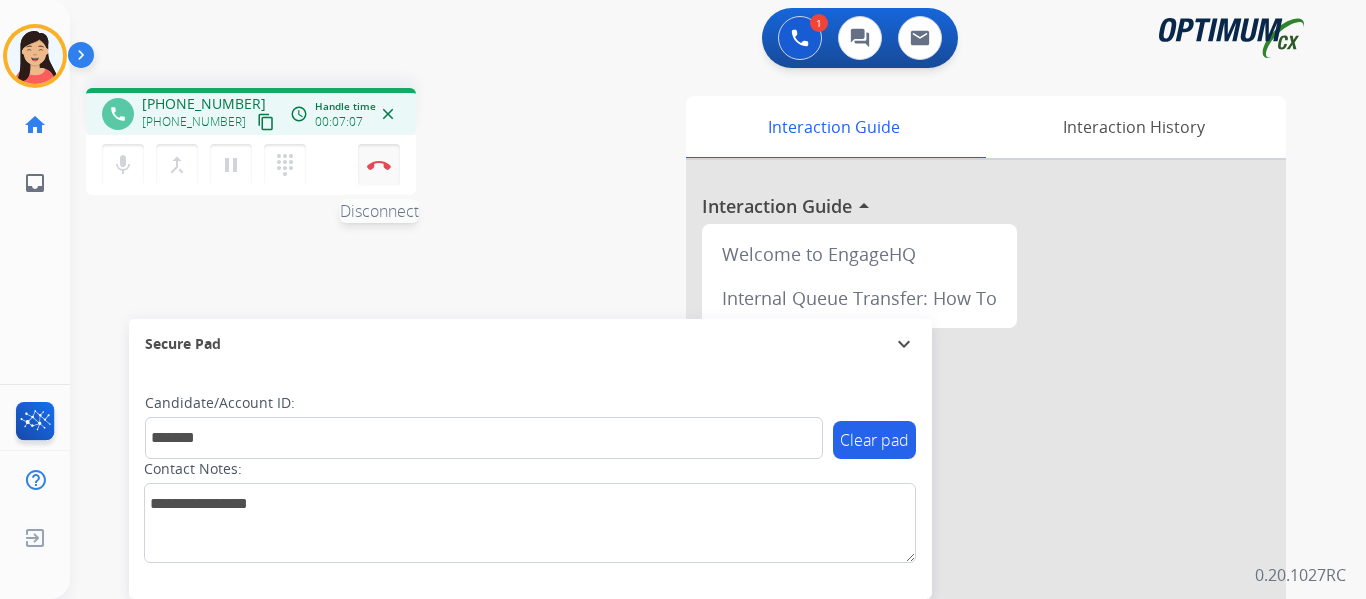 click at bounding box center [379, 165] 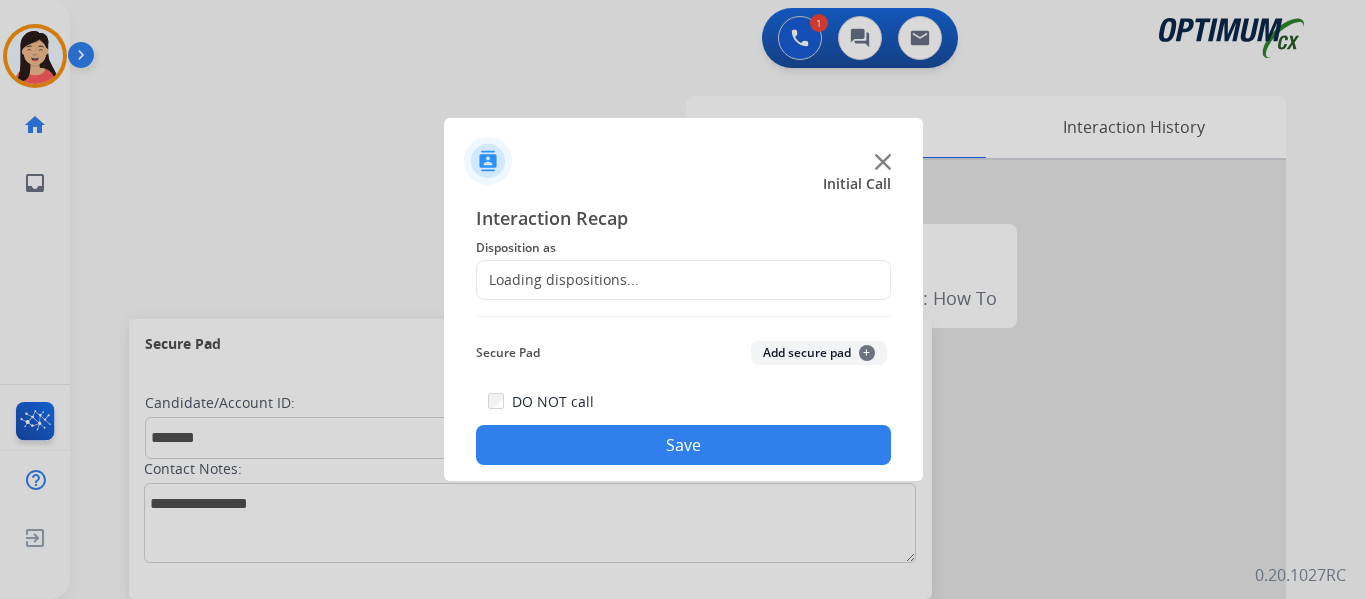 click on "Add secure pad  +" 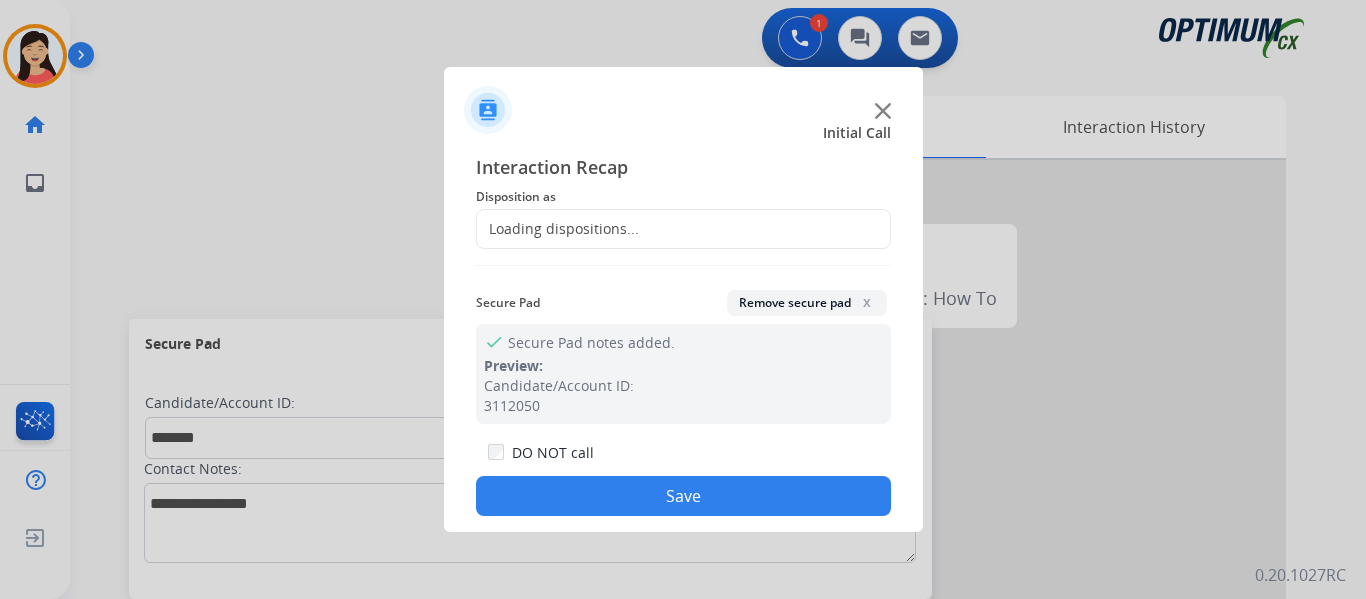 click on "Loading dispositions..." 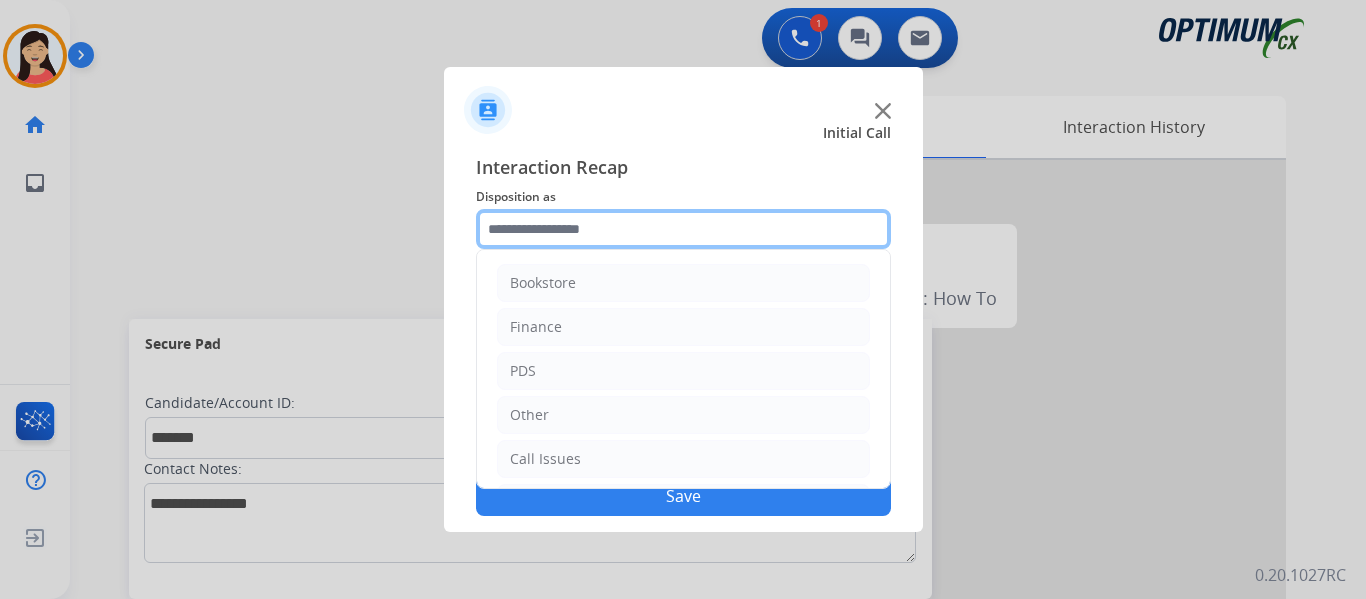 click 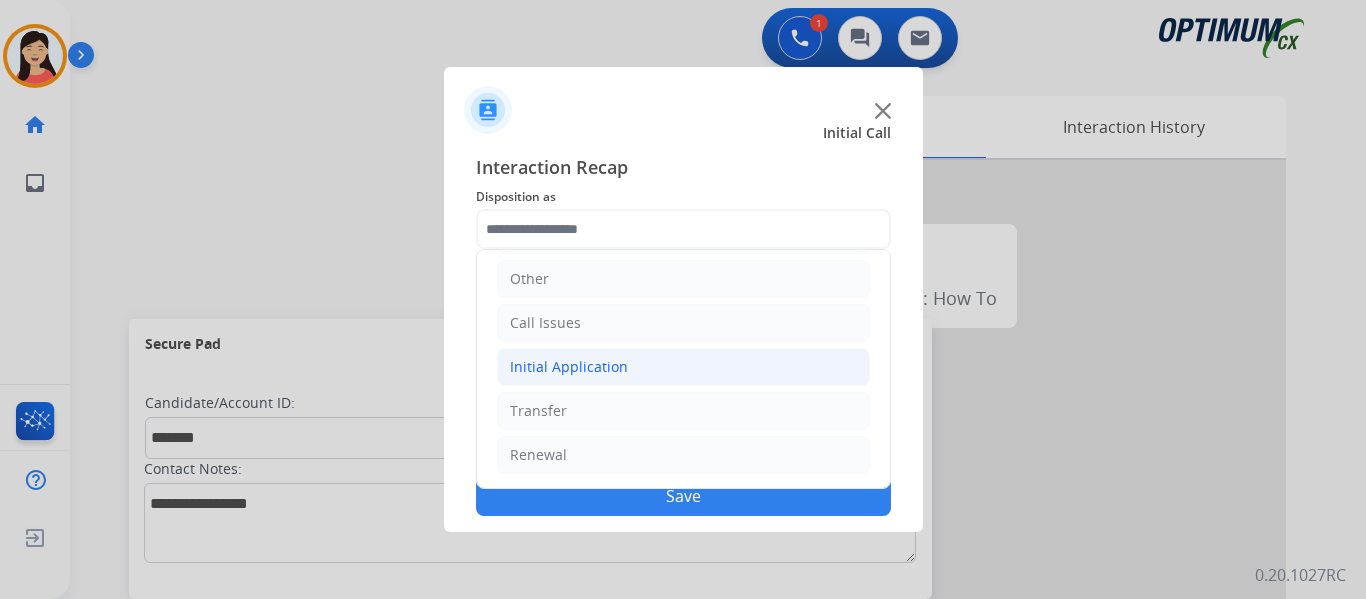click on "Initial Application" 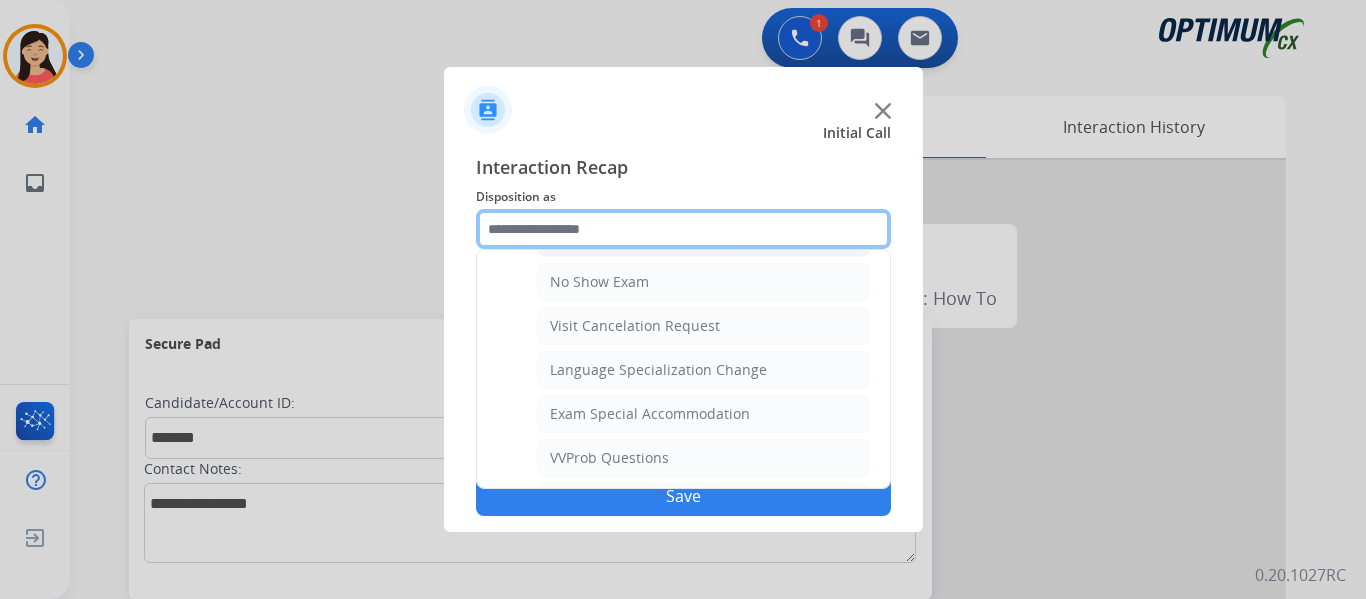 scroll, scrollTop: 936, scrollLeft: 0, axis: vertical 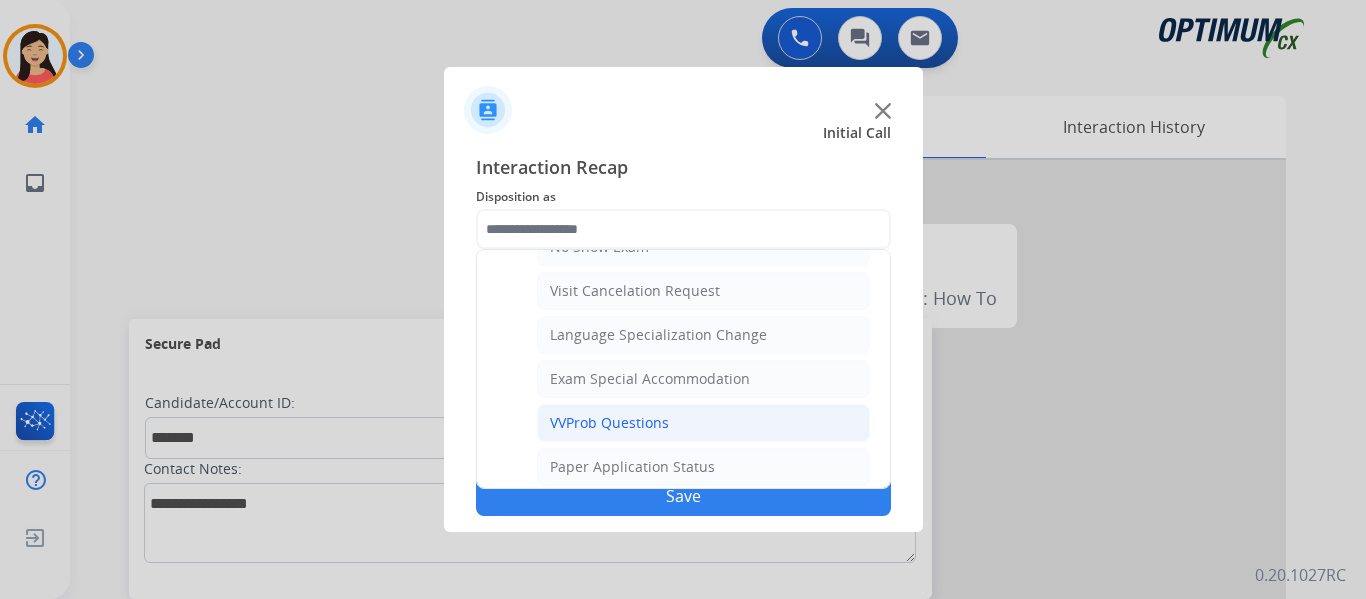 click on "VVProb Questions" 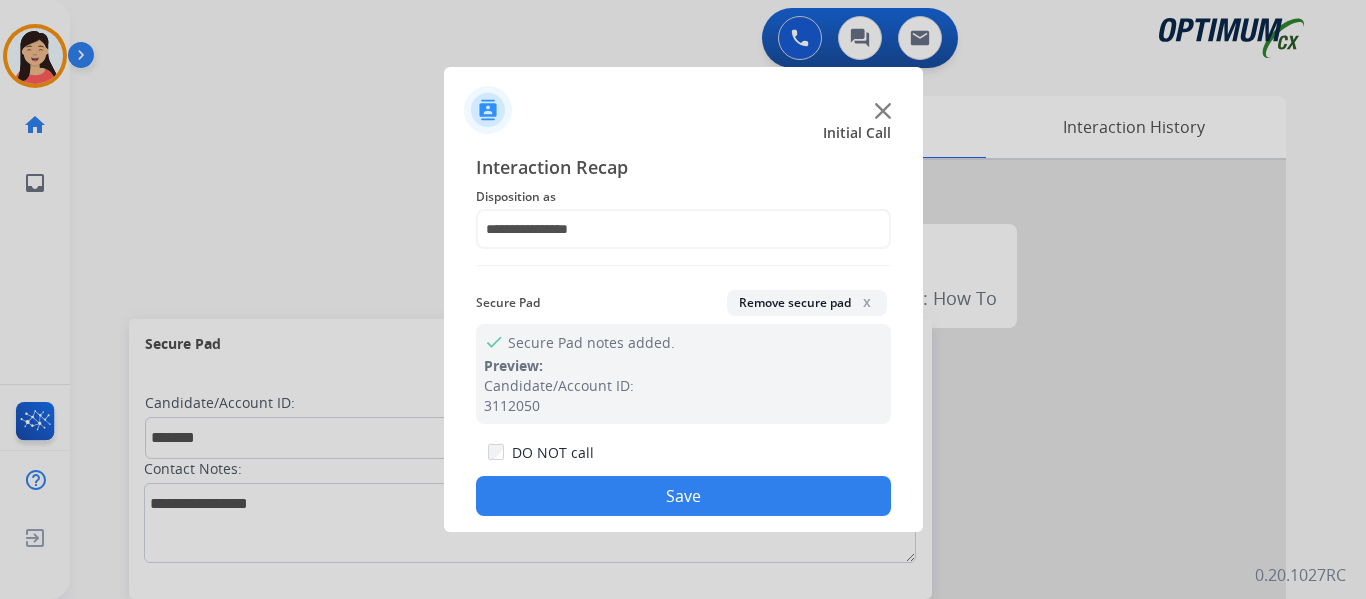 click on "Save" 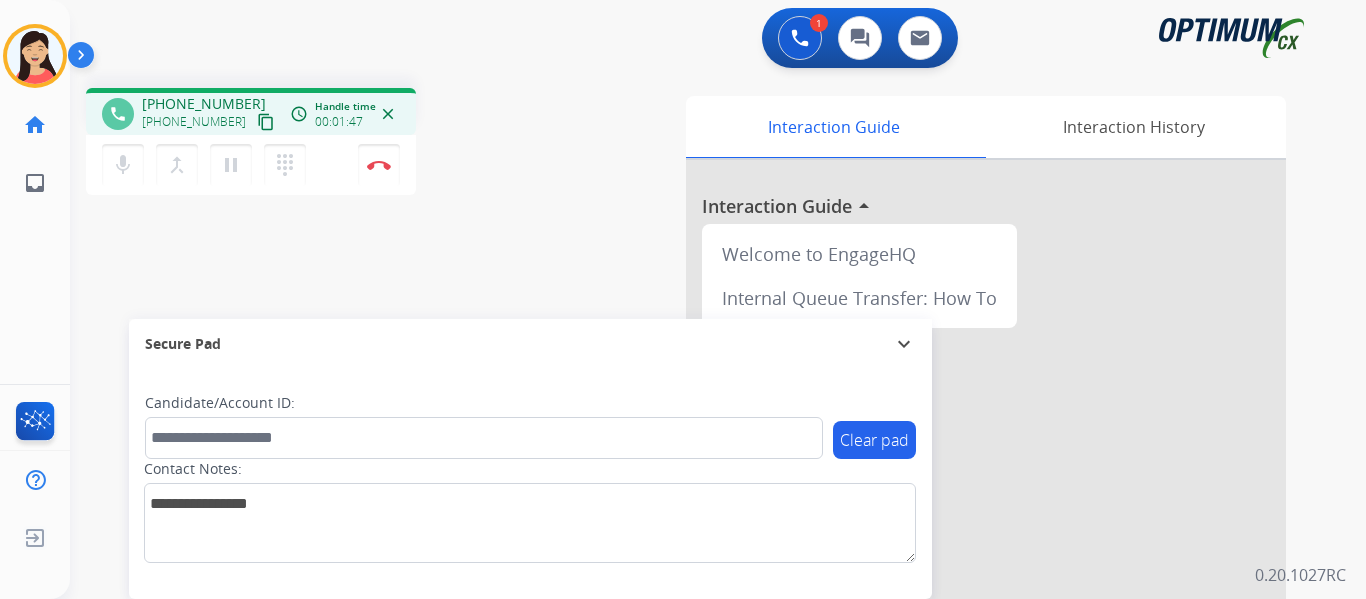 click on "content_copy" at bounding box center [266, 122] 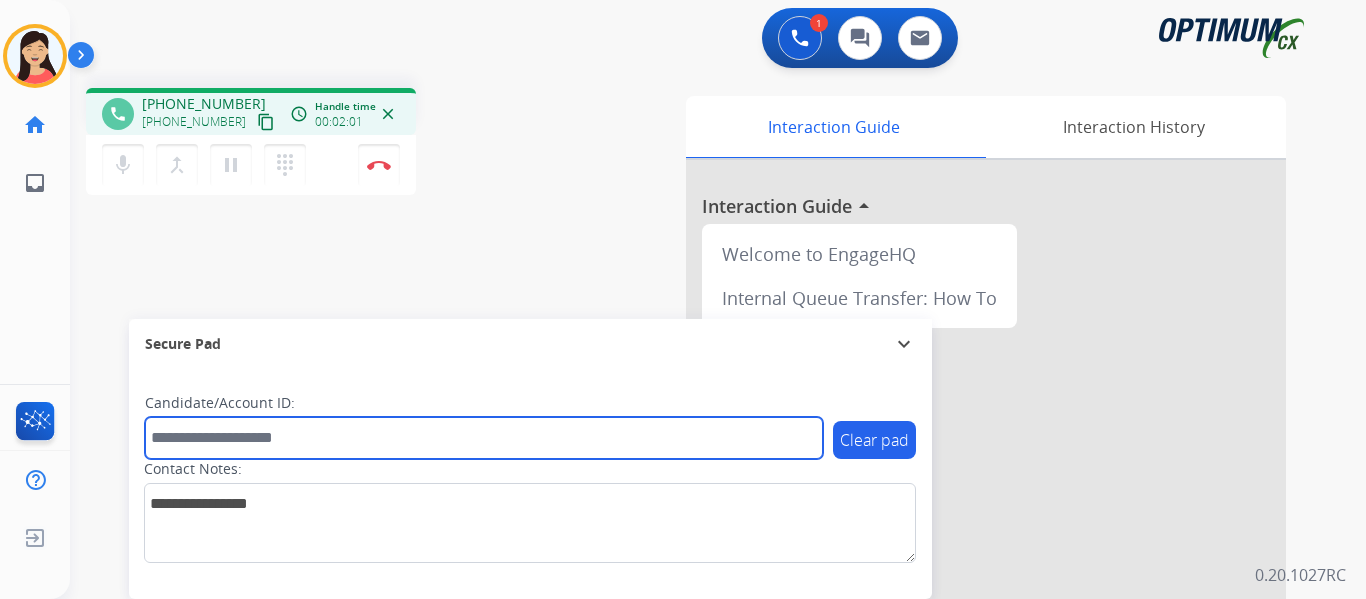 click at bounding box center (484, 438) 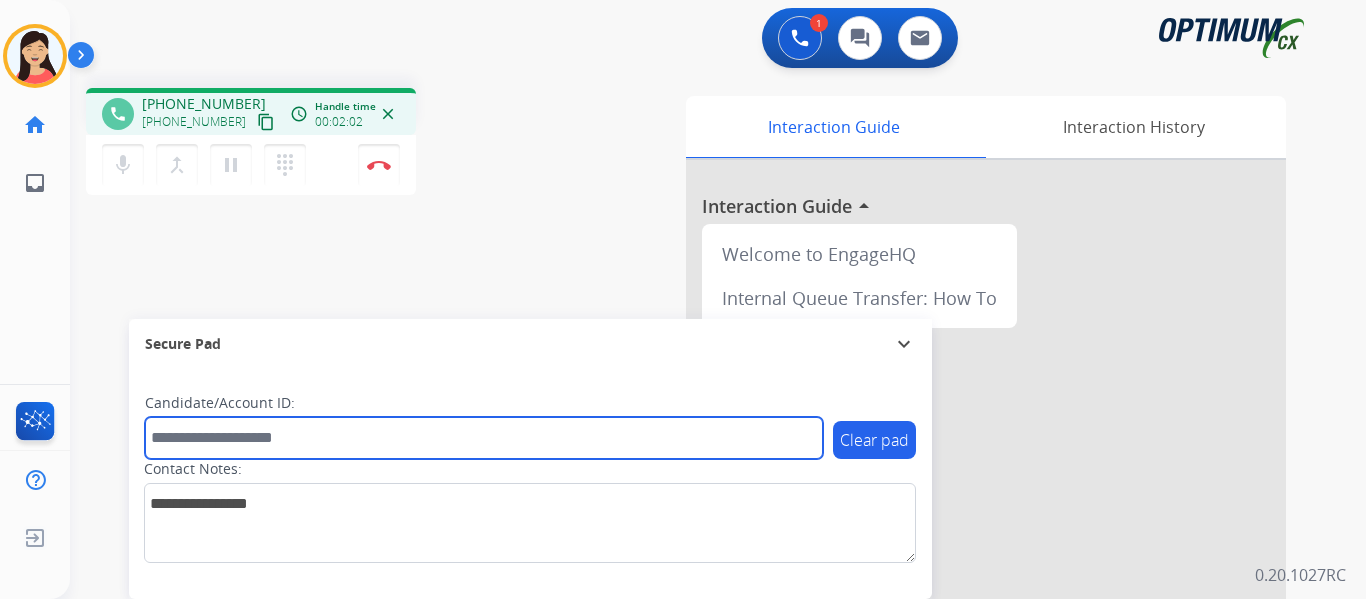 paste on "*******" 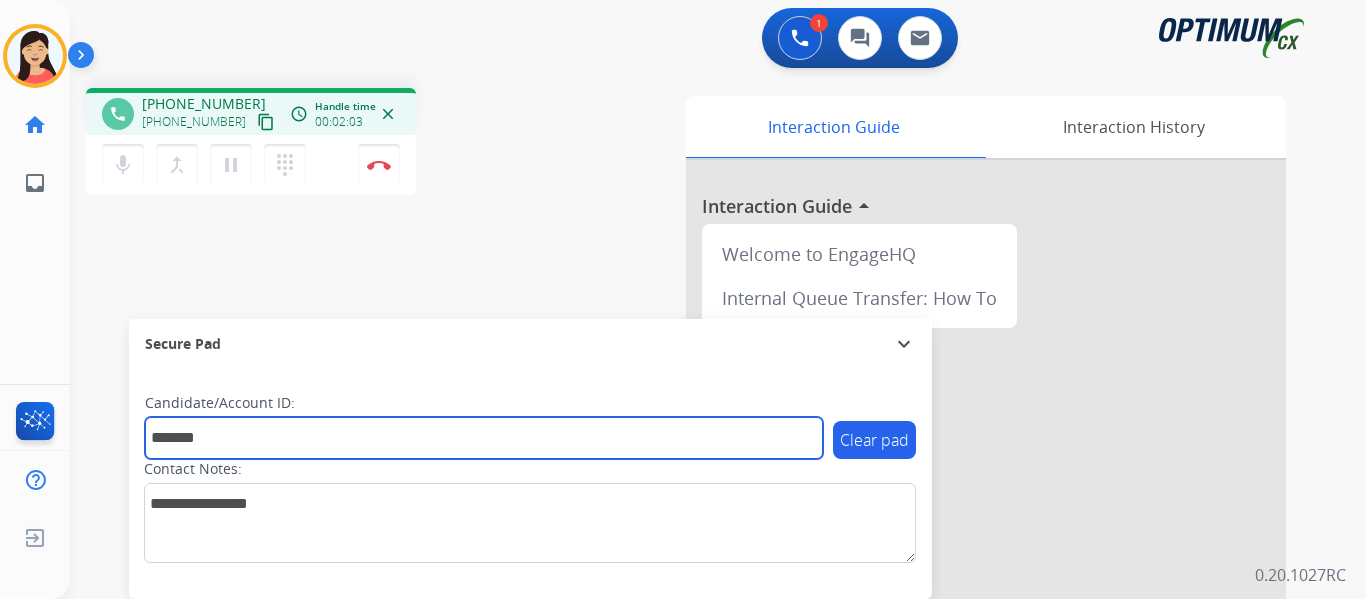 type on "*******" 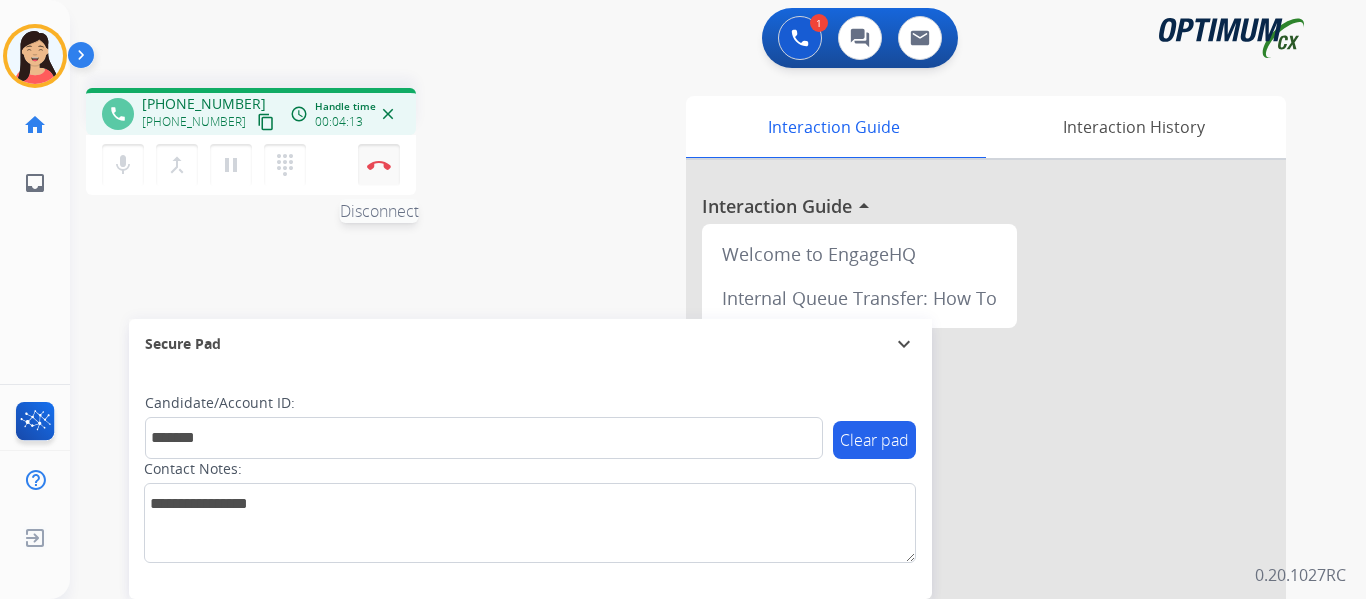 click at bounding box center [379, 165] 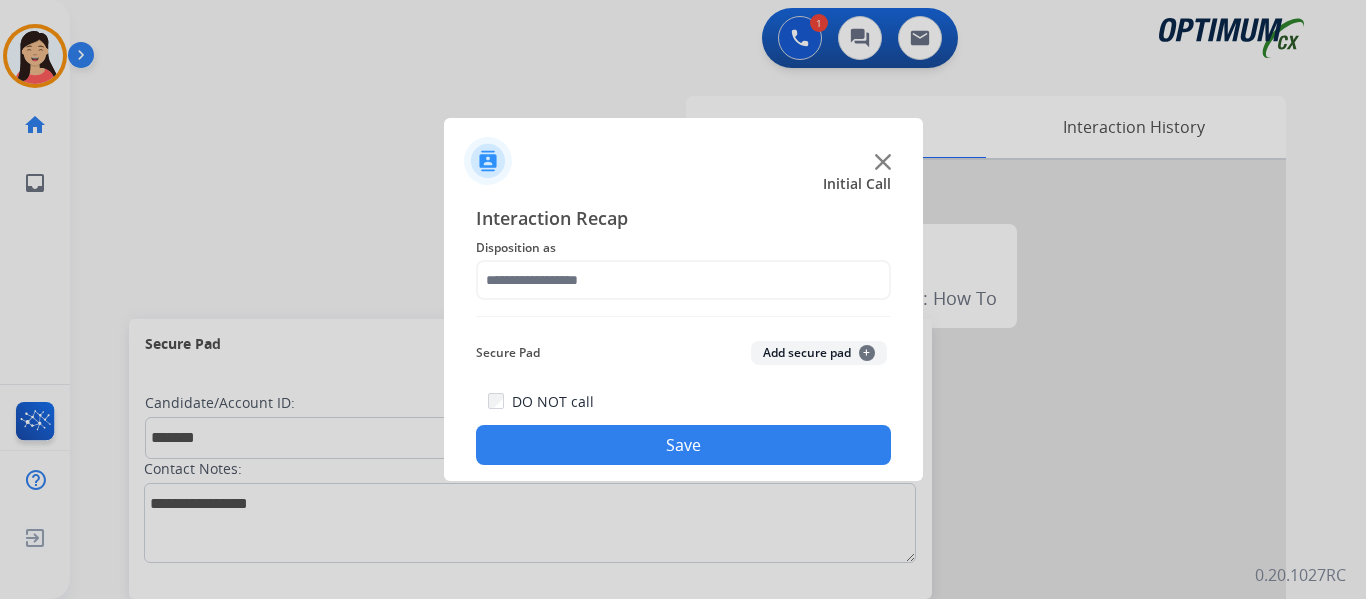 click on "Add secure pad  +" 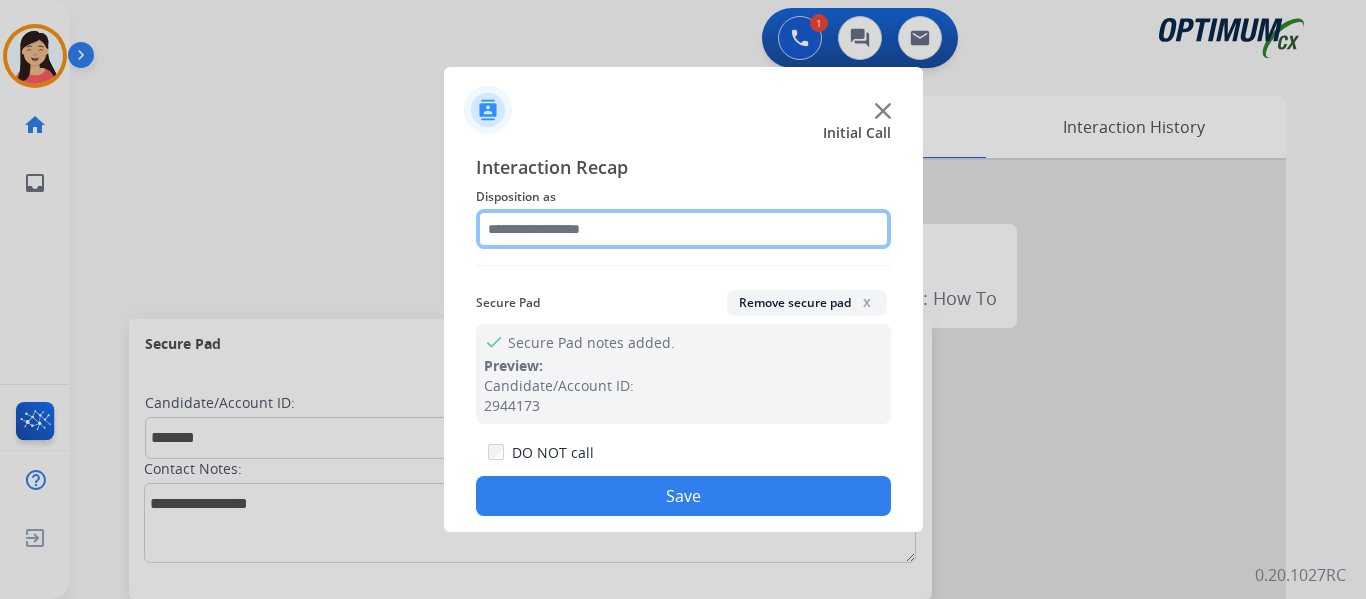 click 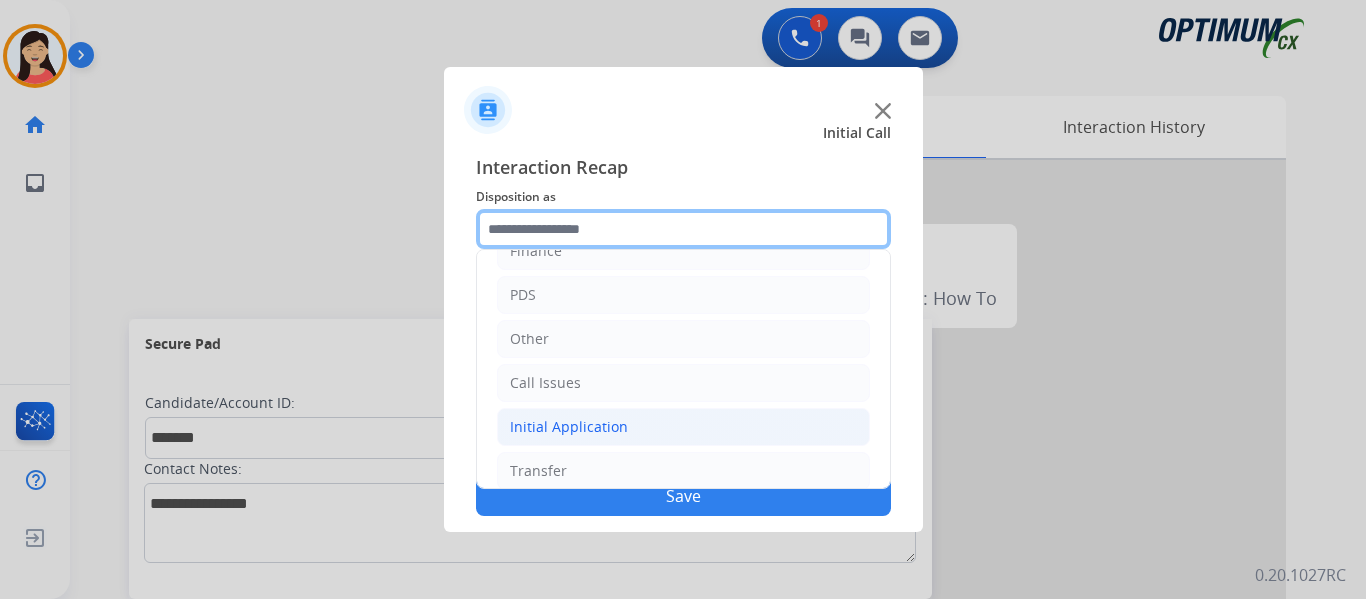 scroll, scrollTop: 136, scrollLeft: 0, axis: vertical 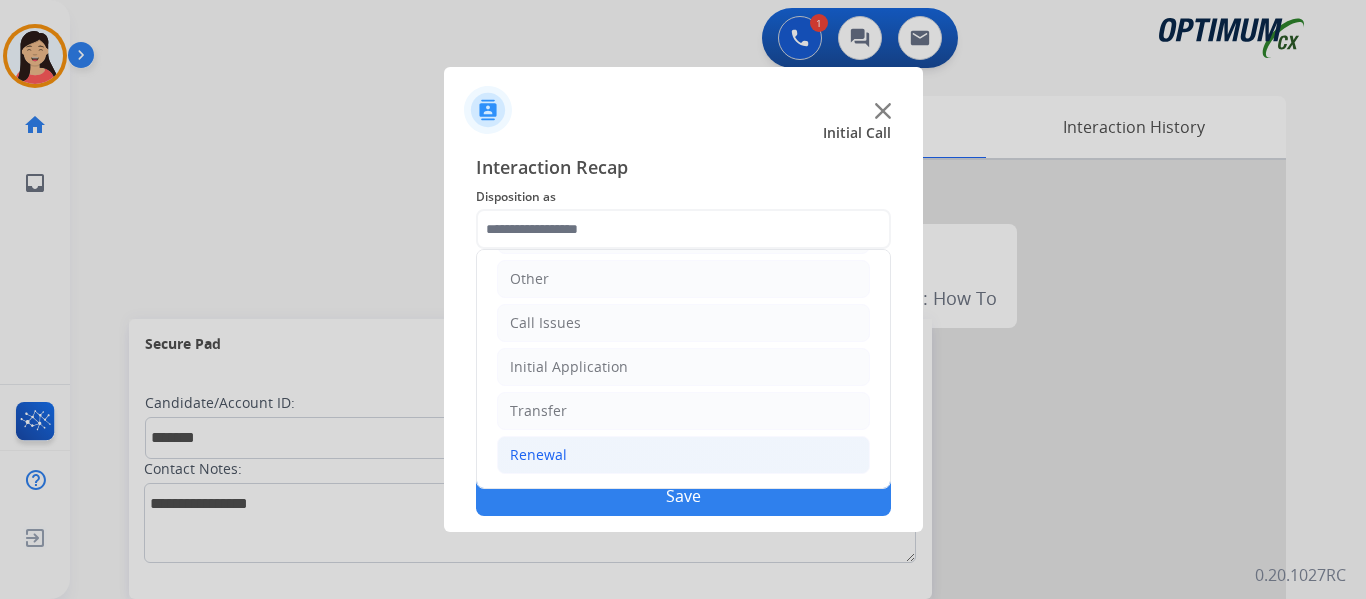 click on "Renewal" 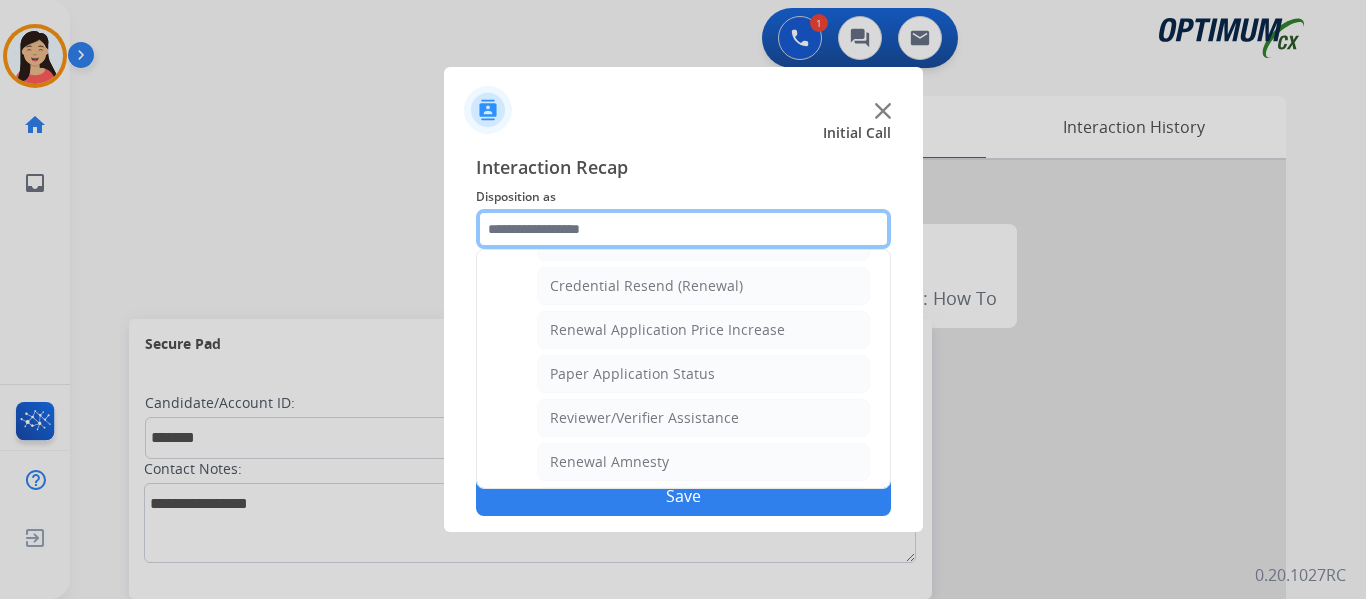 scroll, scrollTop: 636, scrollLeft: 0, axis: vertical 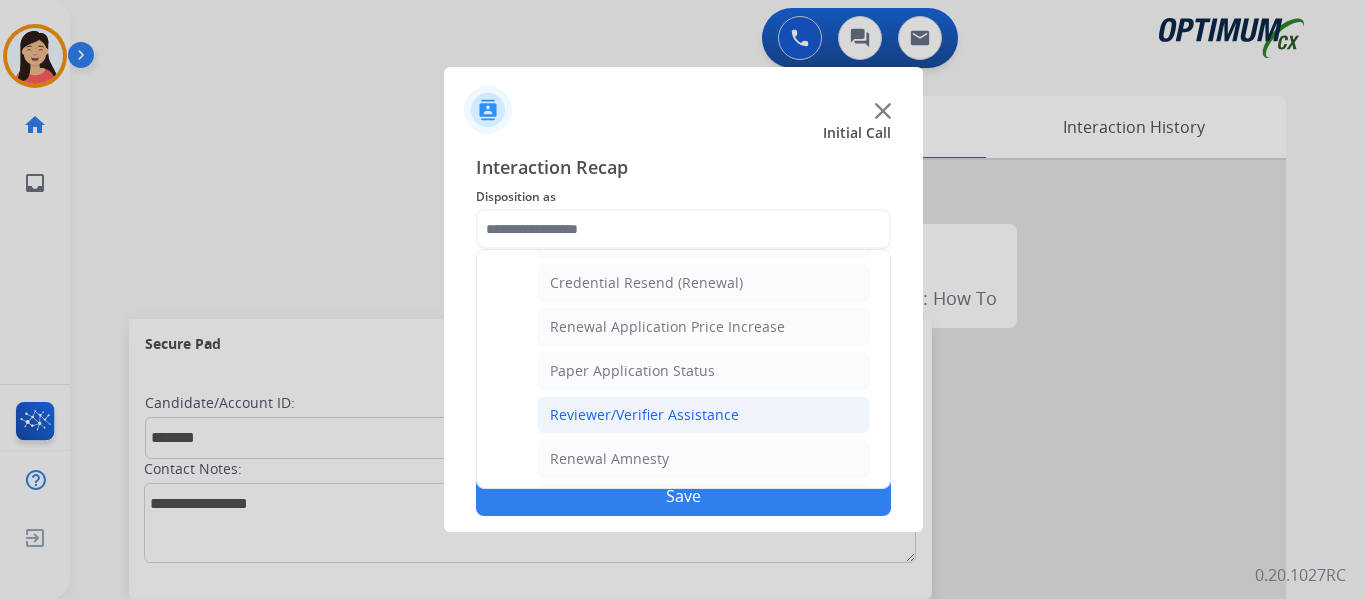 click on "Reviewer/Verifier Assistance" 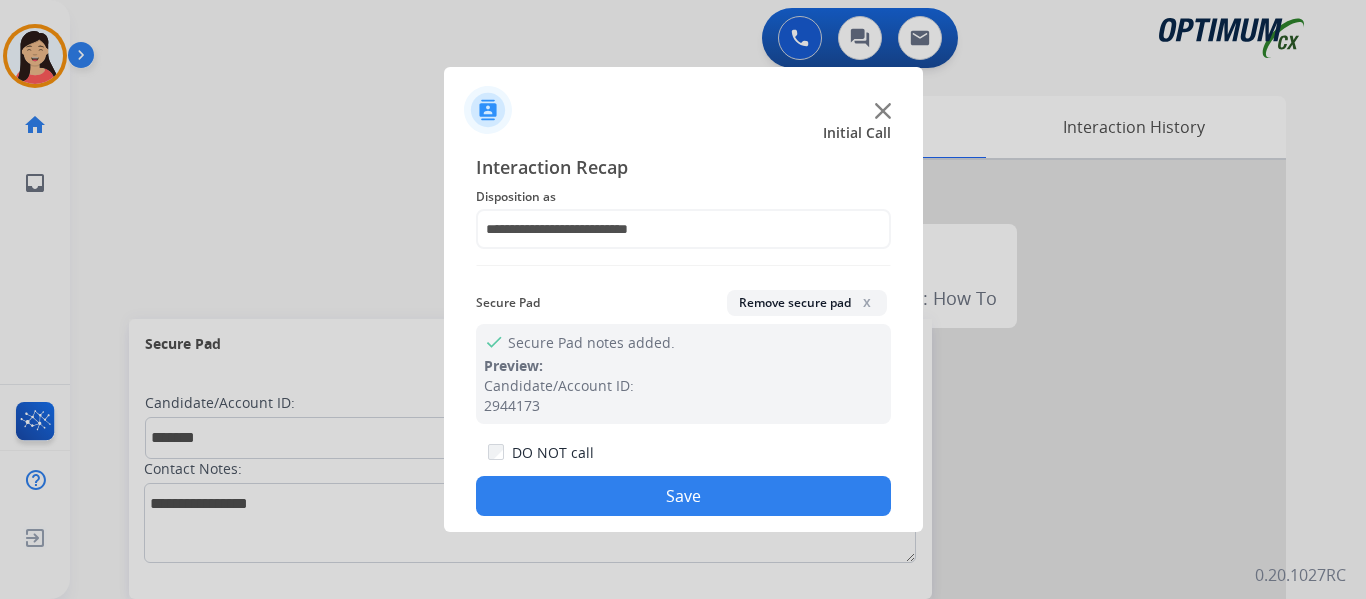 click on "Save" 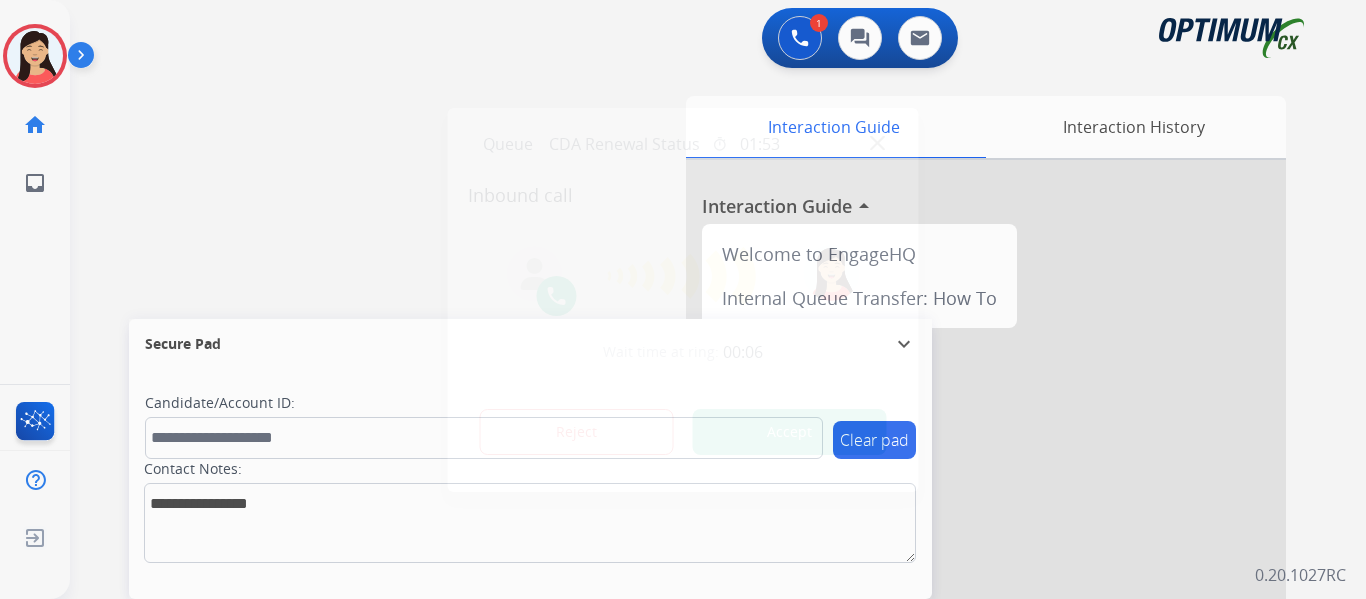 click on "Accept" at bounding box center [790, 432] 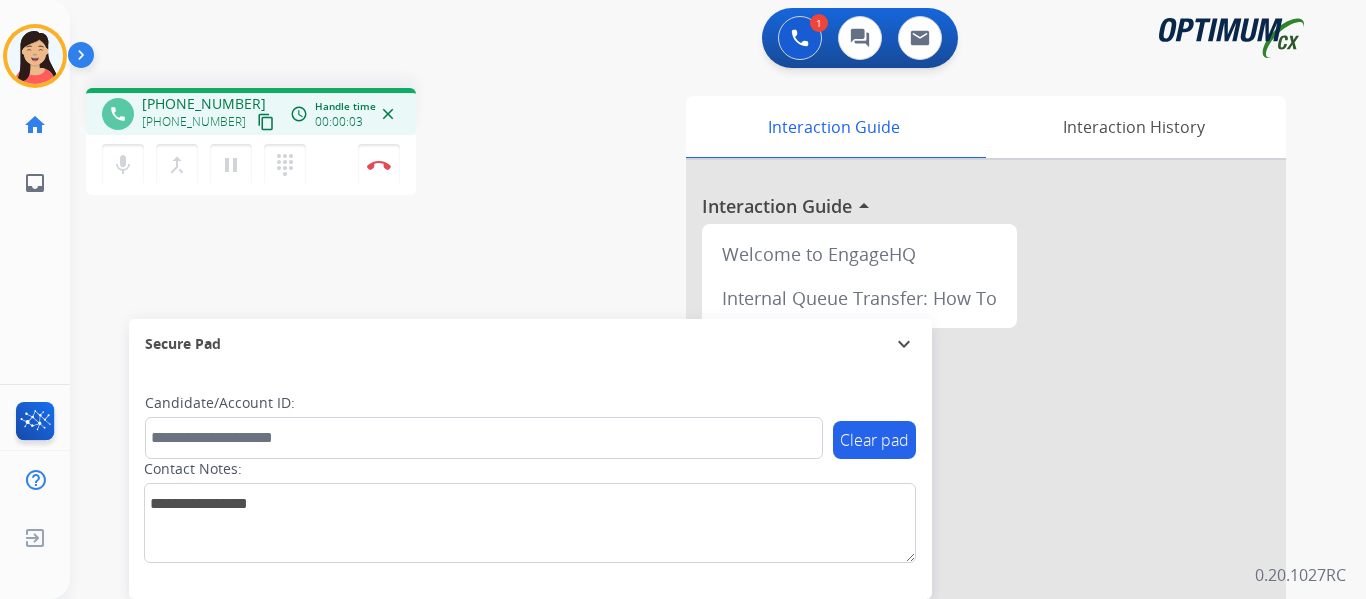 drag, startPoint x: 240, startPoint y: 123, endPoint x: 409, endPoint y: 187, distance: 180.71248 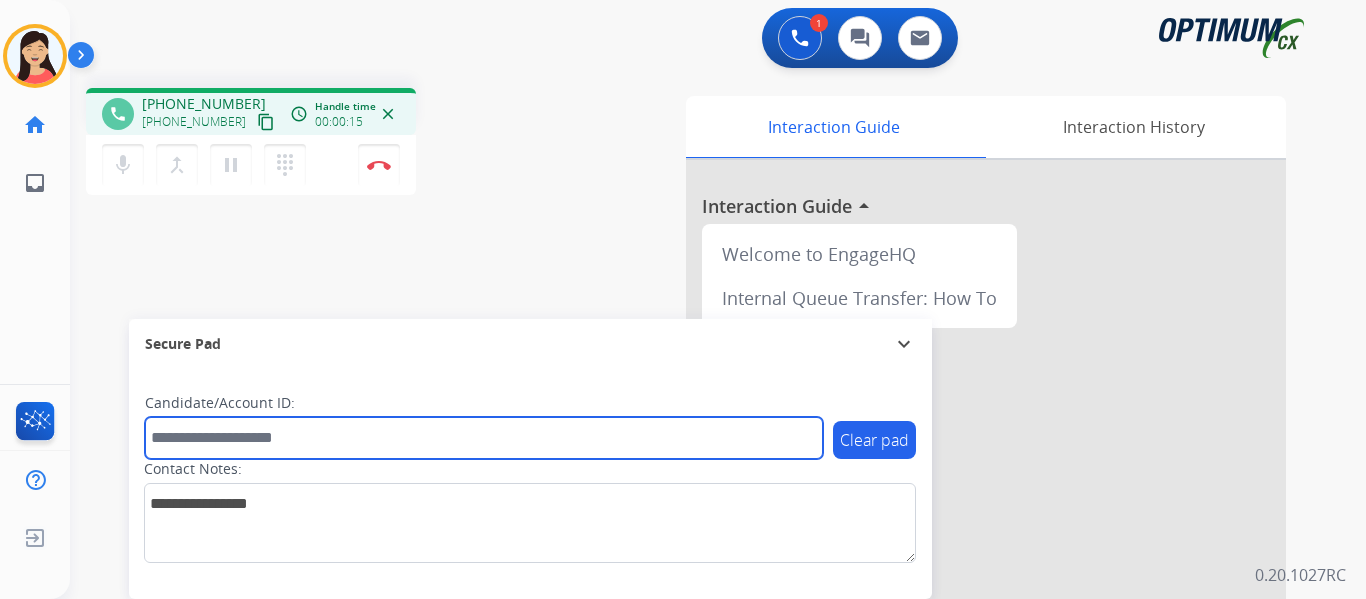 click at bounding box center (484, 438) 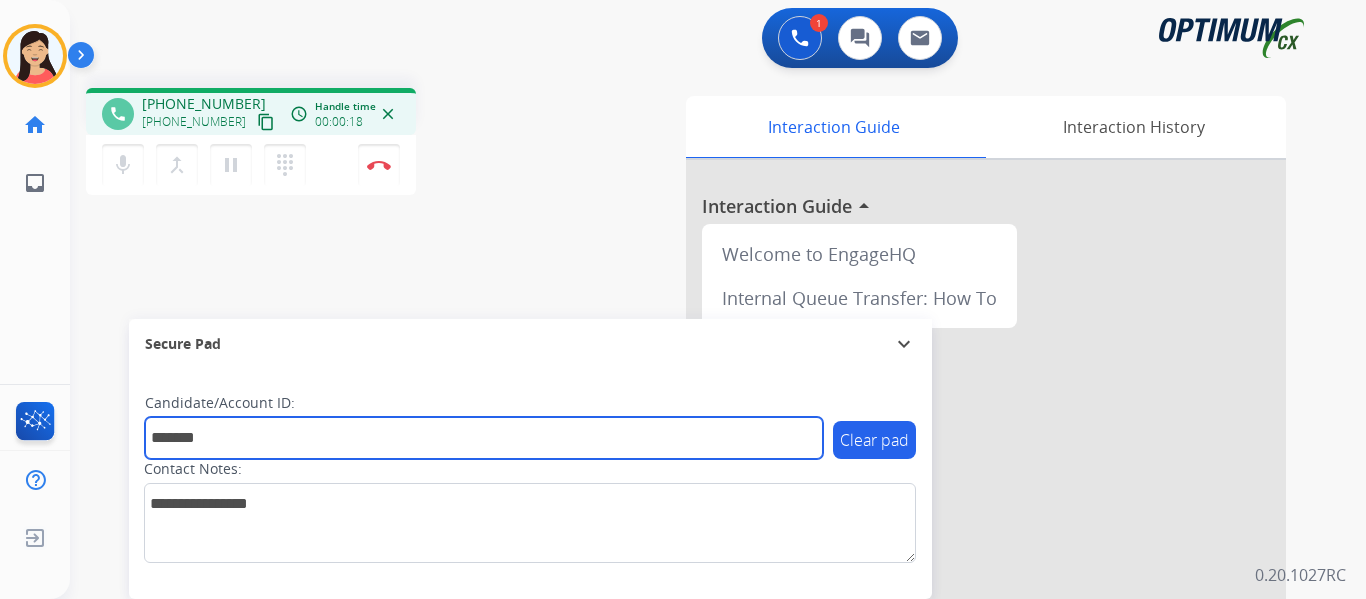 type on "*******" 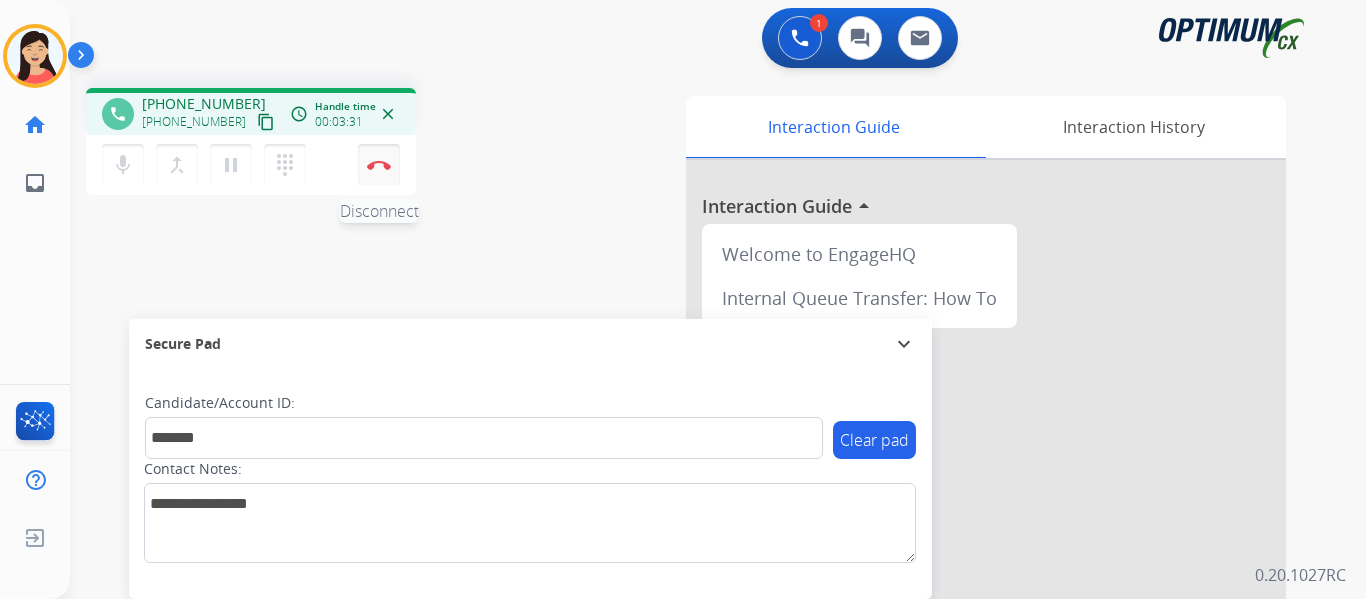 click at bounding box center [379, 165] 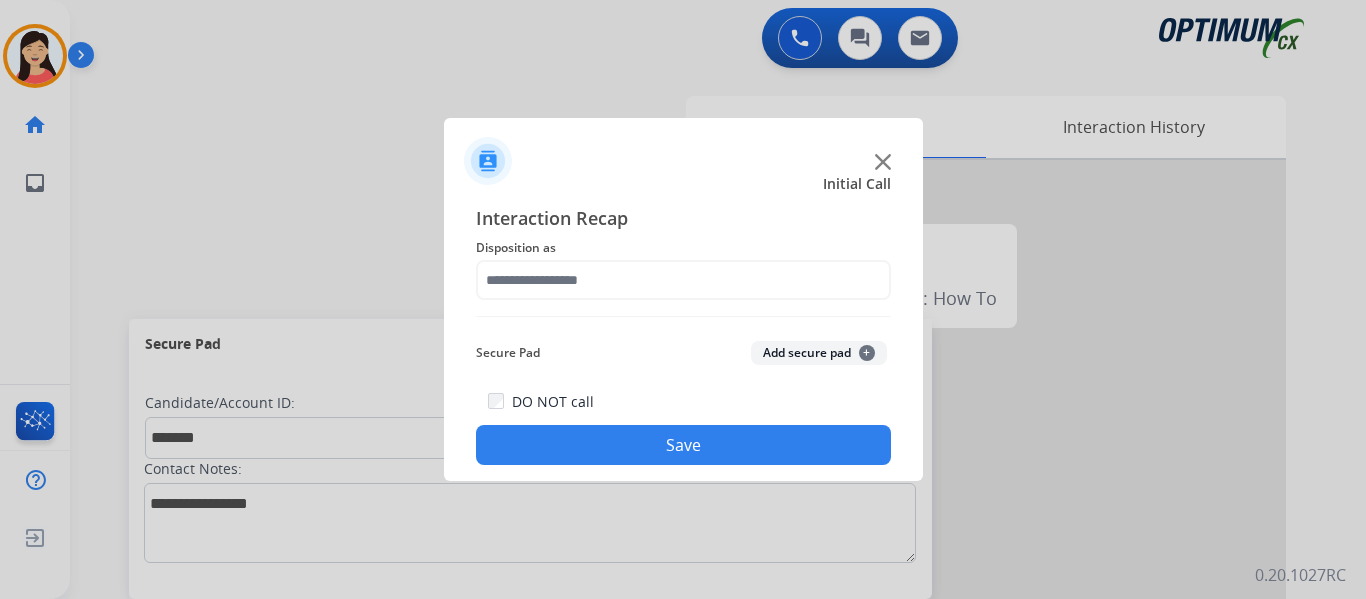 drag, startPoint x: 767, startPoint y: 350, endPoint x: 710, endPoint y: 313, distance: 67.95587 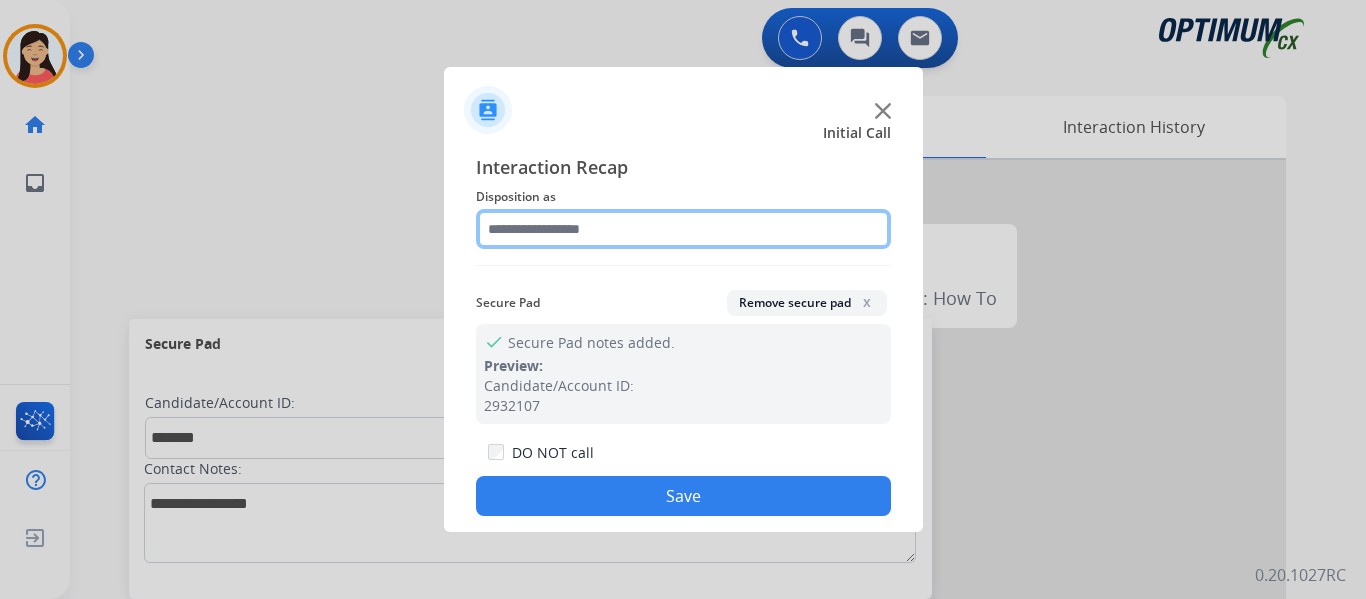 click 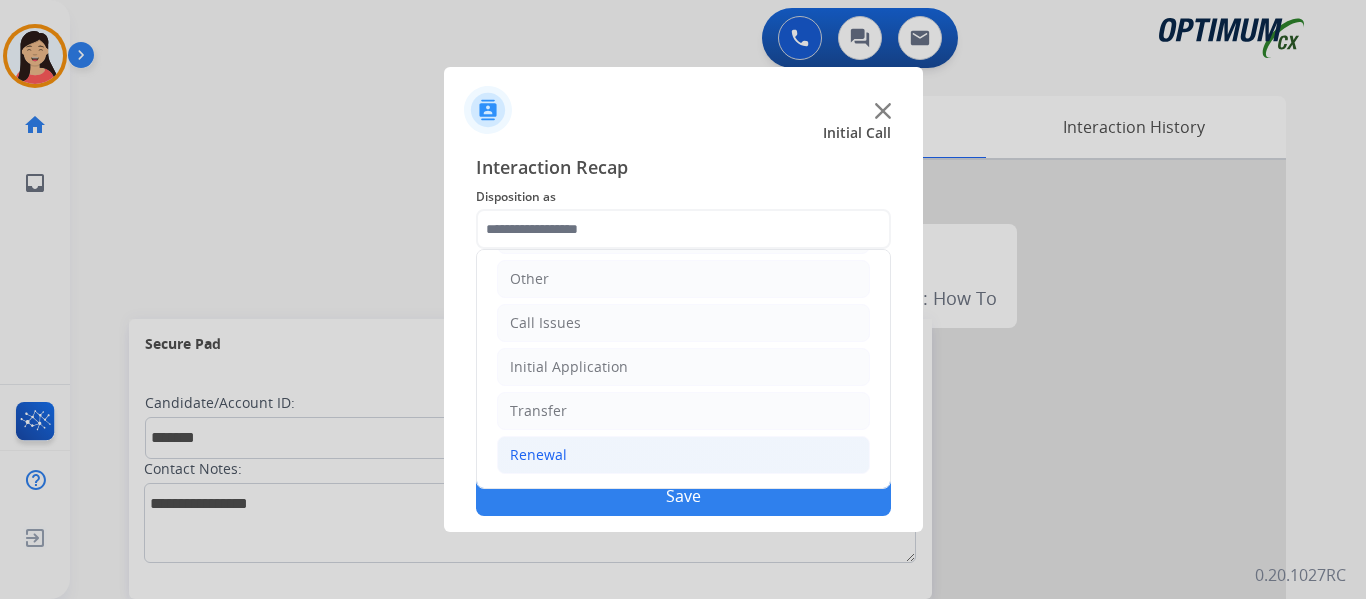 click on "Renewal" 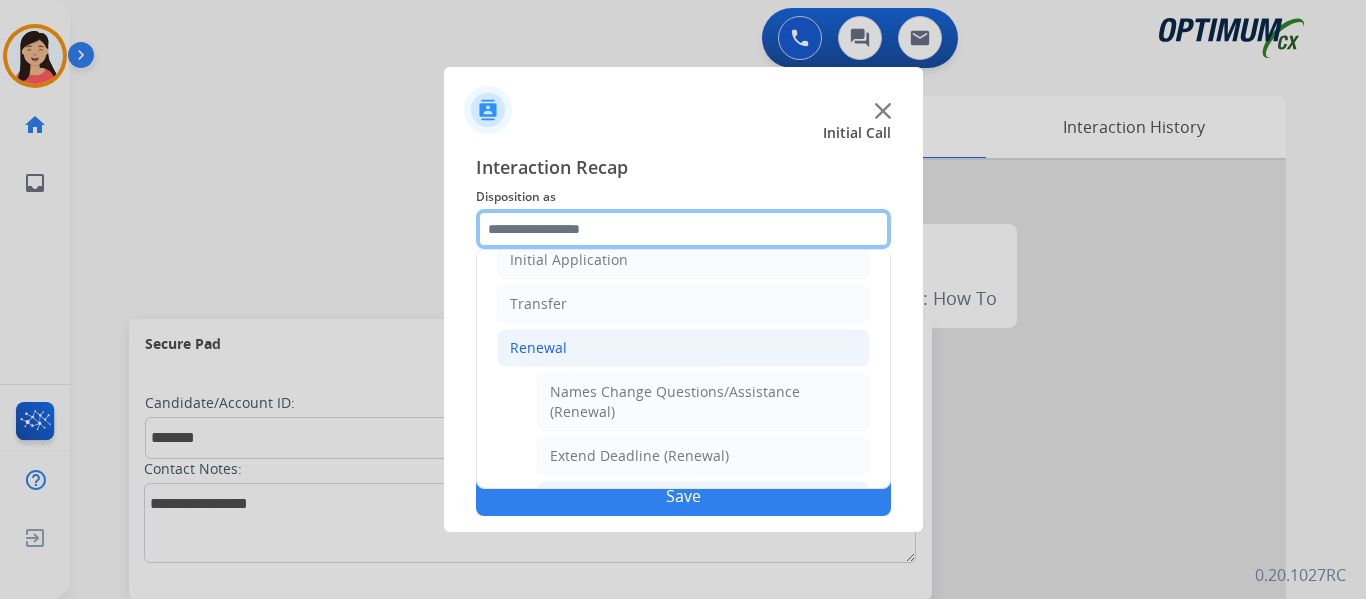 scroll, scrollTop: 436, scrollLeft: 0, axis: vertical 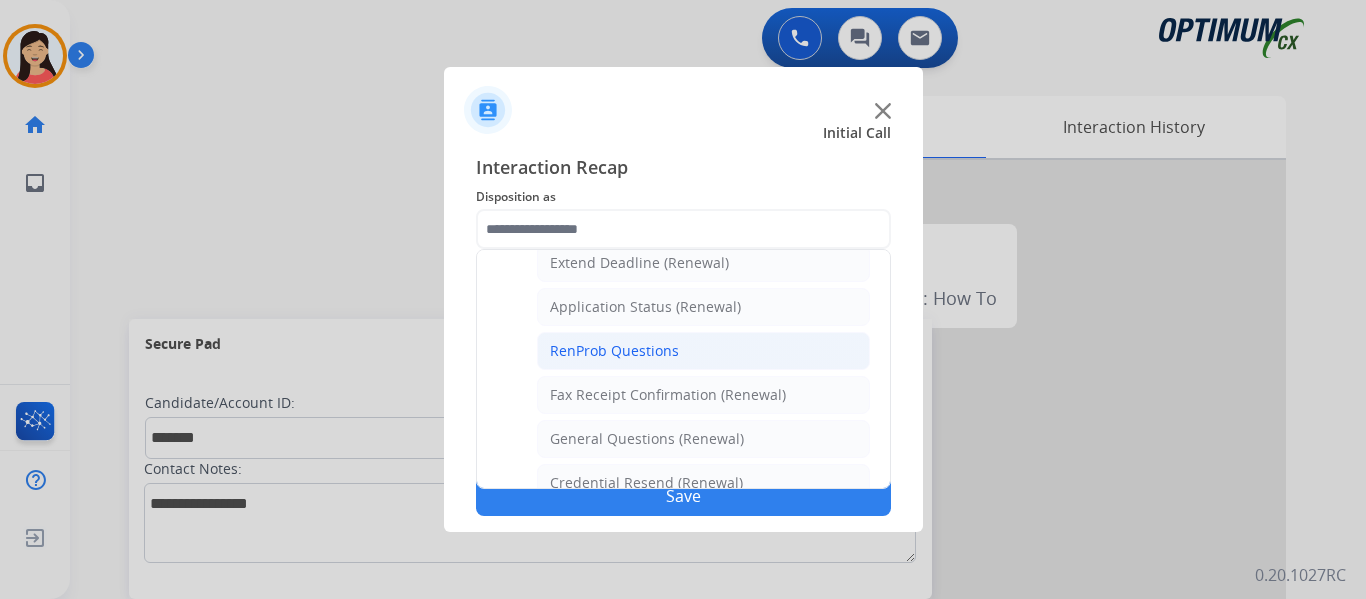 click on "RenProb Questions" 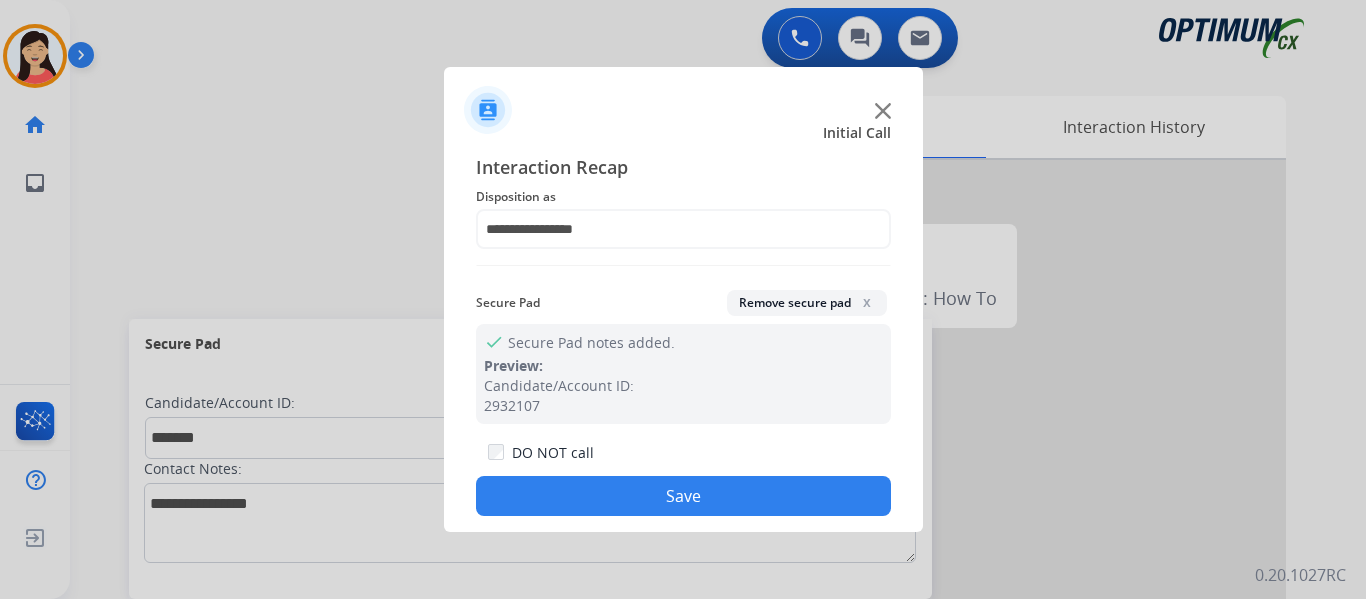 click on "Save" 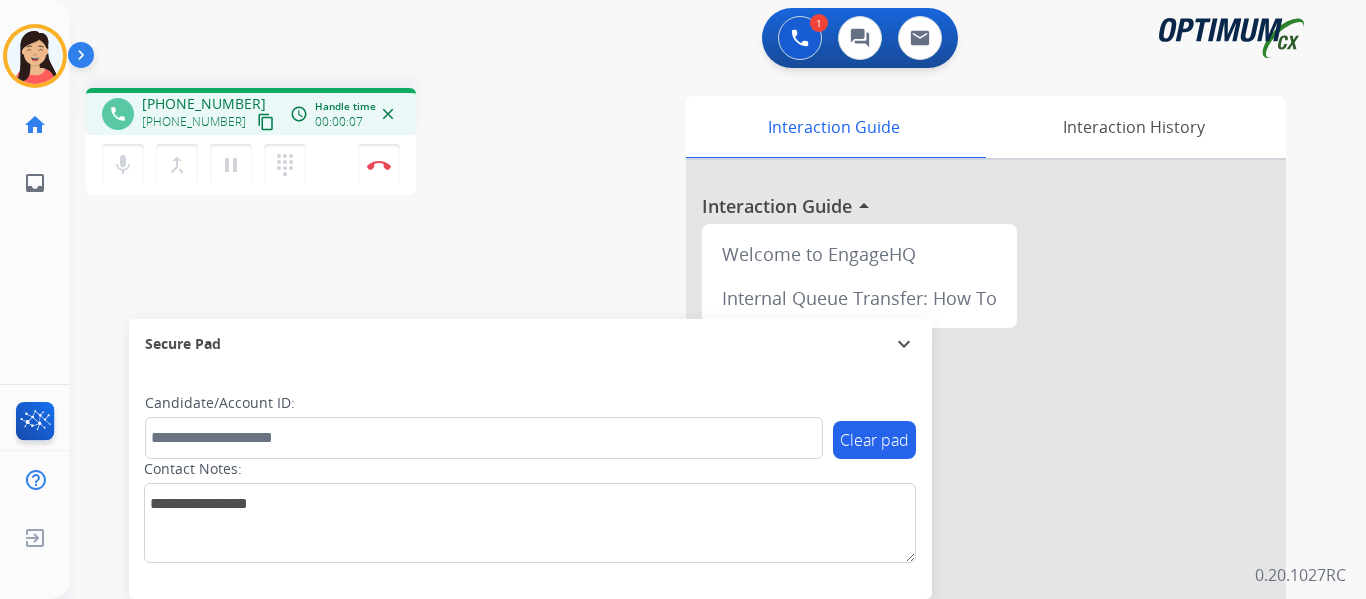click on "content_copy" at bounding box center (266, 122) 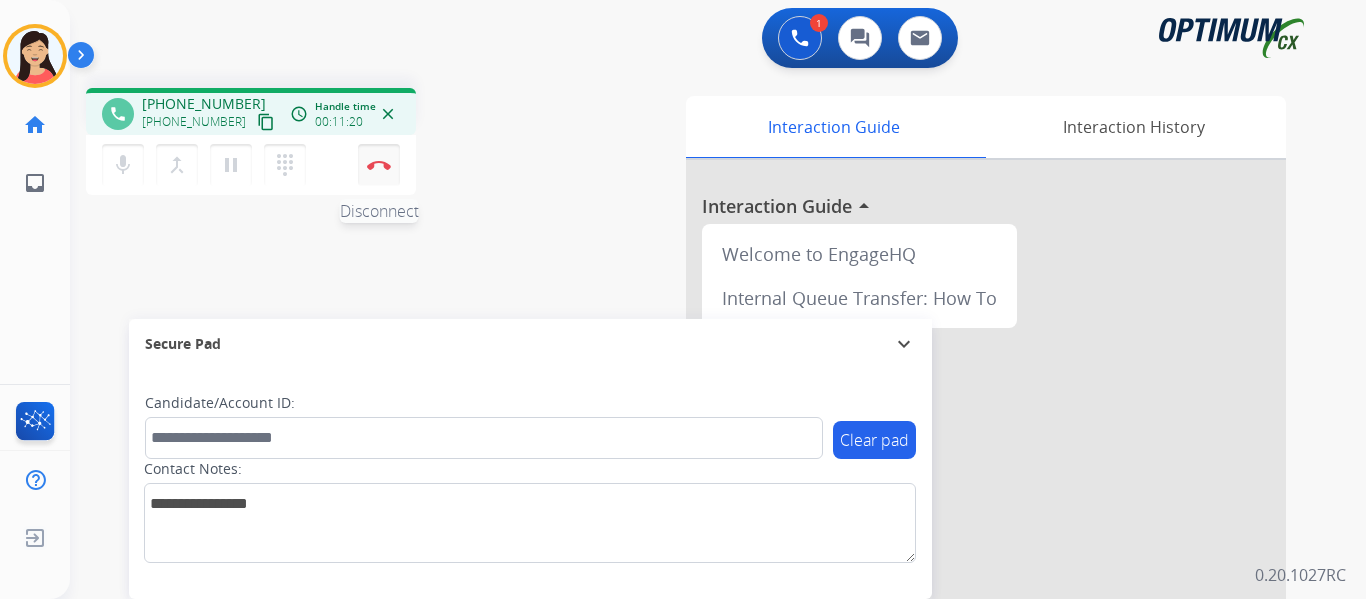 click on "Disconnect" at bounding box center (379, 165) 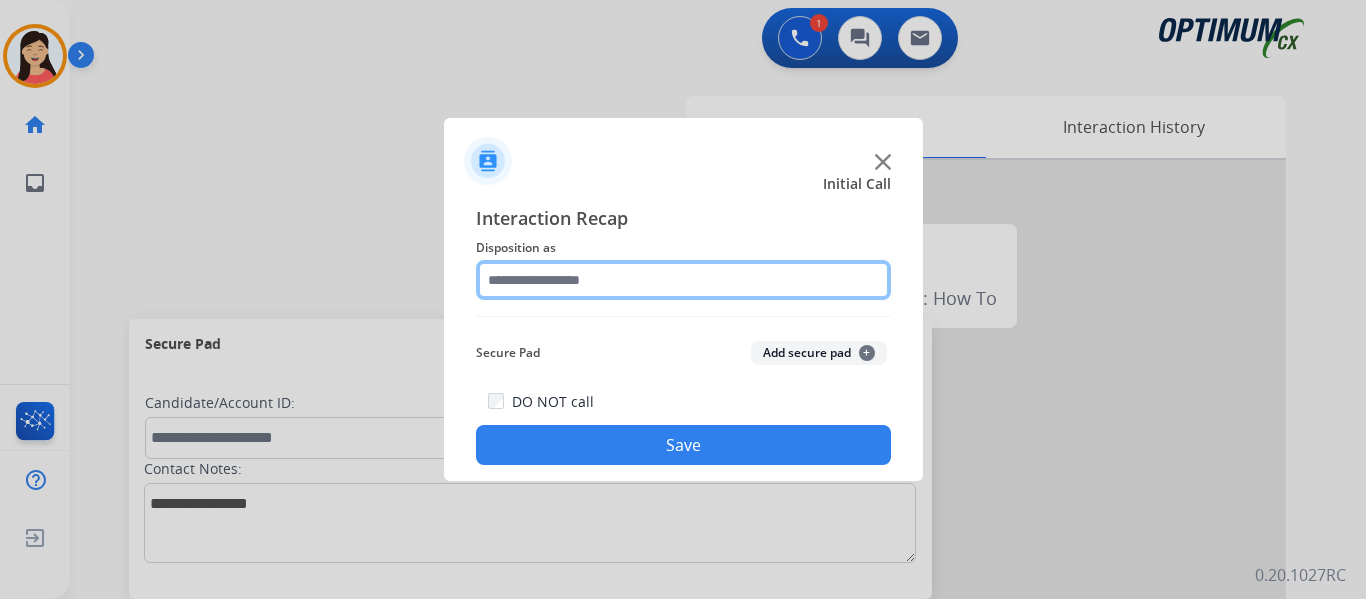 click 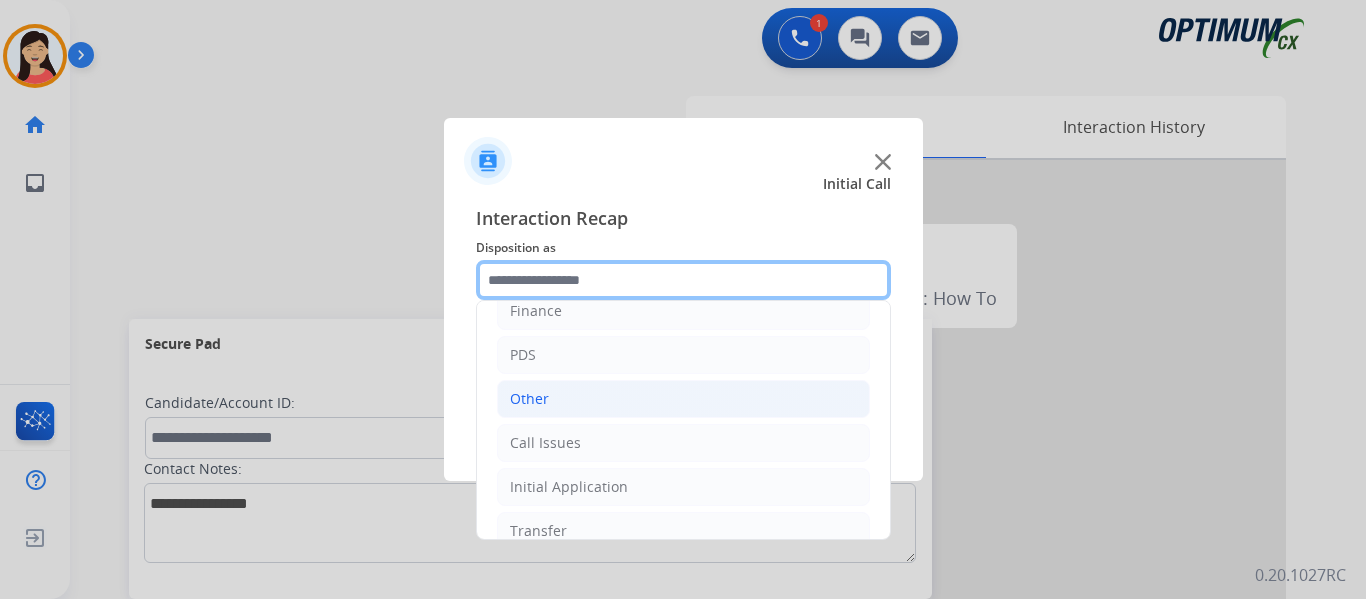 scroll, scrollTop: 136, scrollLeft: 0, axis: vertical 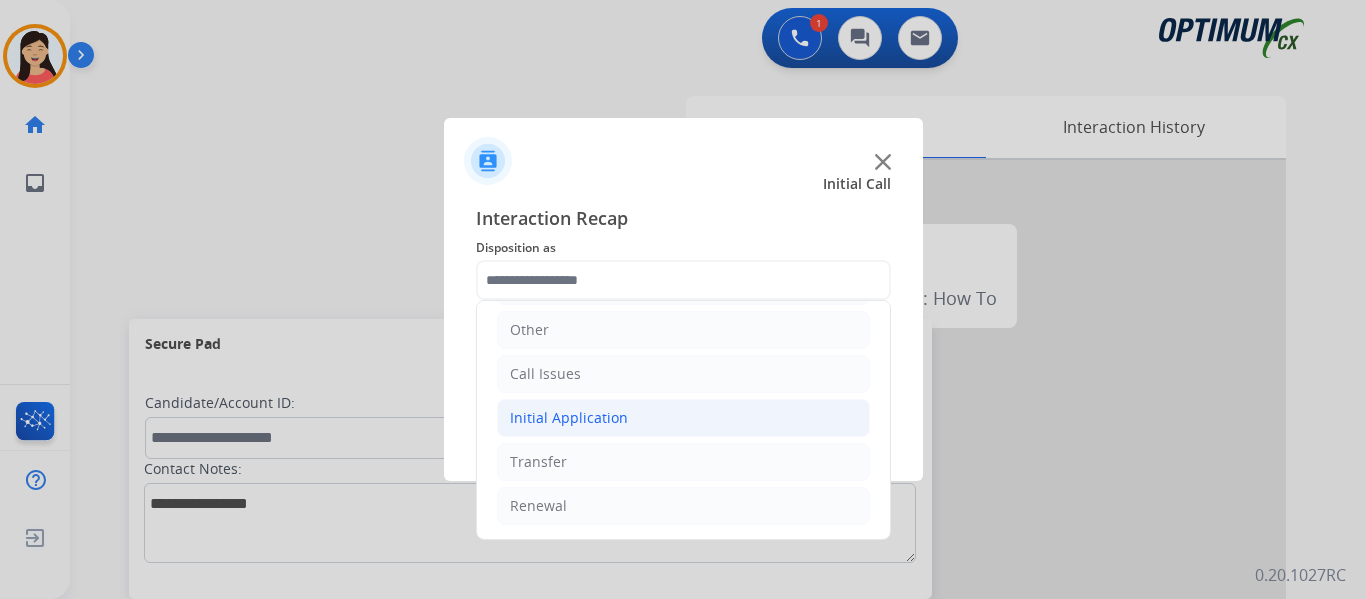 click on "Initial Application" 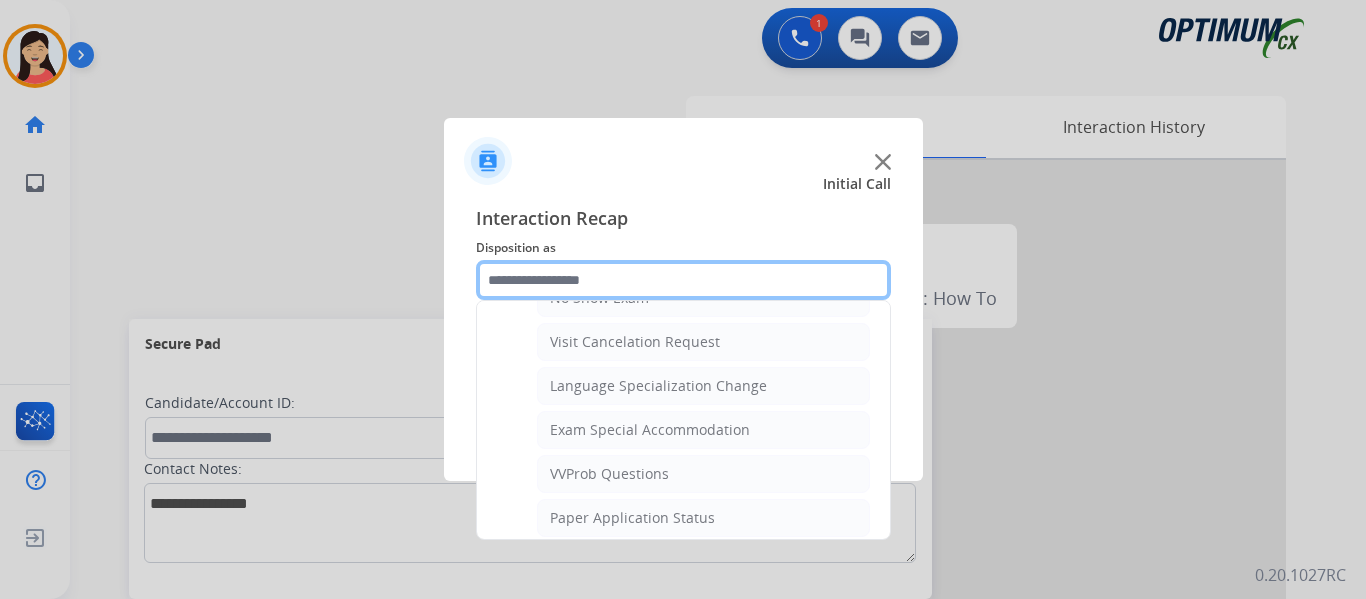 scroll, scrollTop: 1036, scrollLeft: 0, axis: vertical 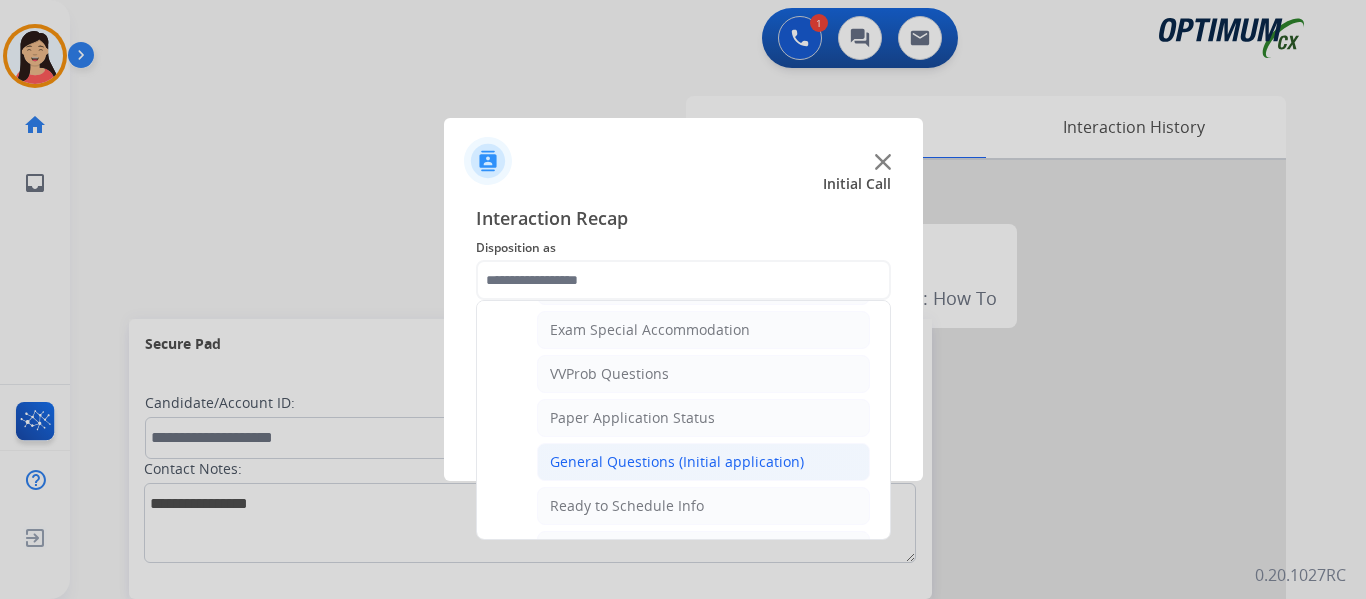 click on "General Questions (Initial application)" 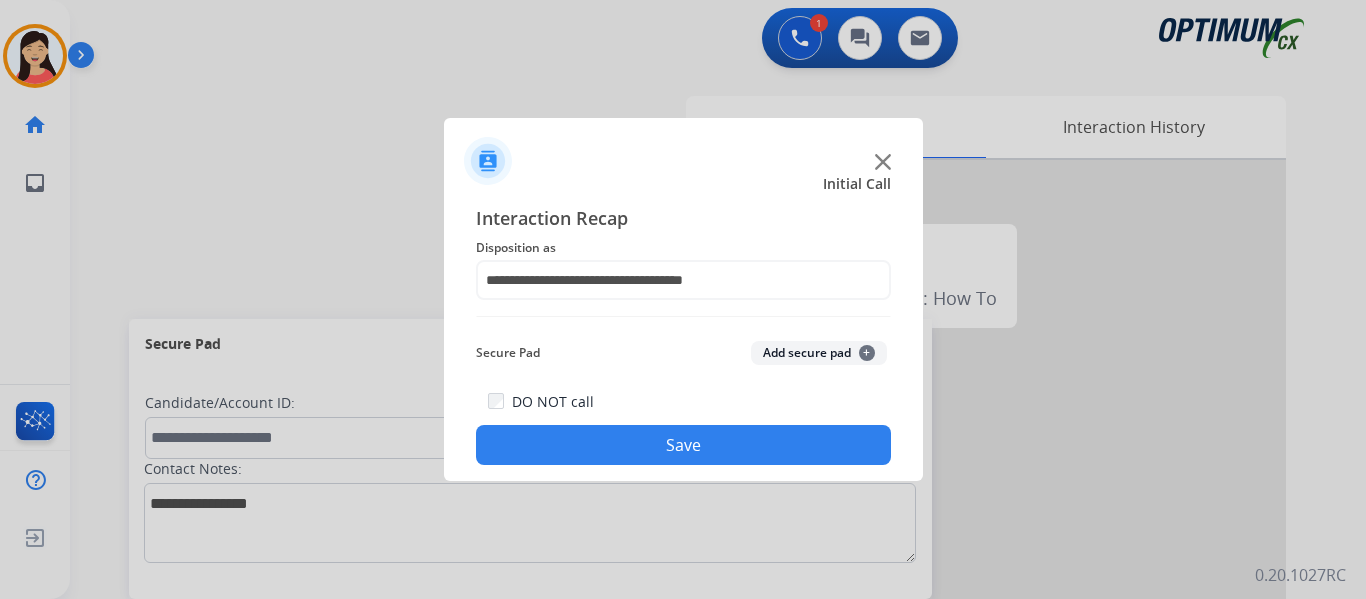 click on "Save" 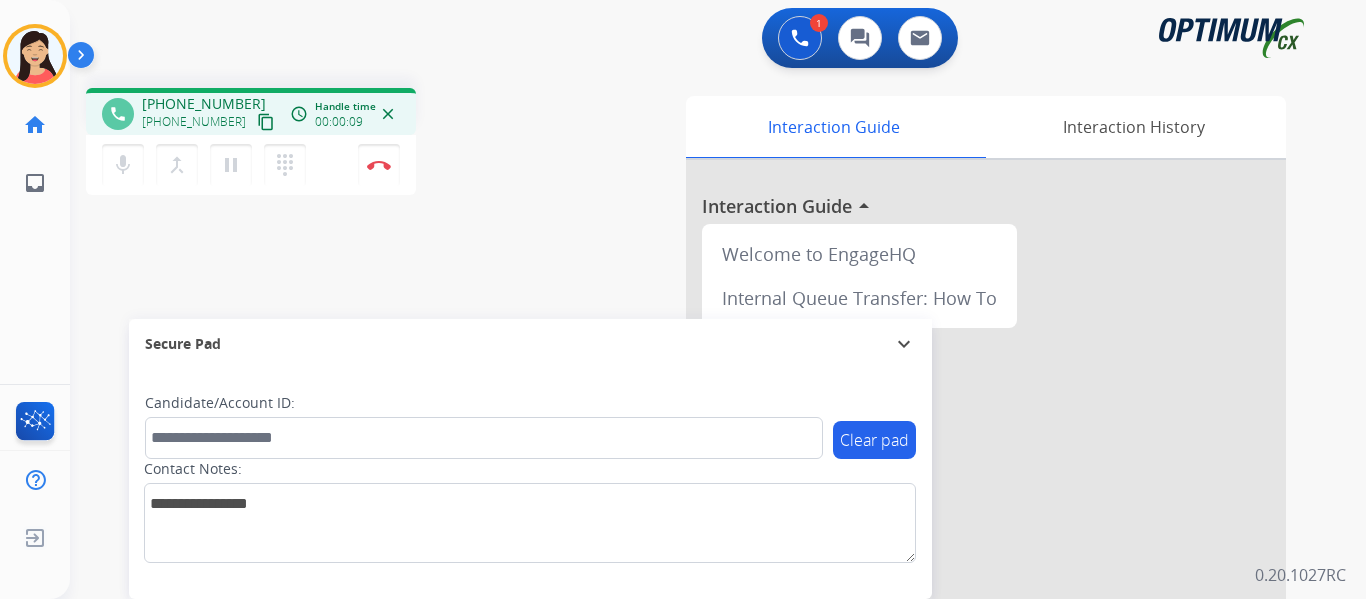 click on "content_copy" at bounding box center (266, 122) 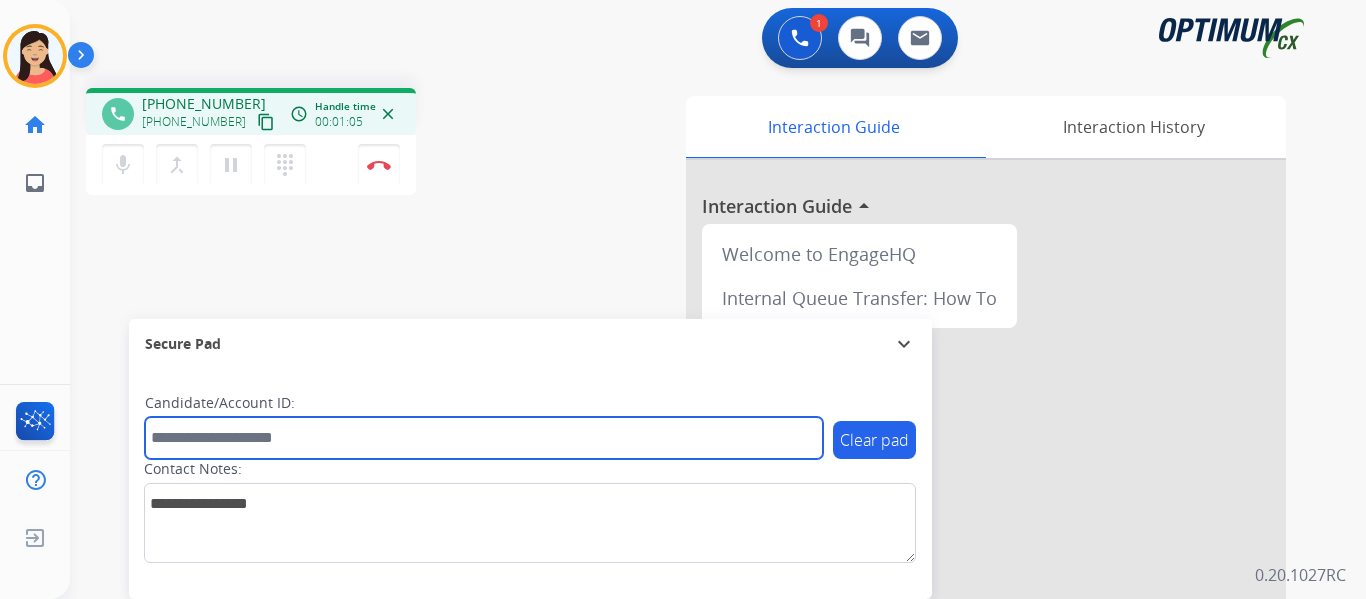 click at bounding box center [484, 438] 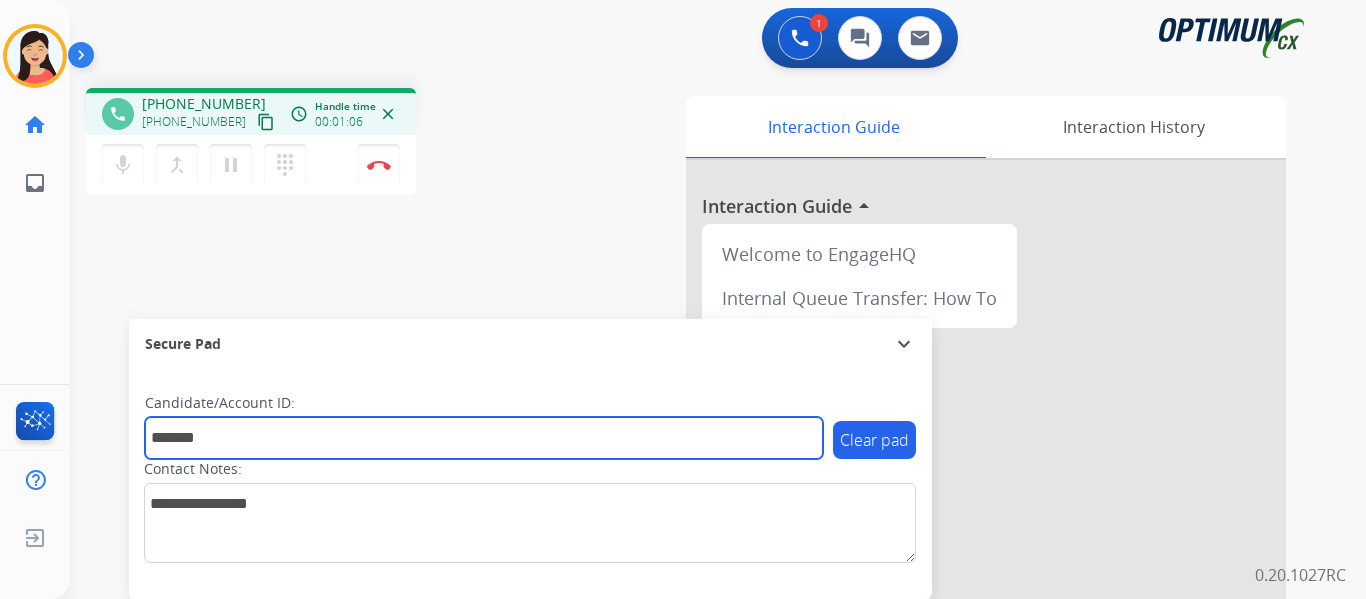 type on "*******" 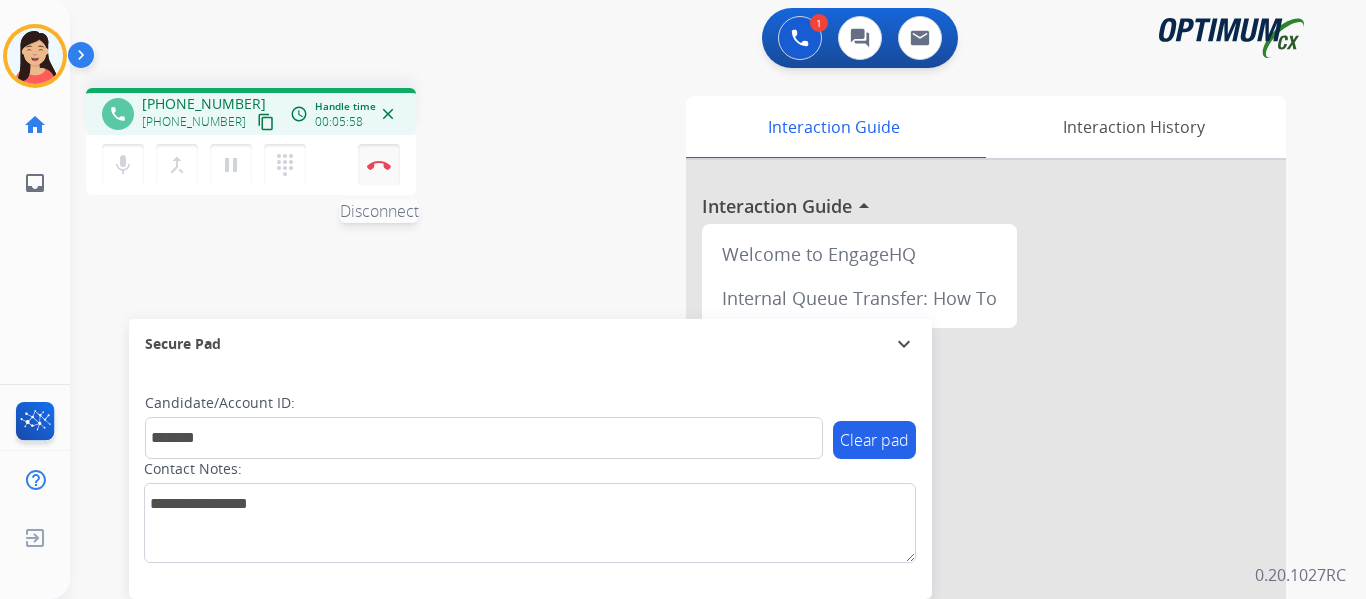 click on "Disconnect" at bounding box center (379, 165) 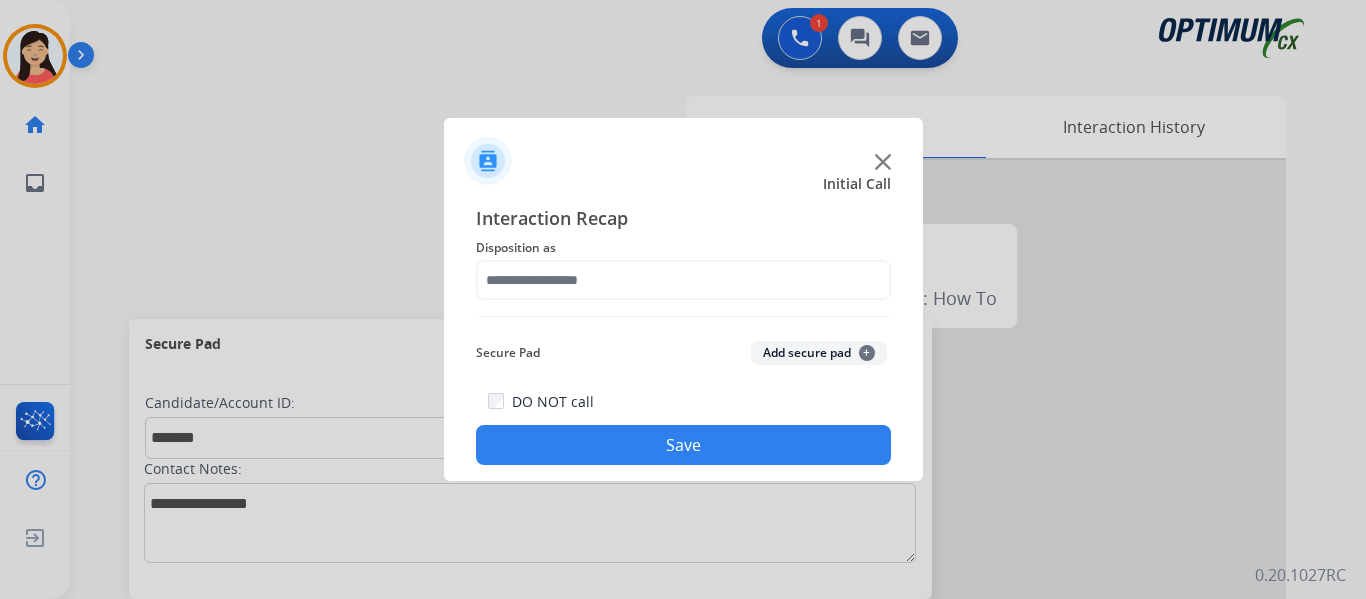 click on "Add secure pad  +" 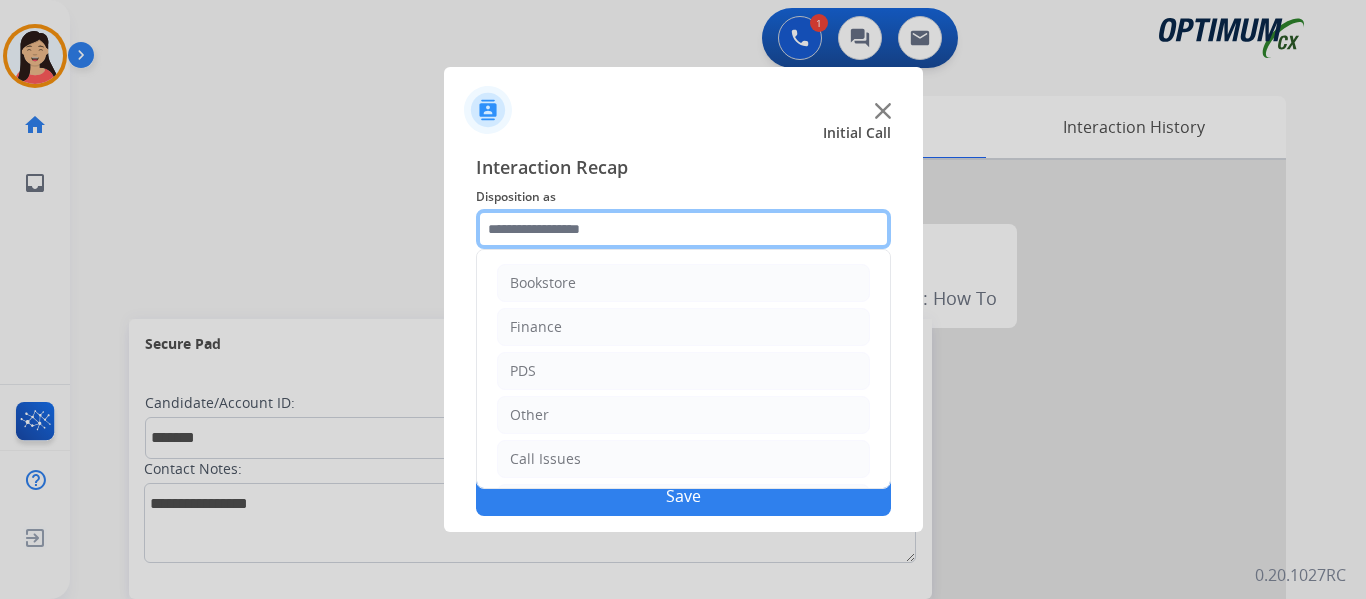 click 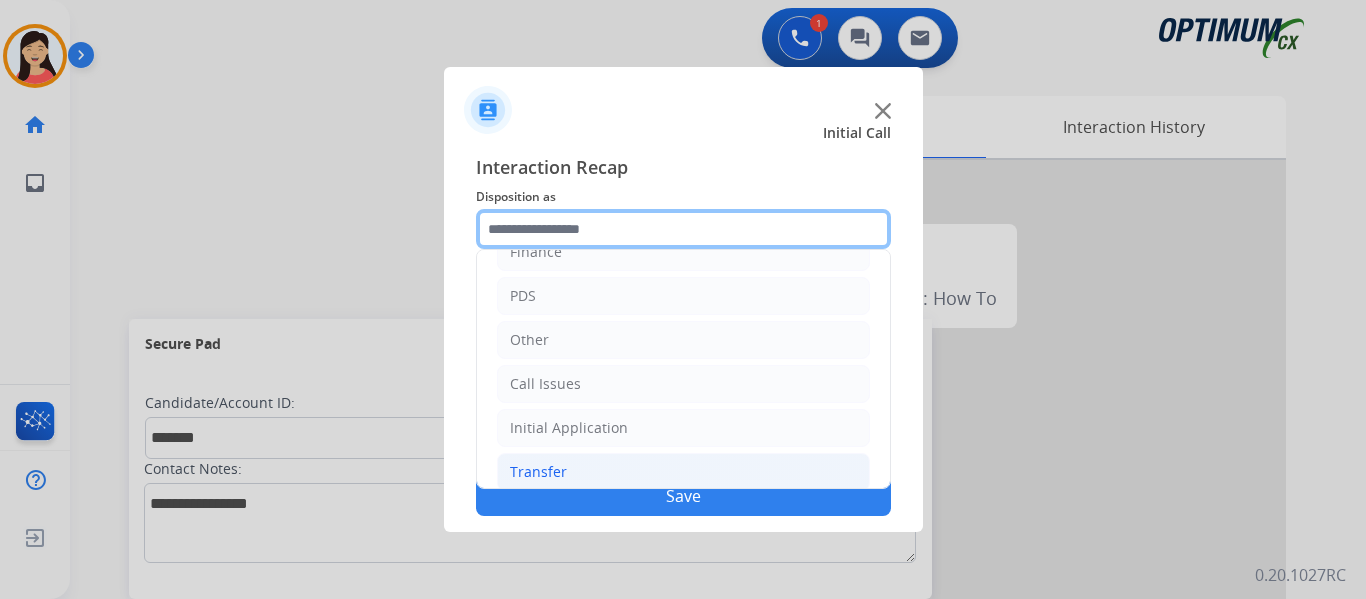 scroll, scrollTop: 136, scrollLeft: 0, axis: vertical 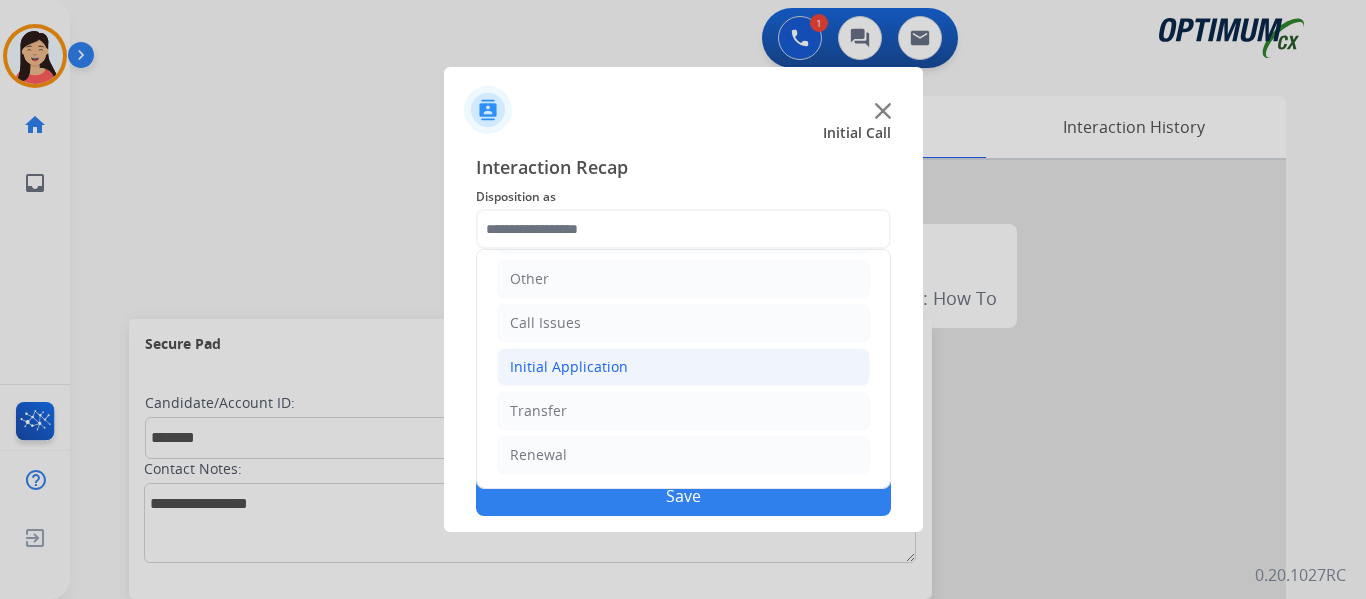 click on "Initial Application" 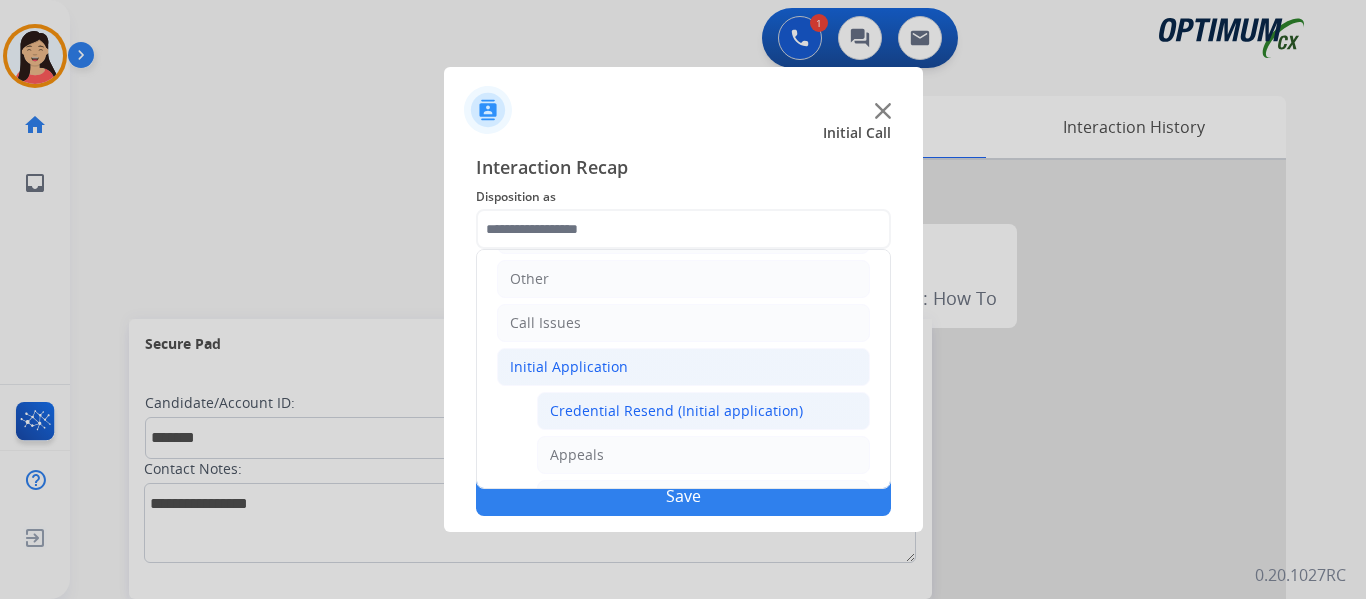 click on "Credential Resend (Initial application)" 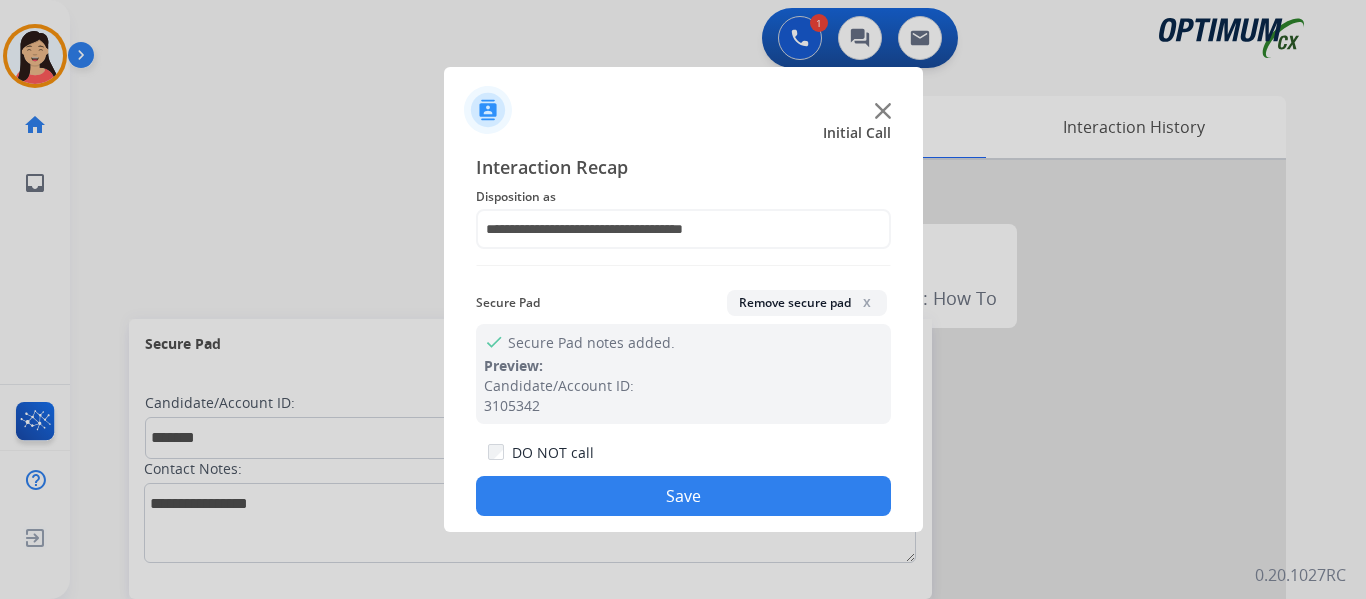 click on "Save" 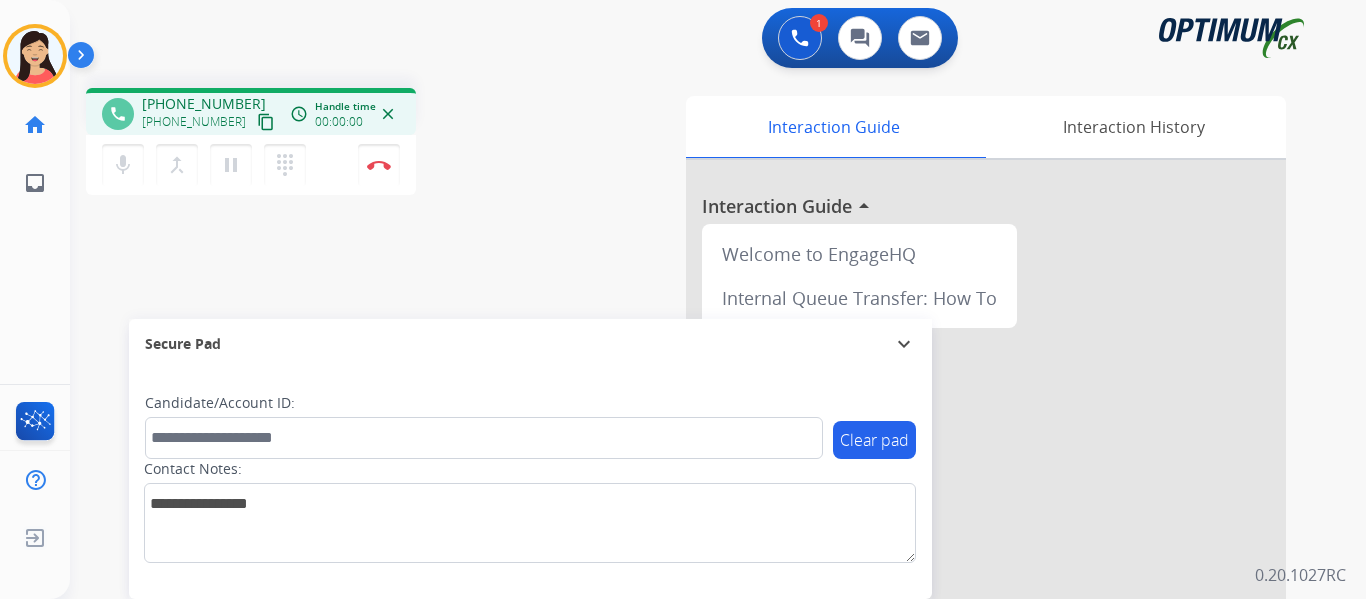 click on "content_copy" at bounding box center (266, 122) 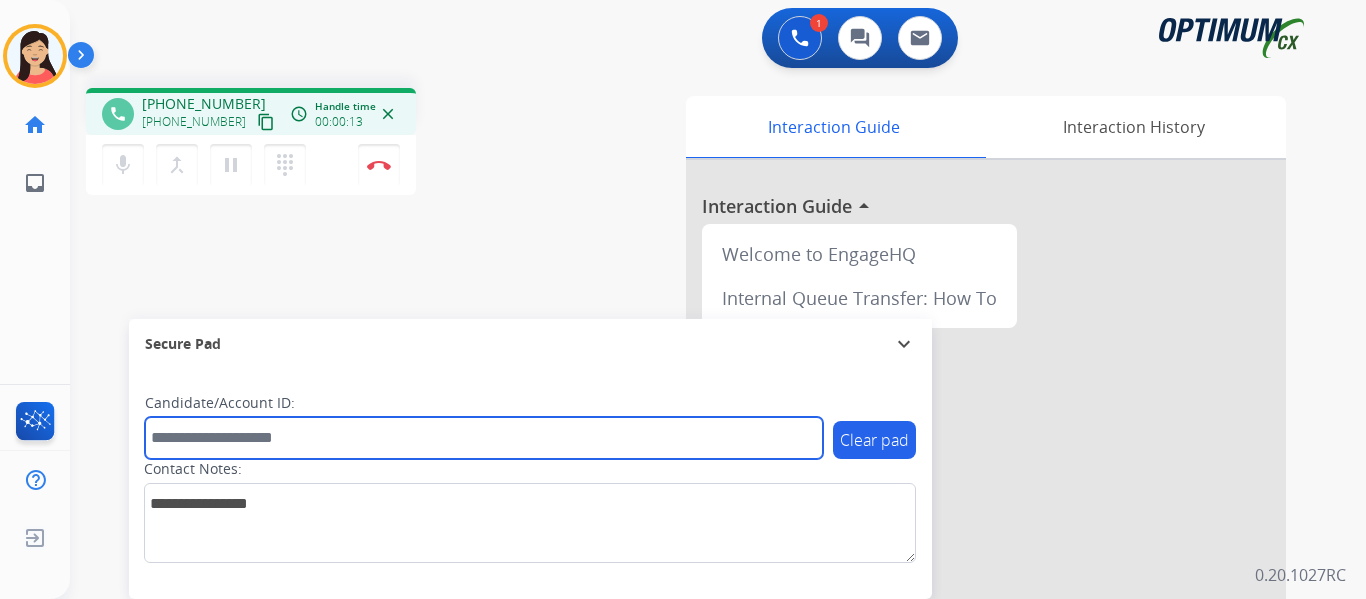 click at bounding box center (484, 438) 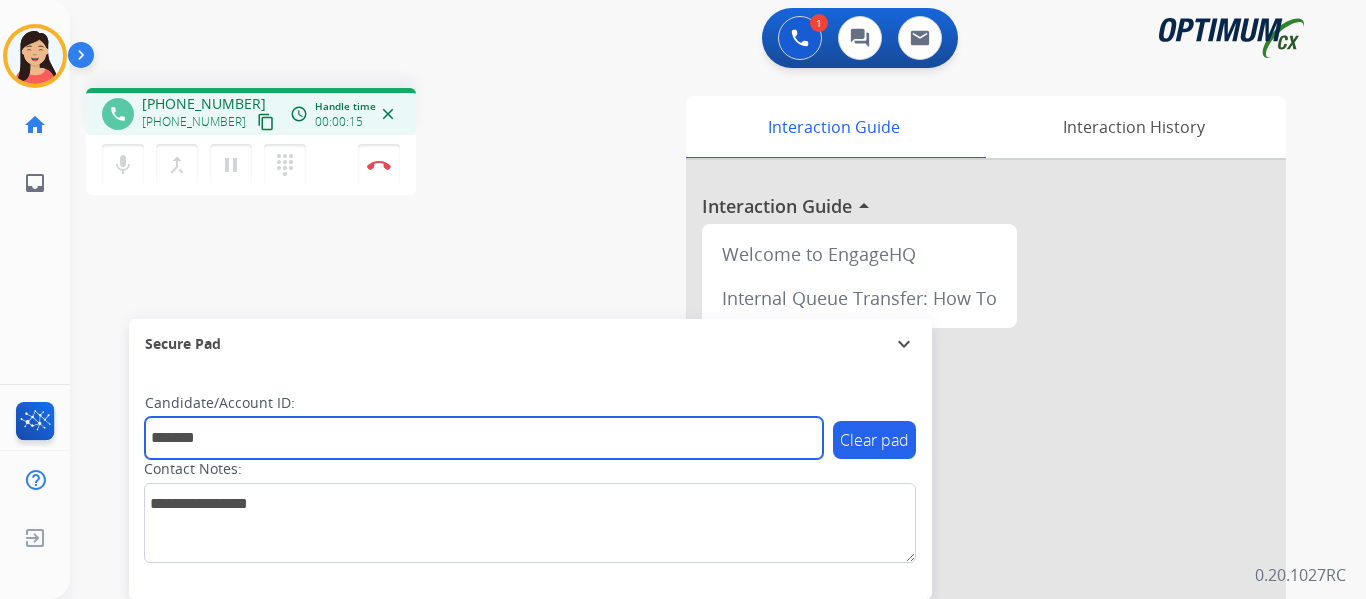 type on "*******" 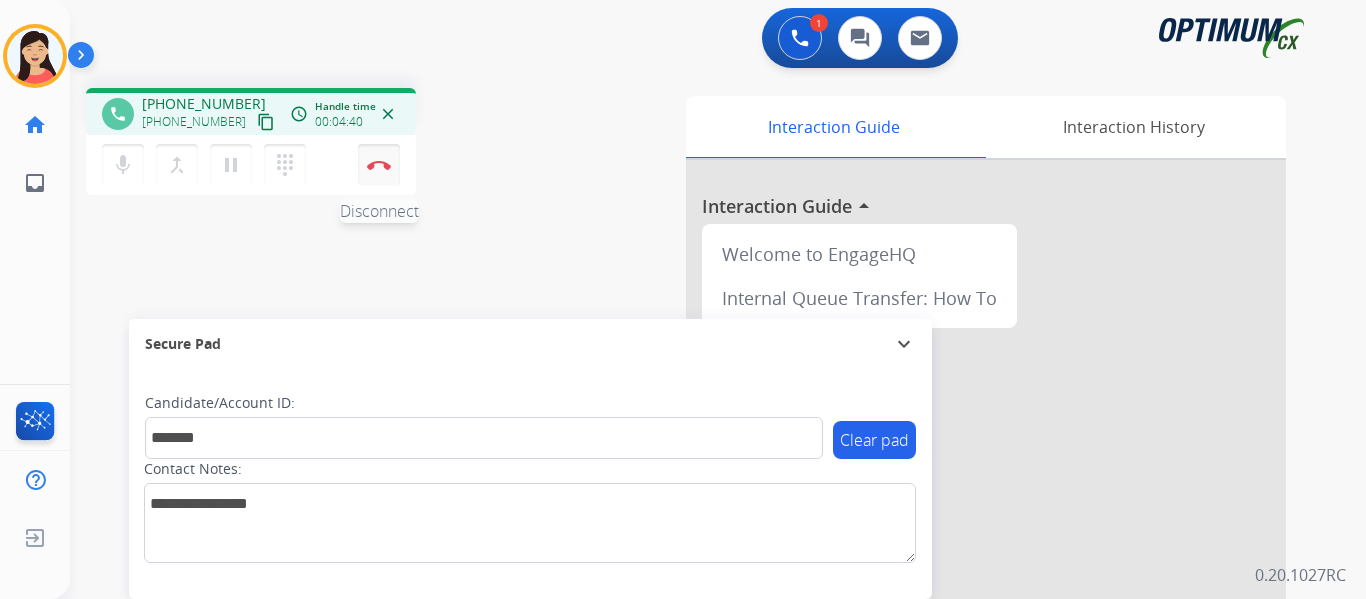 click at bounding box center (379, 165) 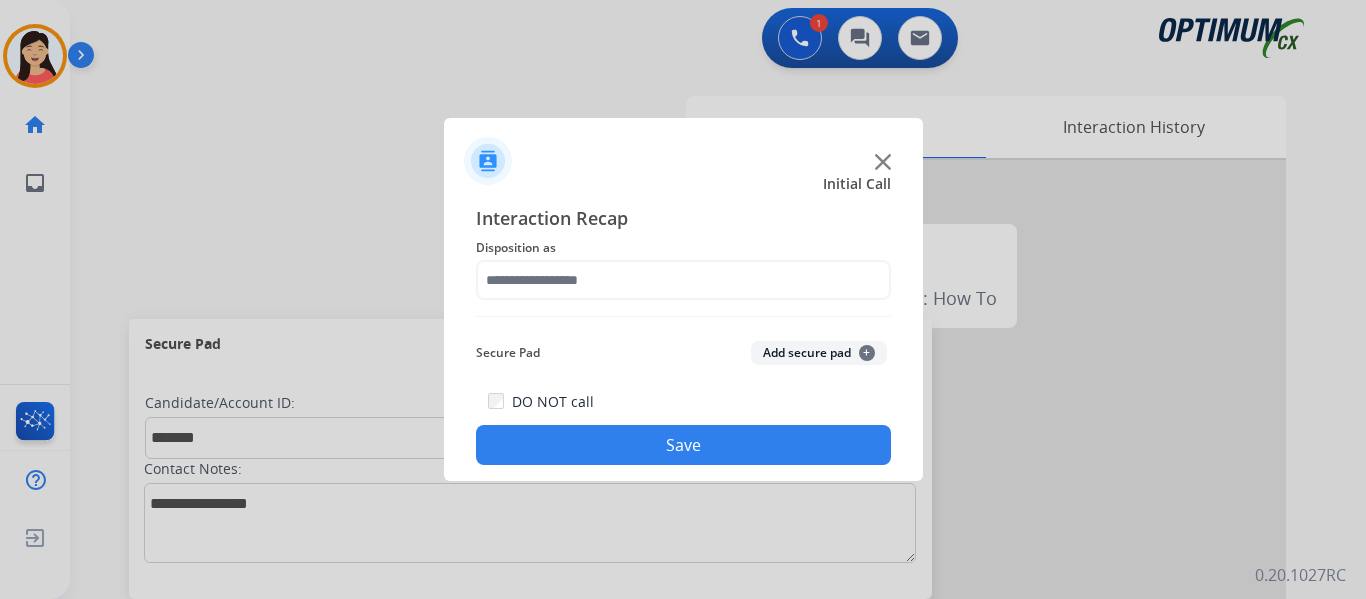 click on "Add secure pad  +" 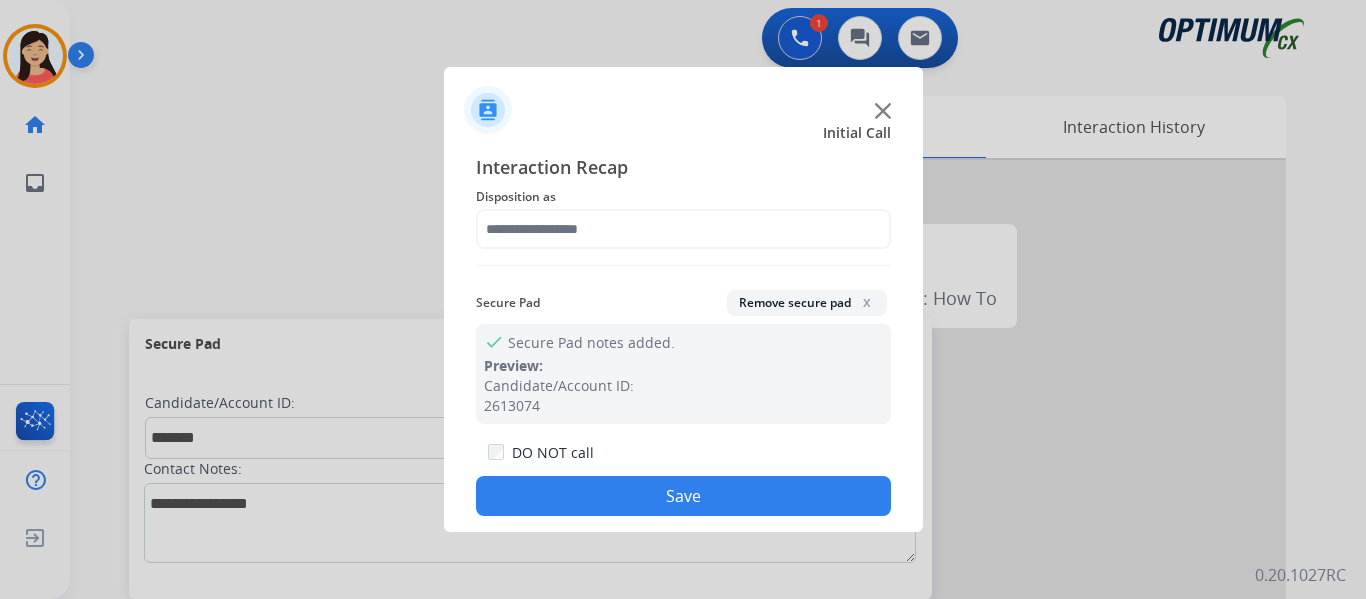 drag, startPoint x: 638, startPoint y: 260, endPoint x: 621, endPoint y: 236, distance: 29.410883 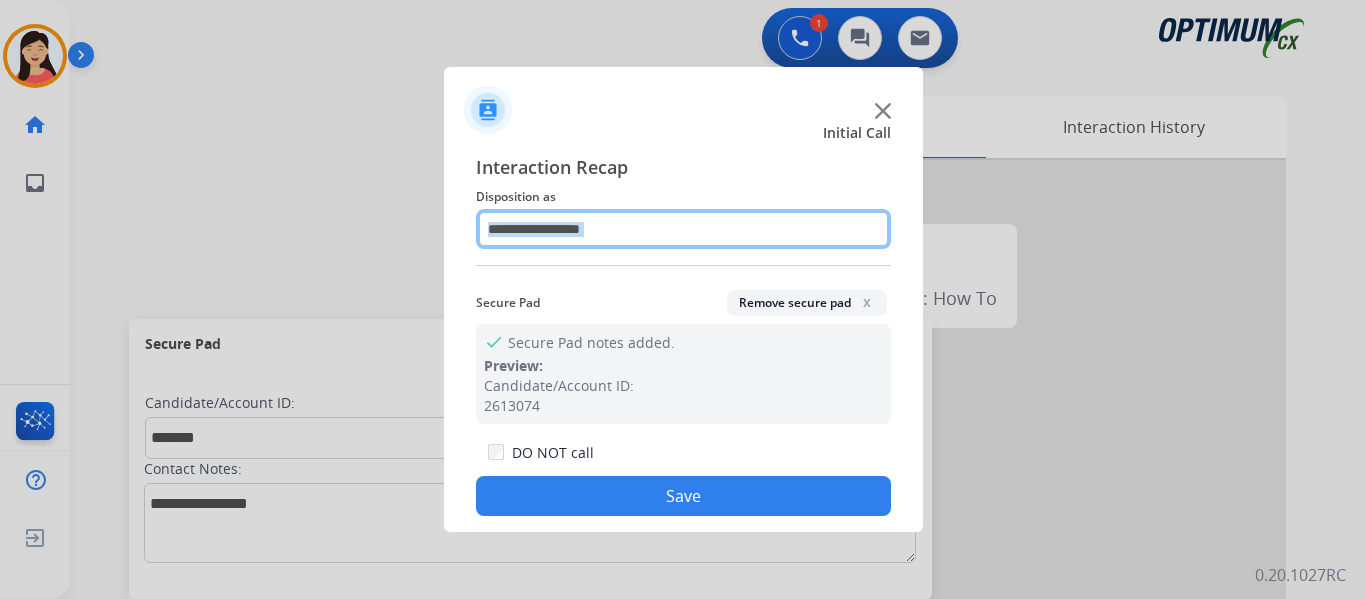 click 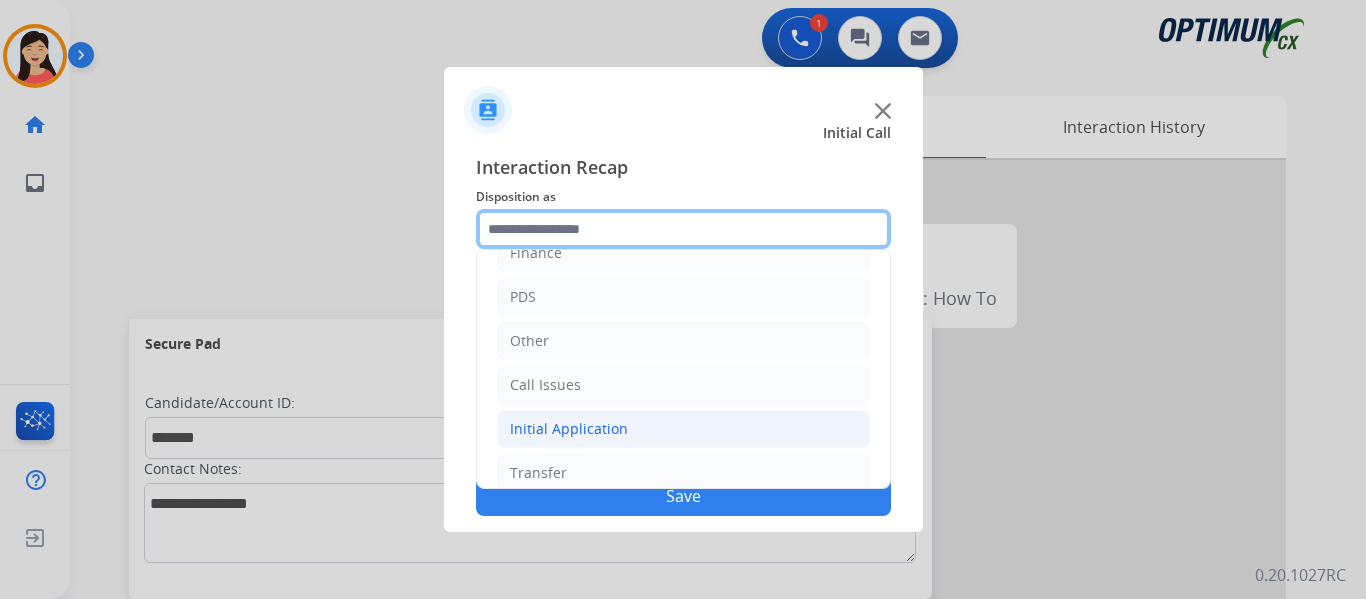 scroll, scrollTop: 136, scrollLeft: 0, axis: vertical 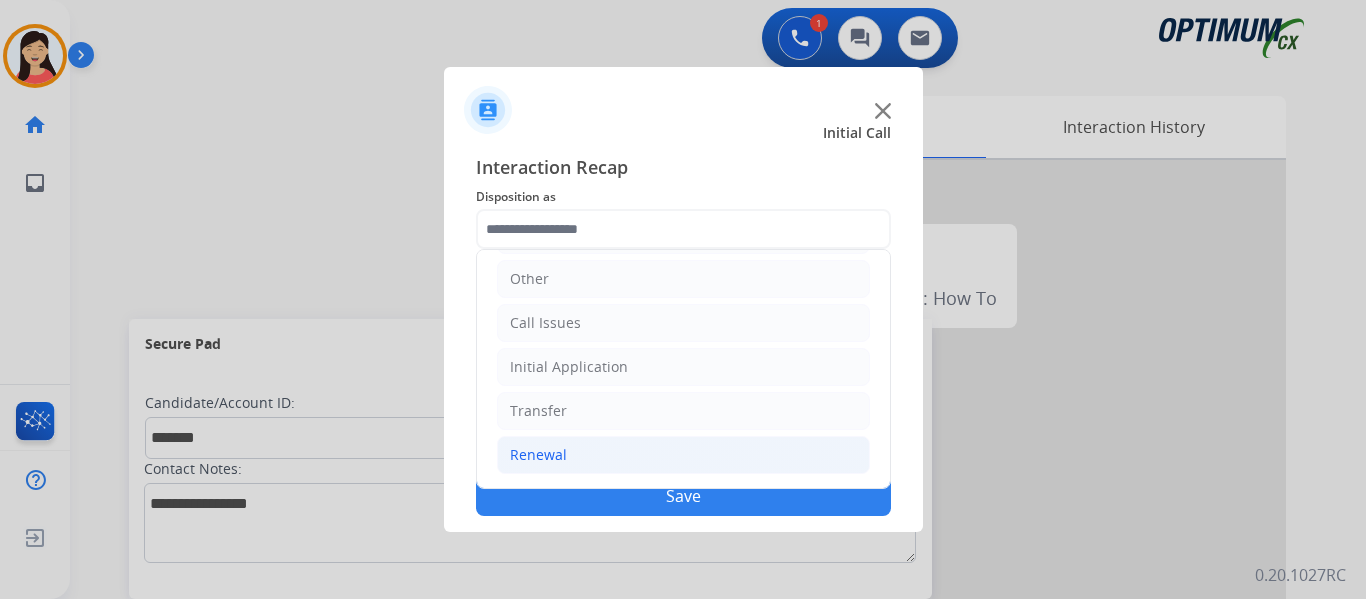 click on "Renewal" 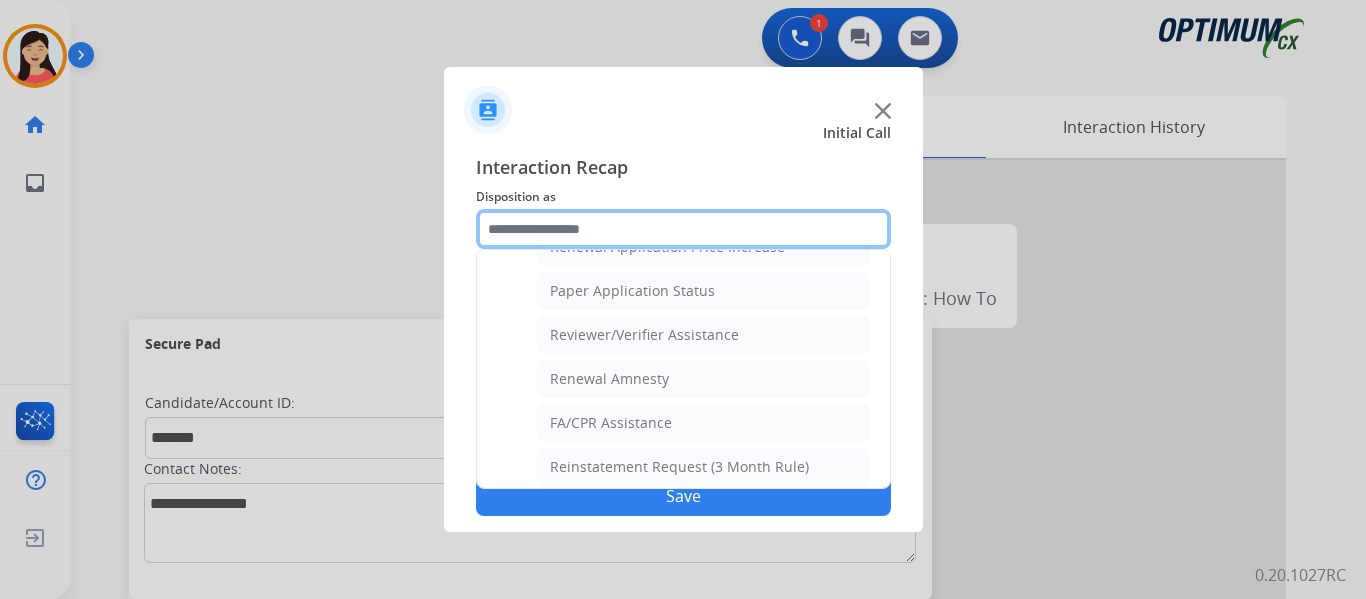 scroll, scrollTop: 772, scrollLeft: 0, axis: vertical 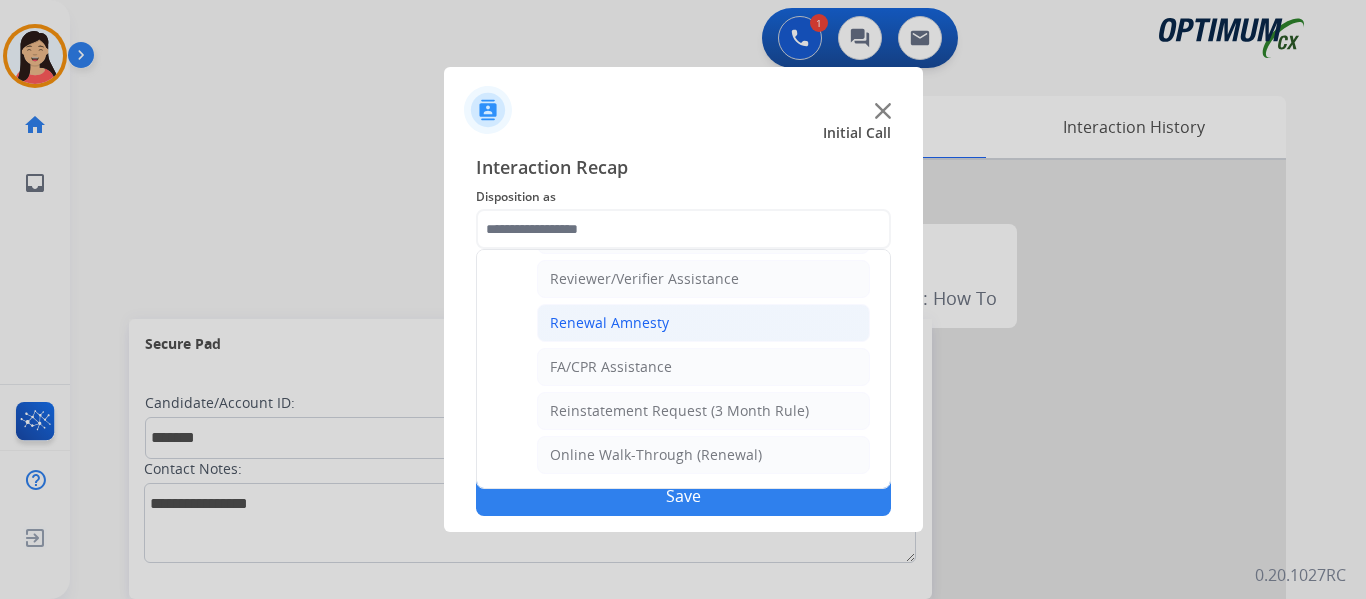 click on "Renewal Amnesty" 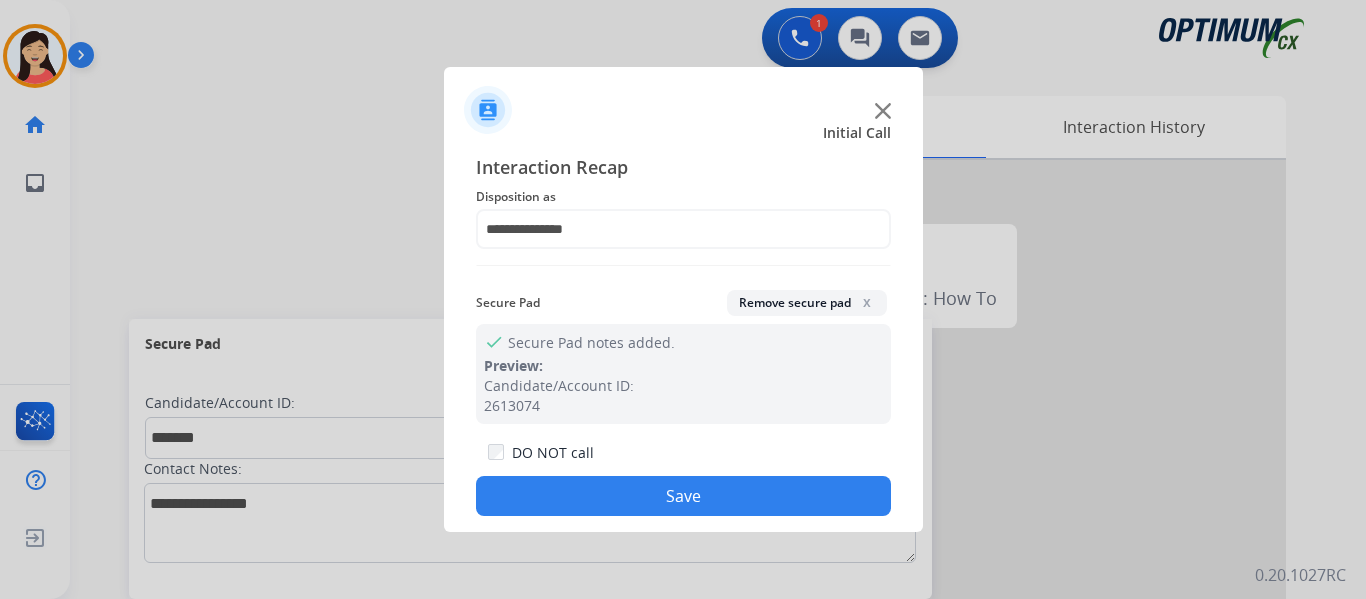 drag, startPoint x: 703, startPoint y: 489, endPoint x: 823, endPoint y: 596, distance: 160.77625 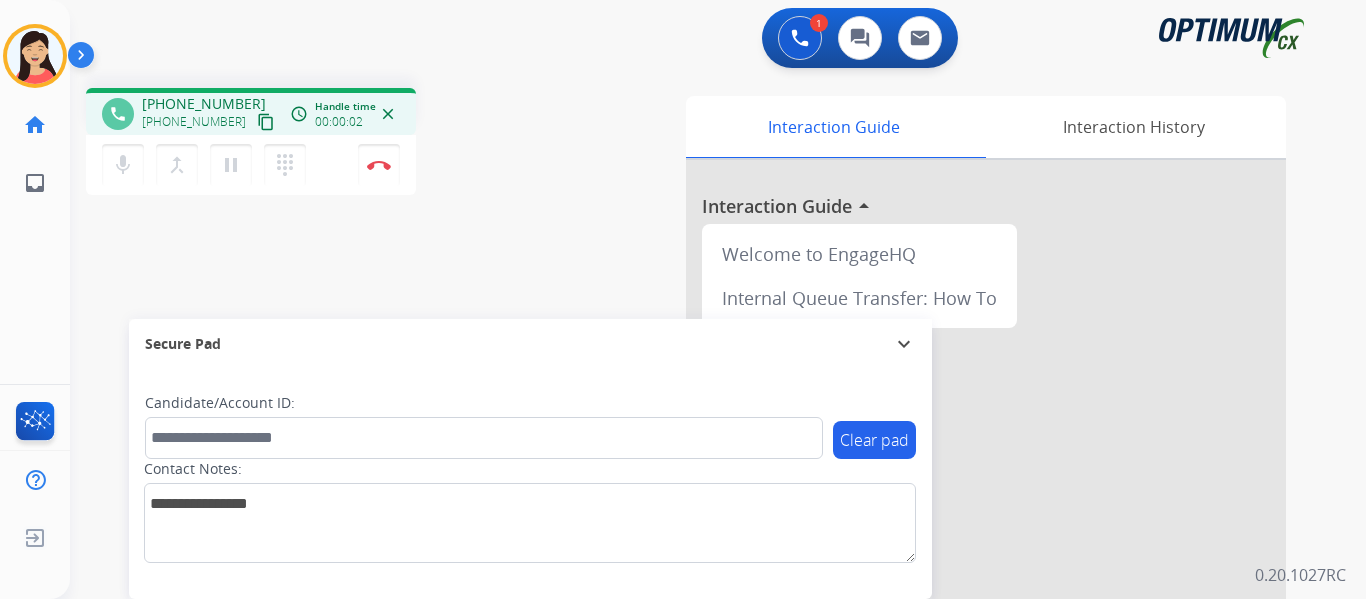 click on "content_copy" at bounding box center (266, 122) 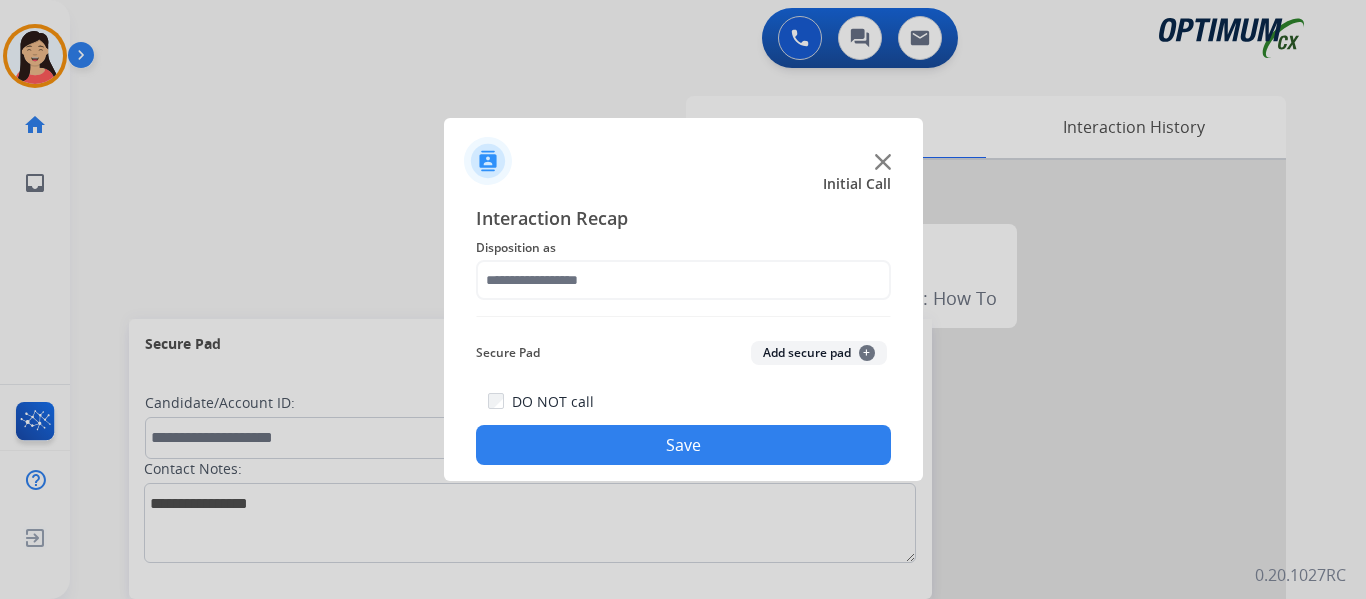 drag, startPoint x: 586, startPoint y: 172, endPoint x: 600, endPoint y: 191, distance: 23.600847 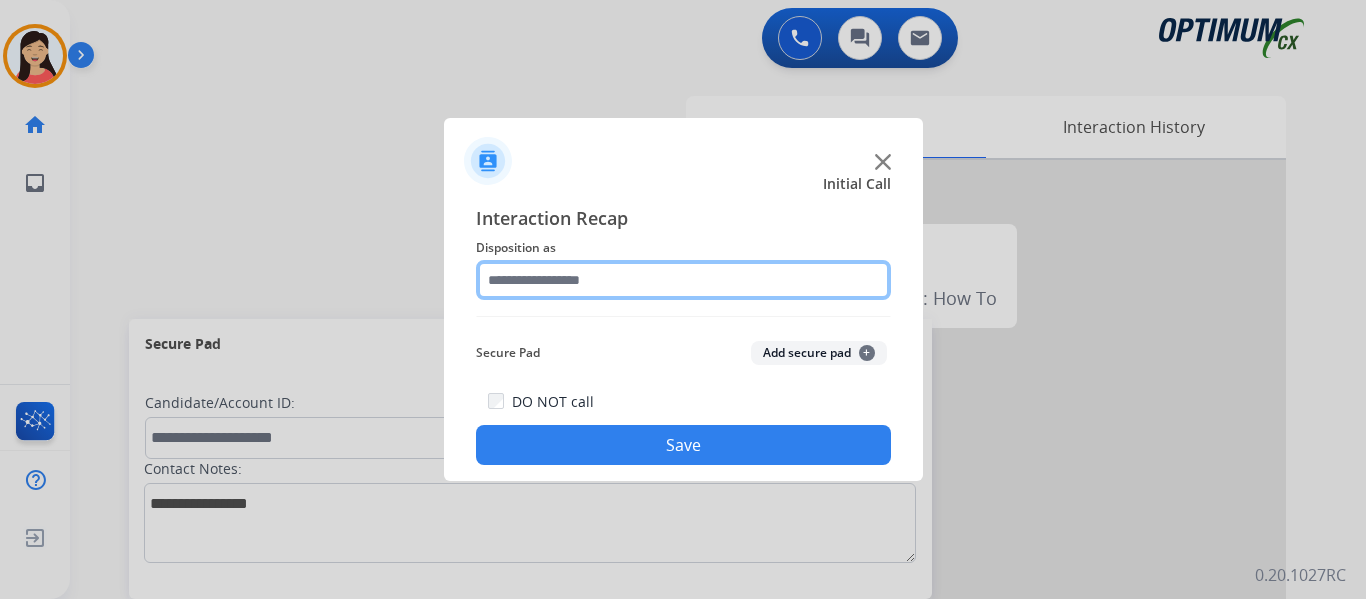 click 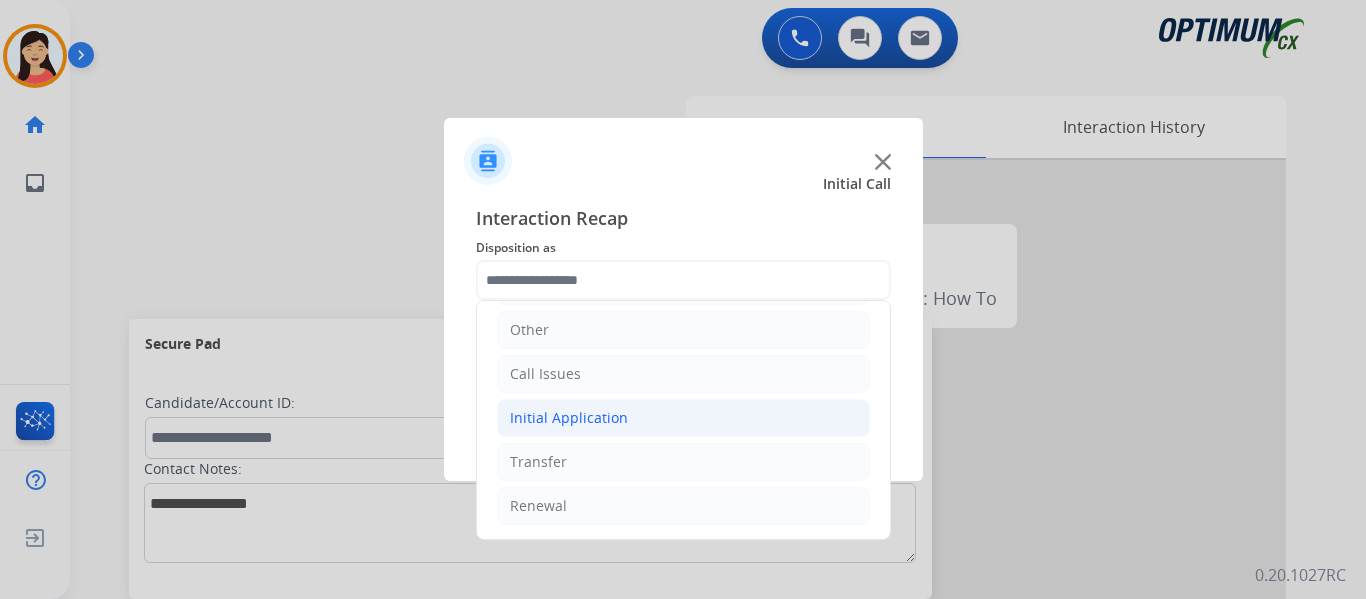 click on "Initial Application" 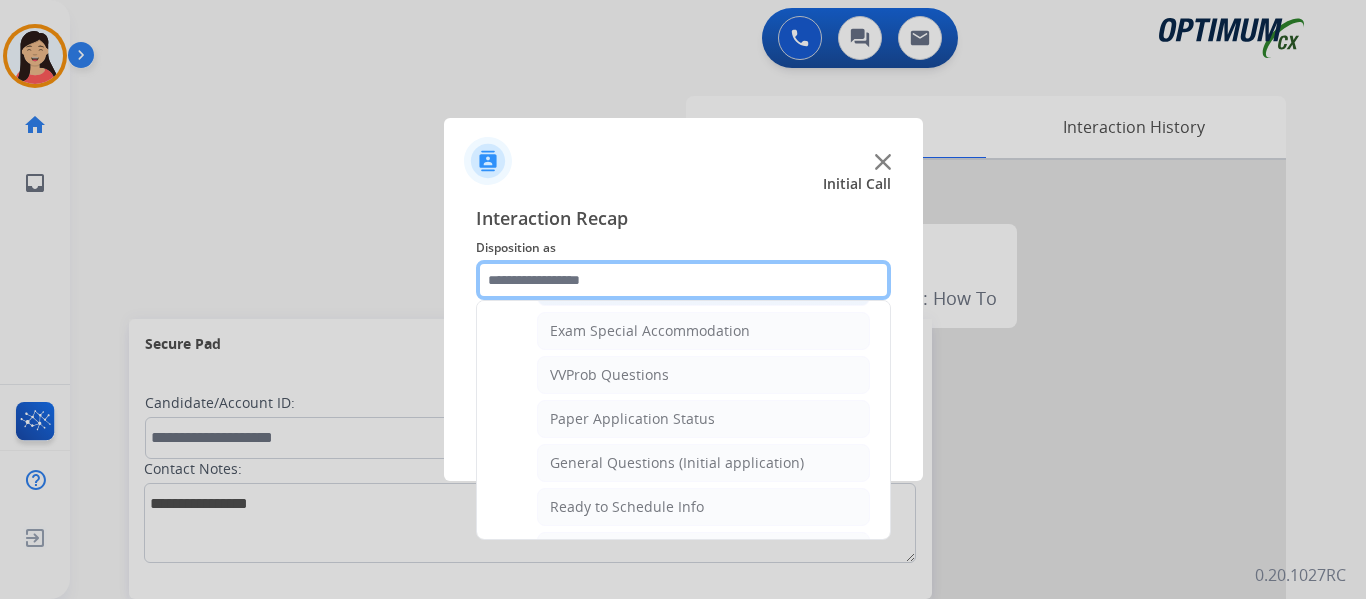 scroll, scrollTop: 1036, scrollLeft: 0, axis: vertical 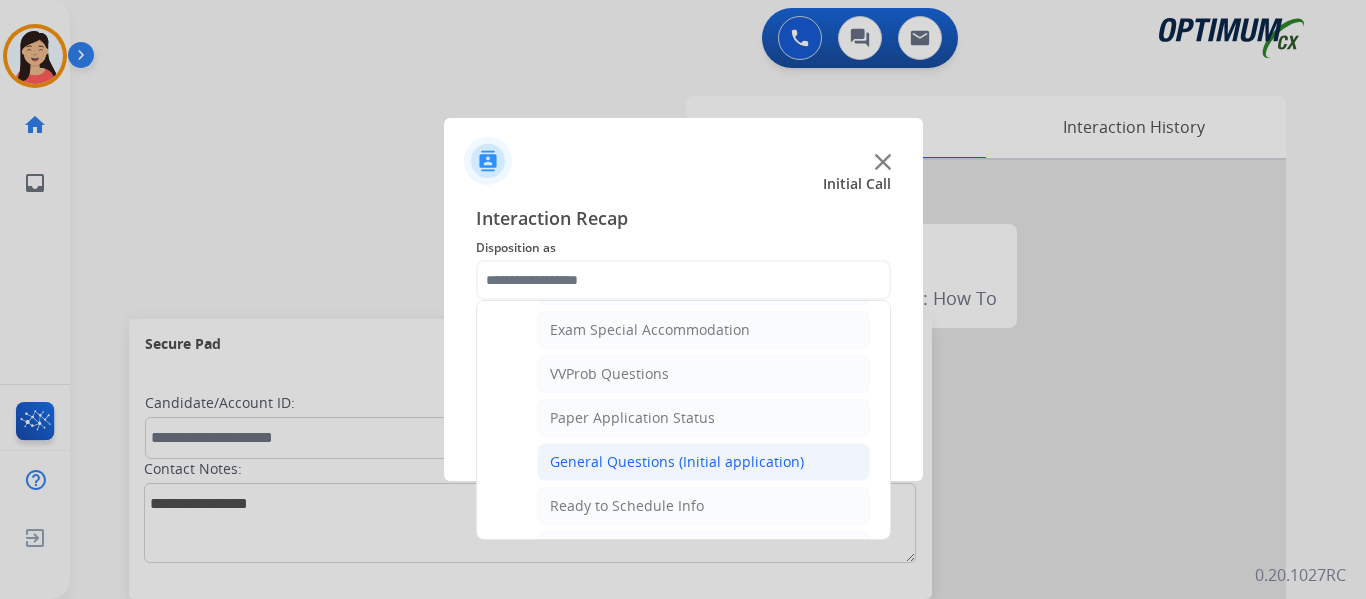 click on "General Questions (Initial application)" 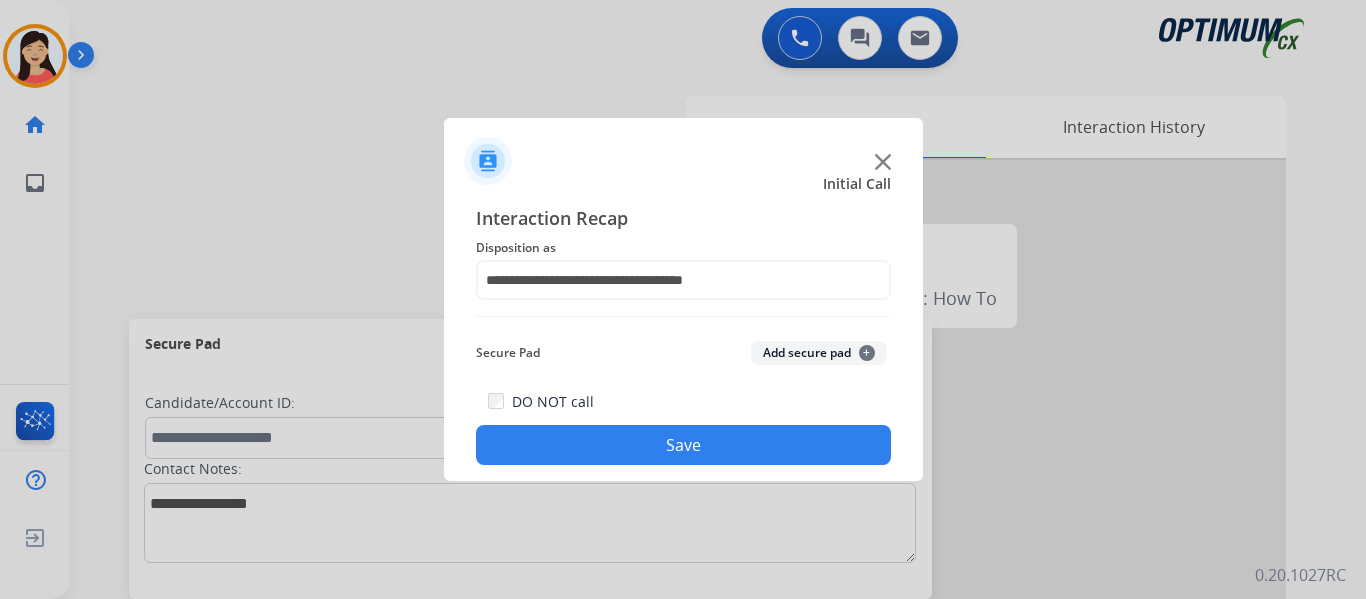 click on "Save" 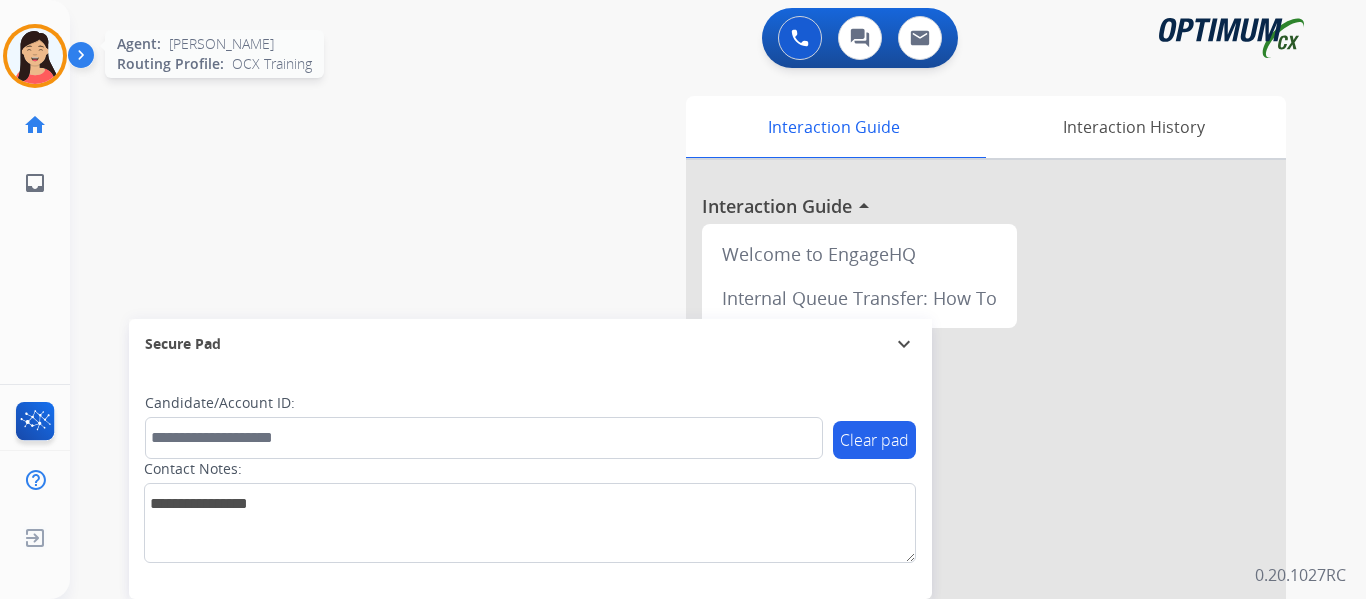 click at bounding box center (35, 56) 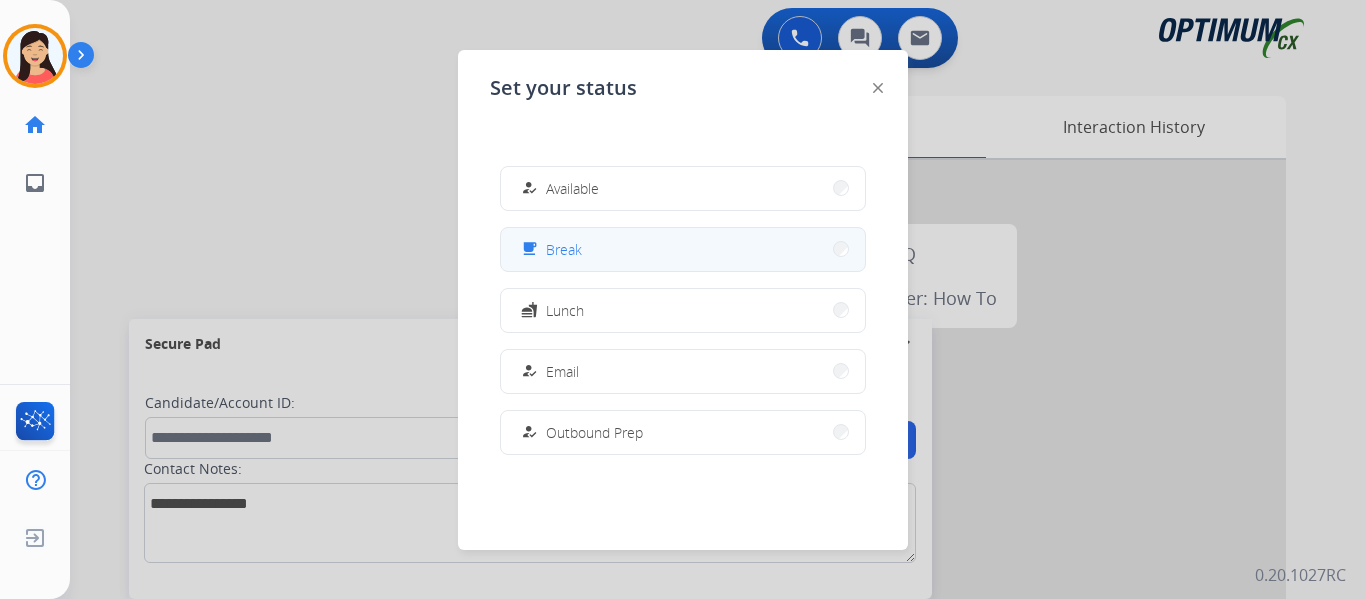 click on "free_breakfast Break" at bounding box center [549, 249] 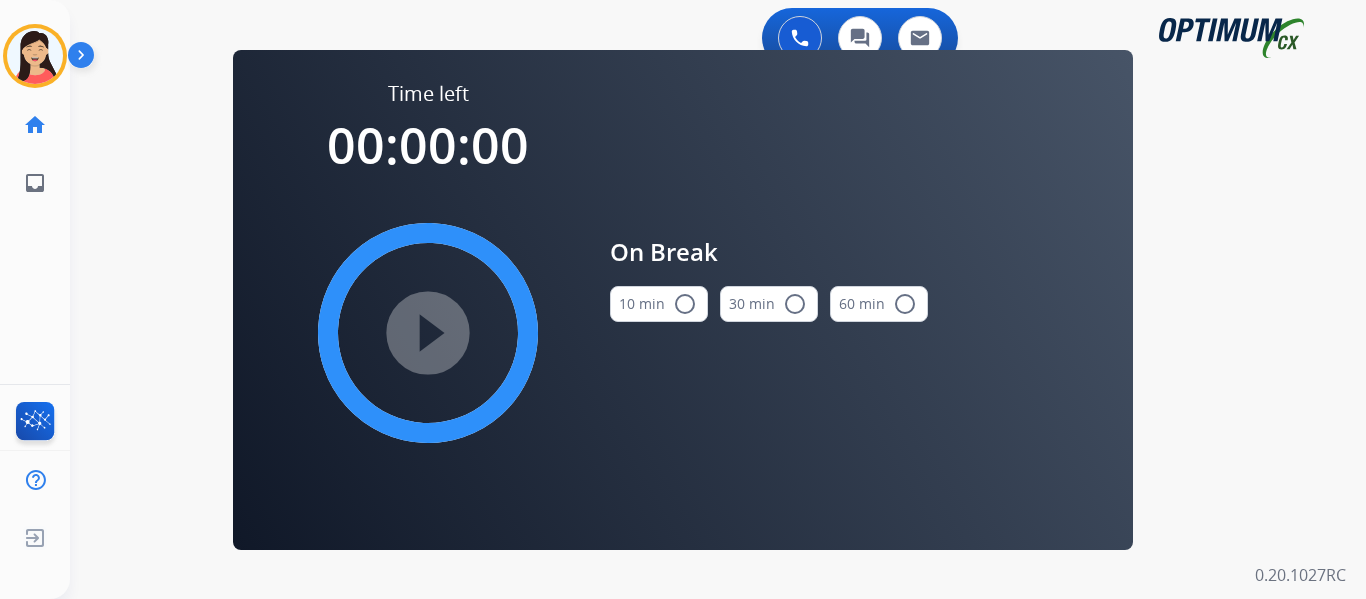 click on "10 min  radio_button_unchecked" at bounding box center [659, 304] 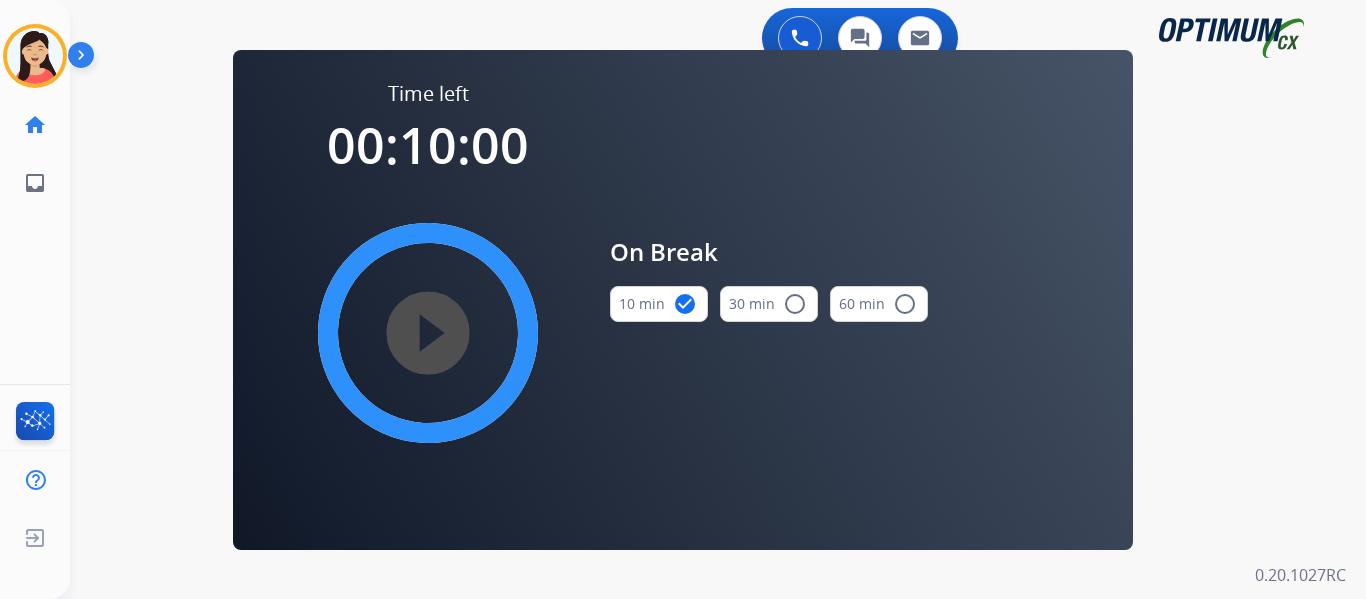 click on "play_circle_filled" at bounding box center (428, 333) 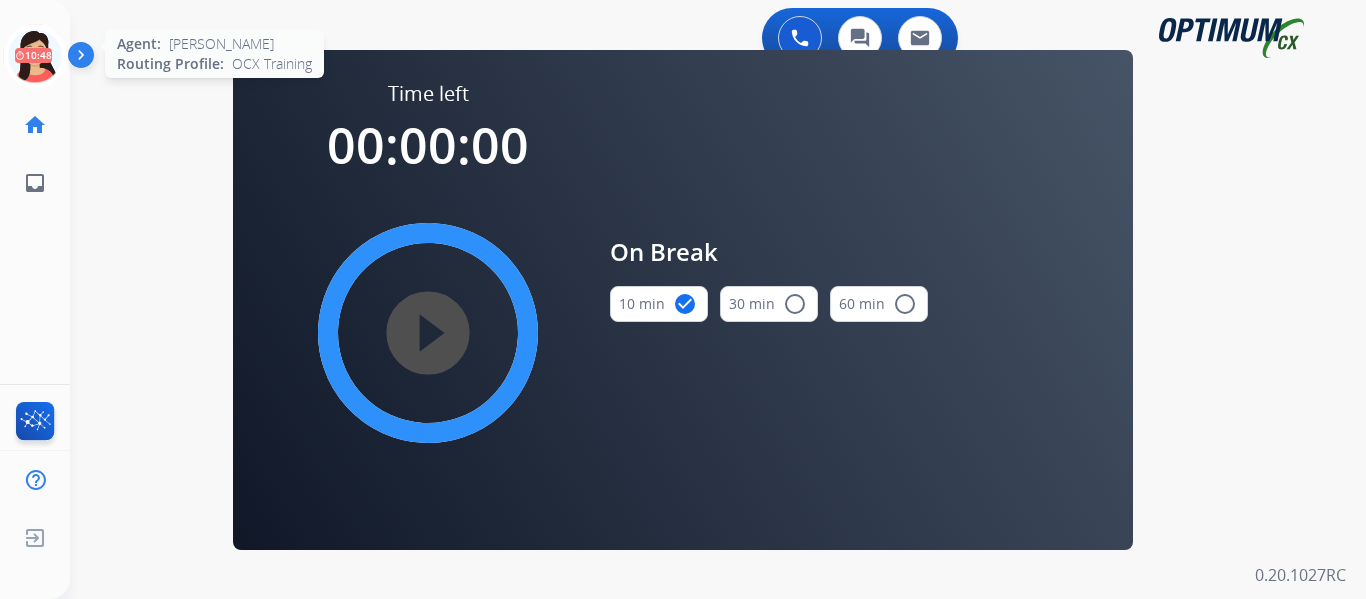 click 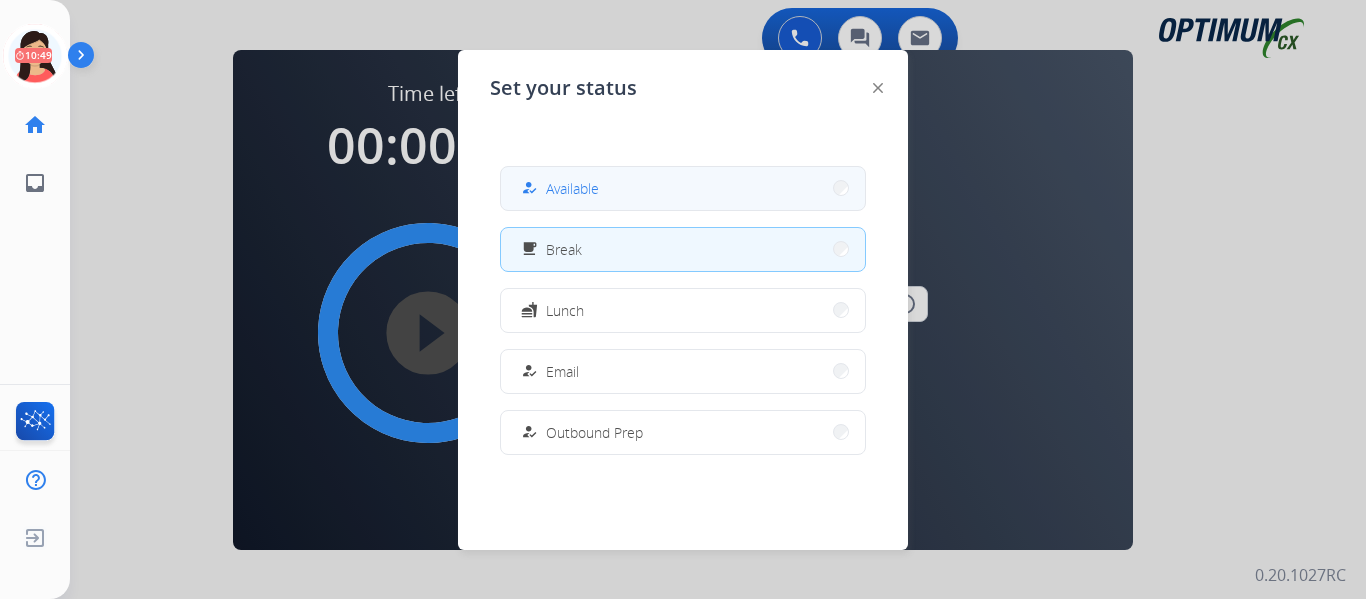 click on "how_to_reg Available" at bounding box center [683, 188] 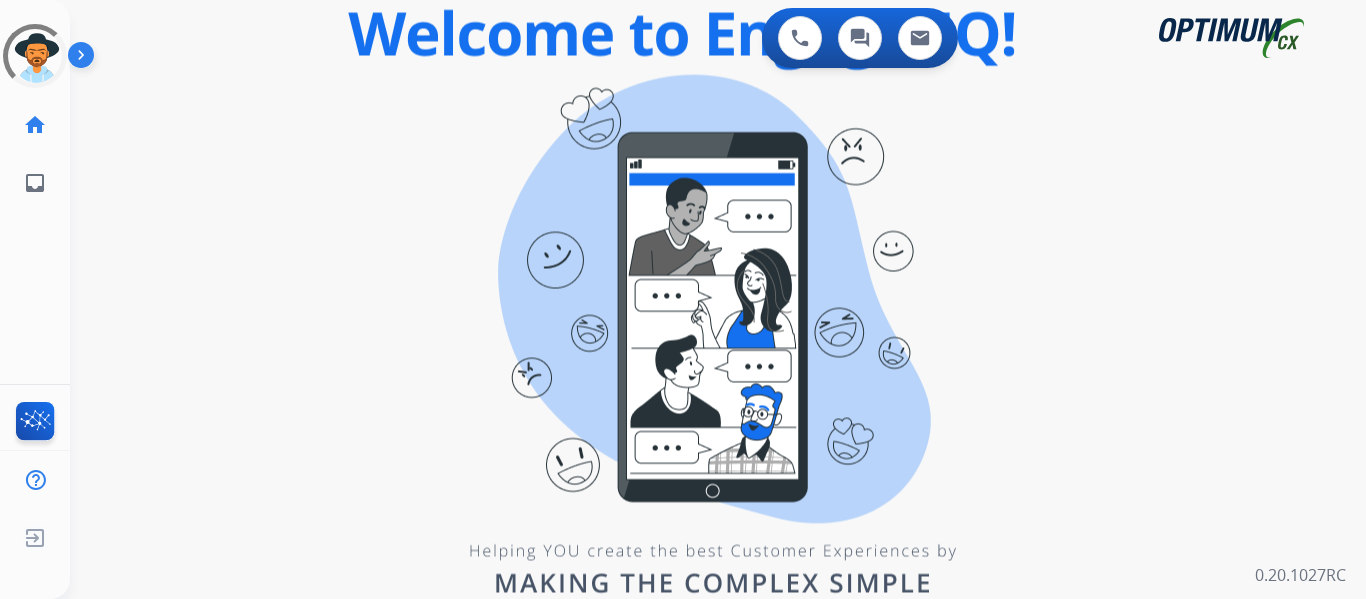 scroll, scrollTop: 0, scrollLeft: 0, axis: both 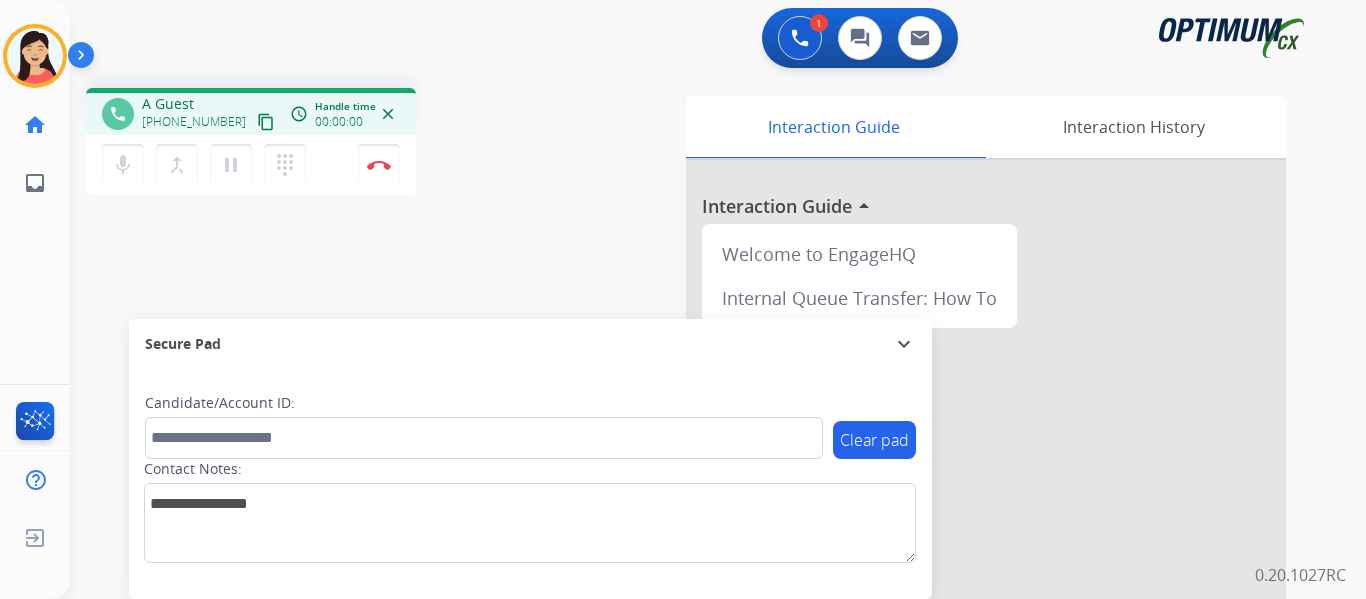 click on "content_copy" at bounding box center [266, 122] 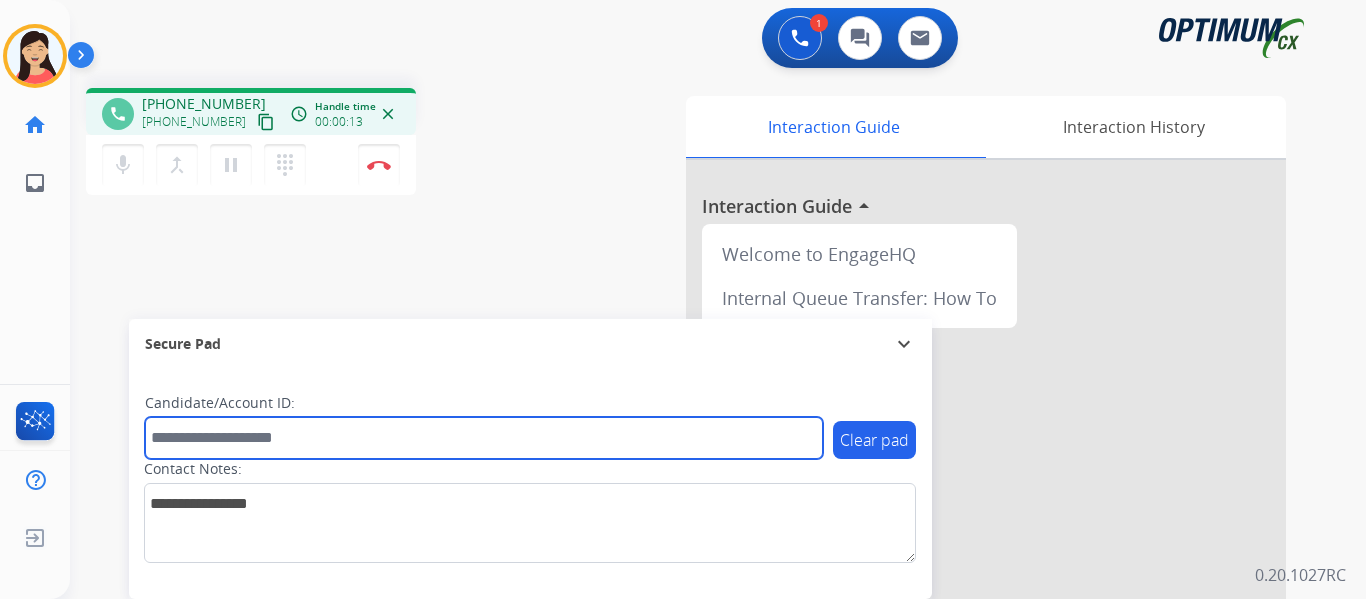 click at bounding box center [484, 438] 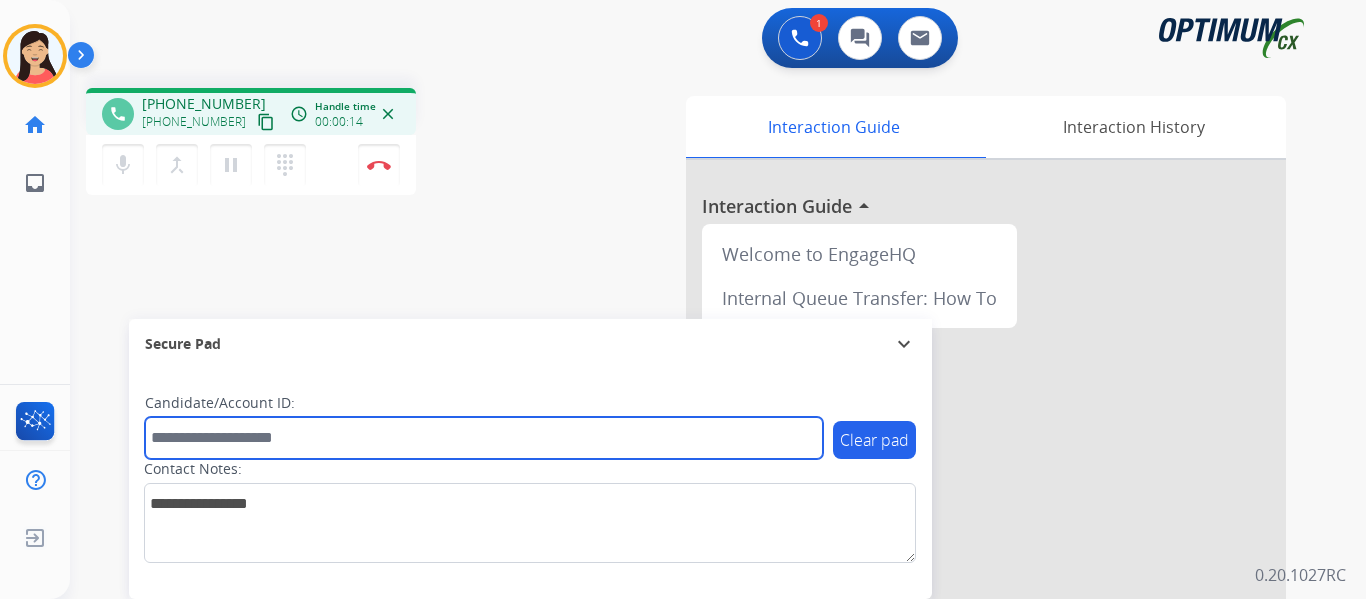 paste on "*******" 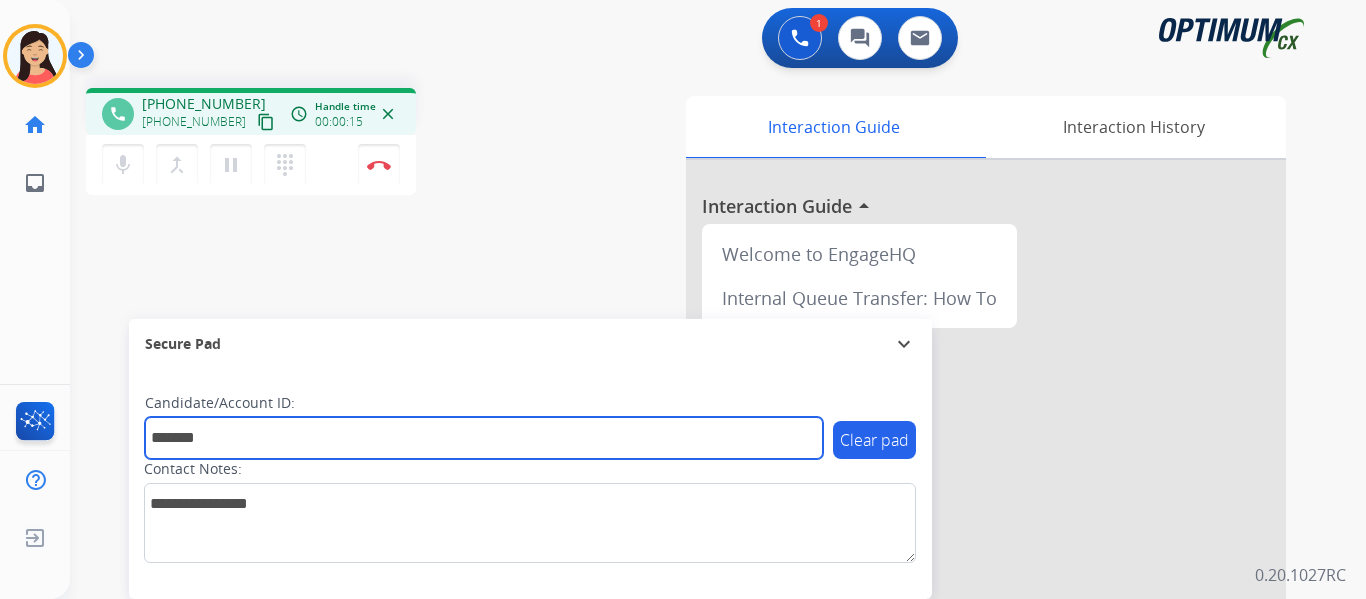 type on "*******" 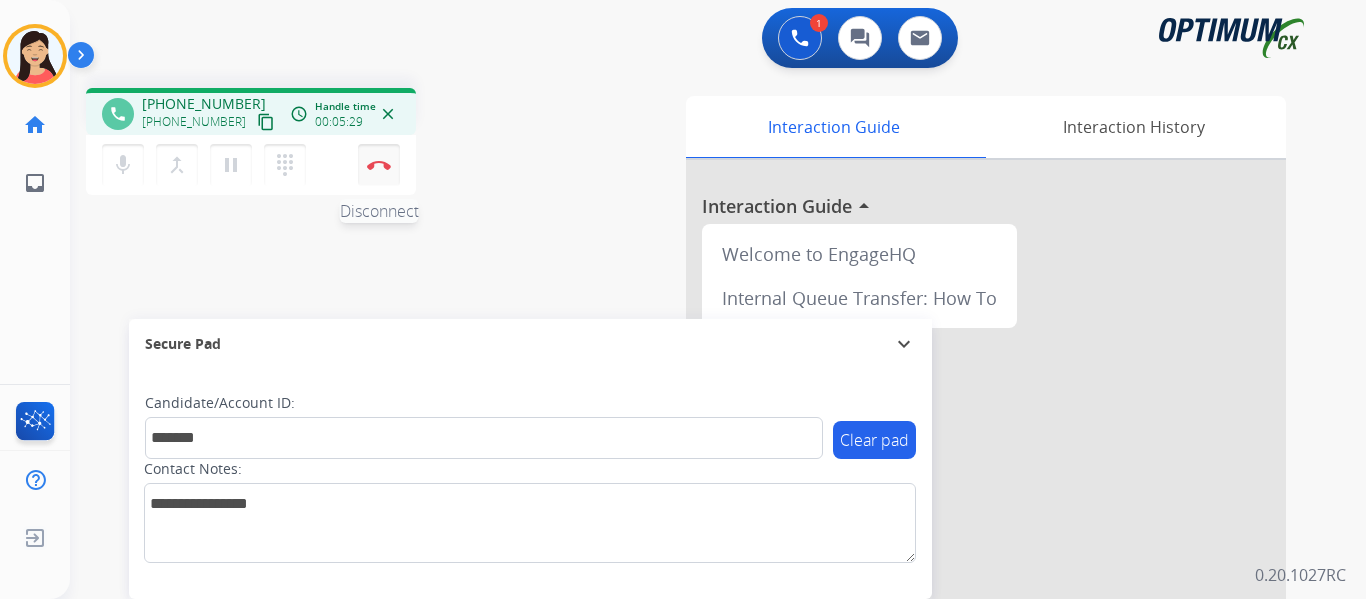 click at bounding box center (379, 165) 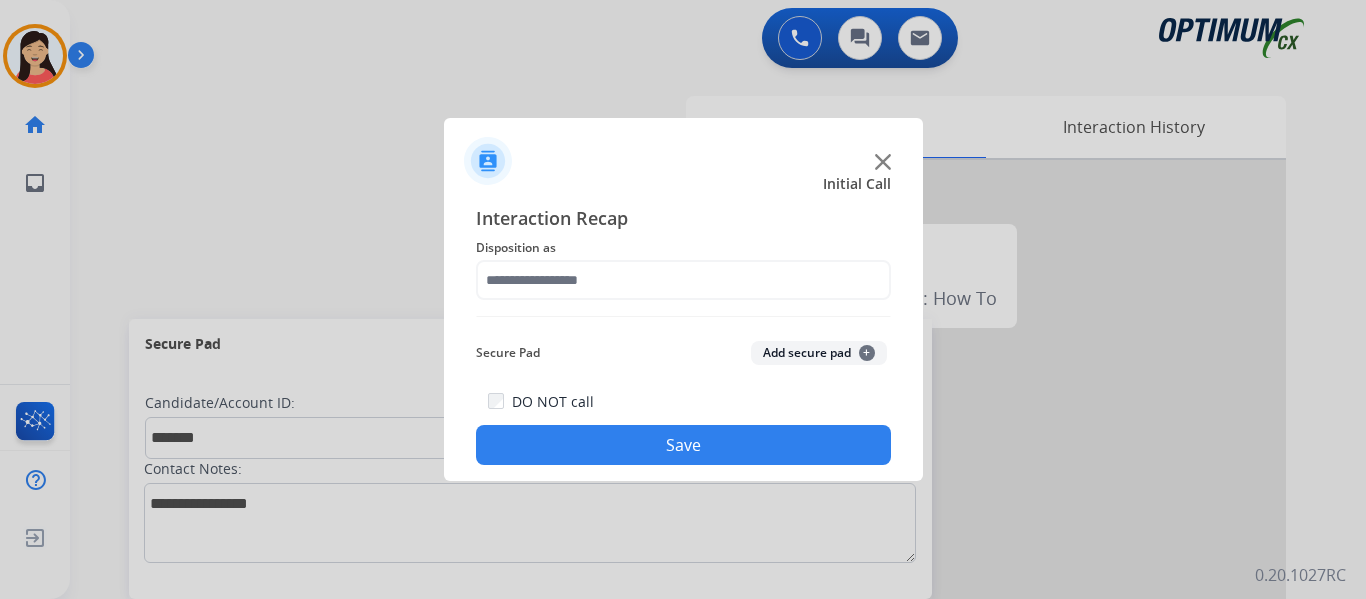 click on "Interaction Recap Disposition as    Secure Pad  Add secure pad  +  DO NOT call  Save" 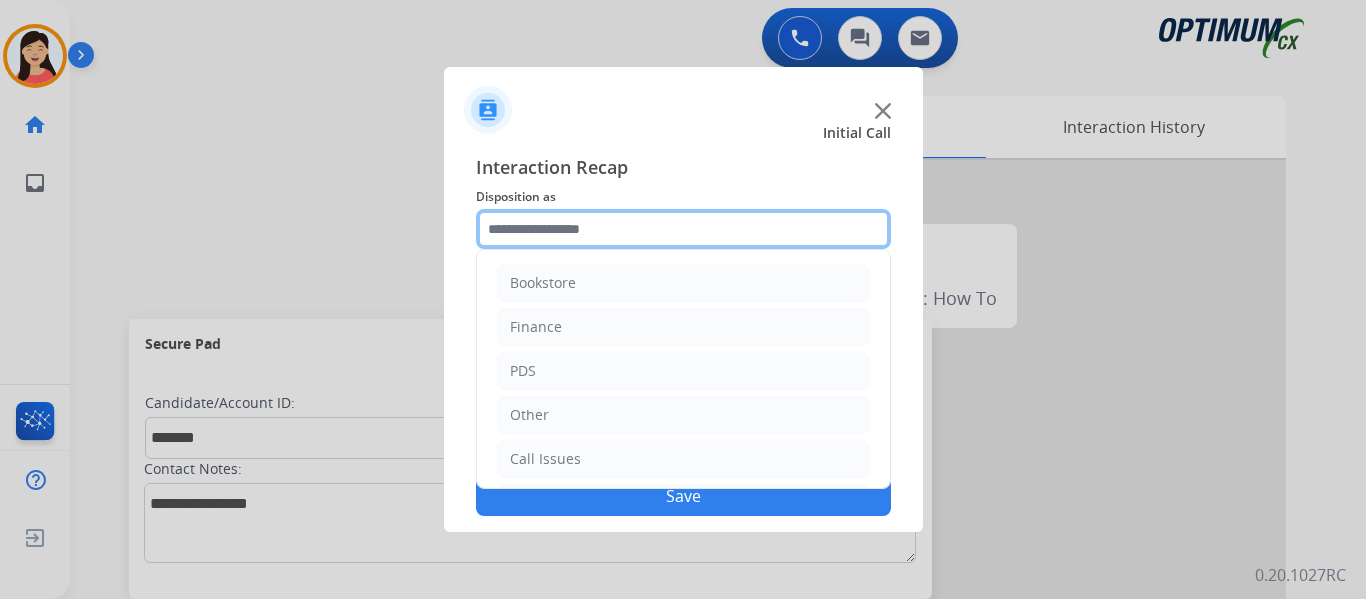 click 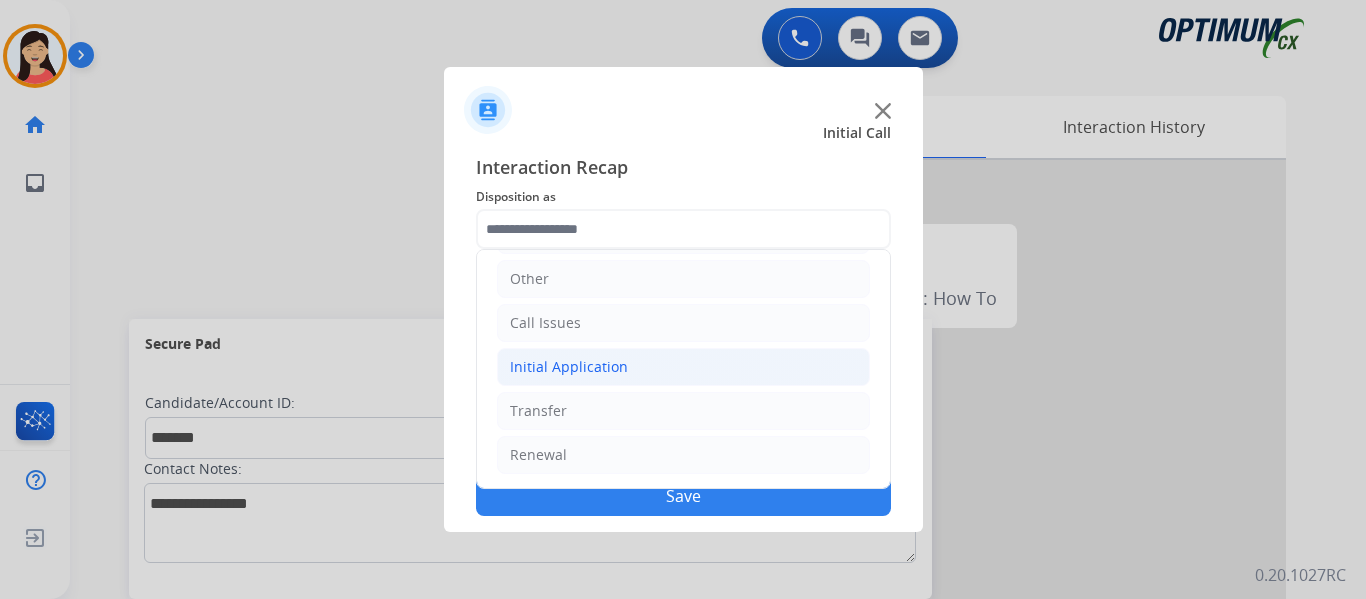 click on "Initial Application" 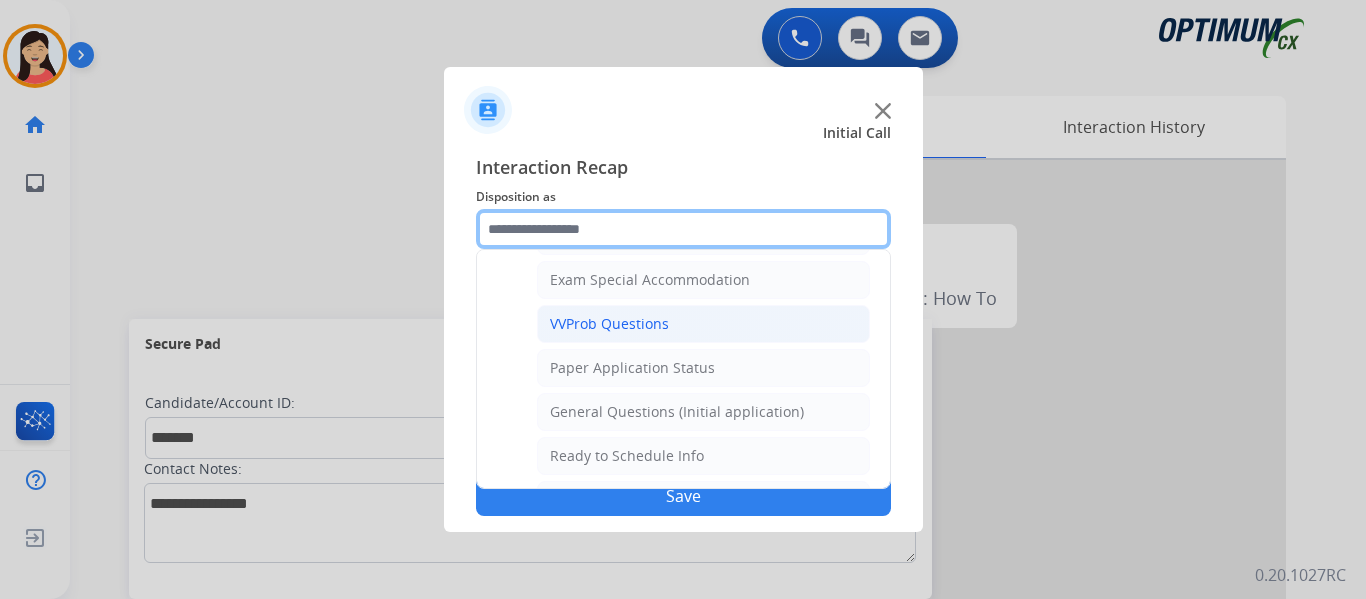 scroll, scrollTop: 1036, scrollLeft: 0, axis: vertical 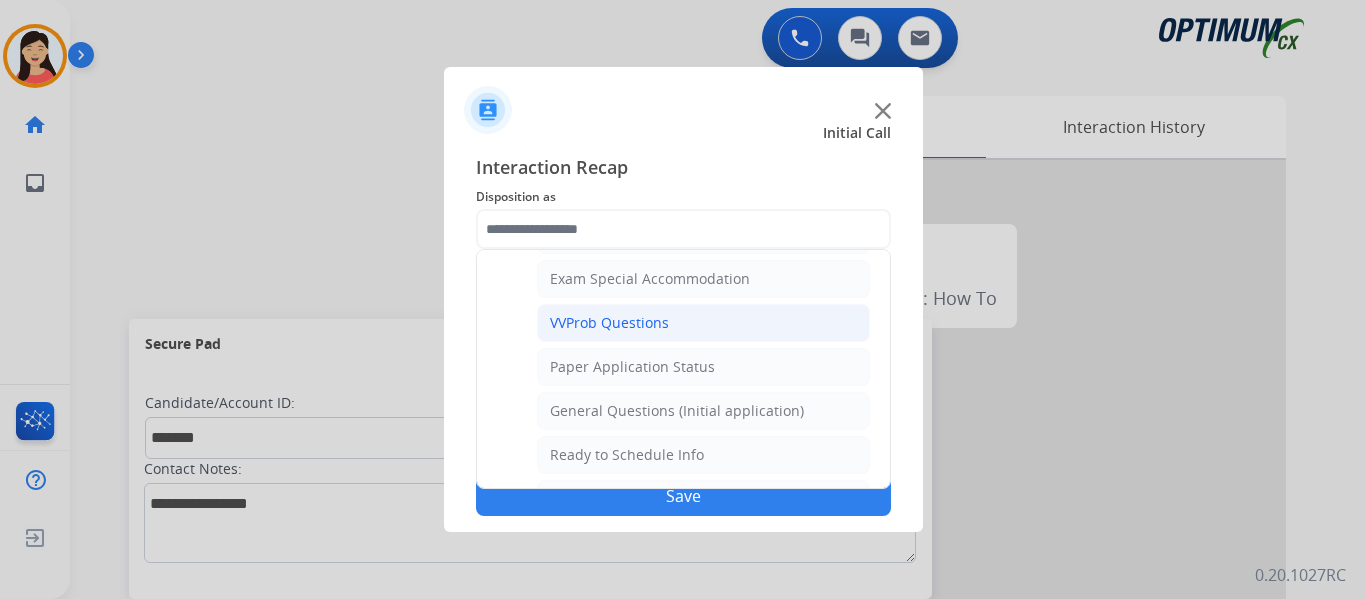 click on "VVProb Questions" 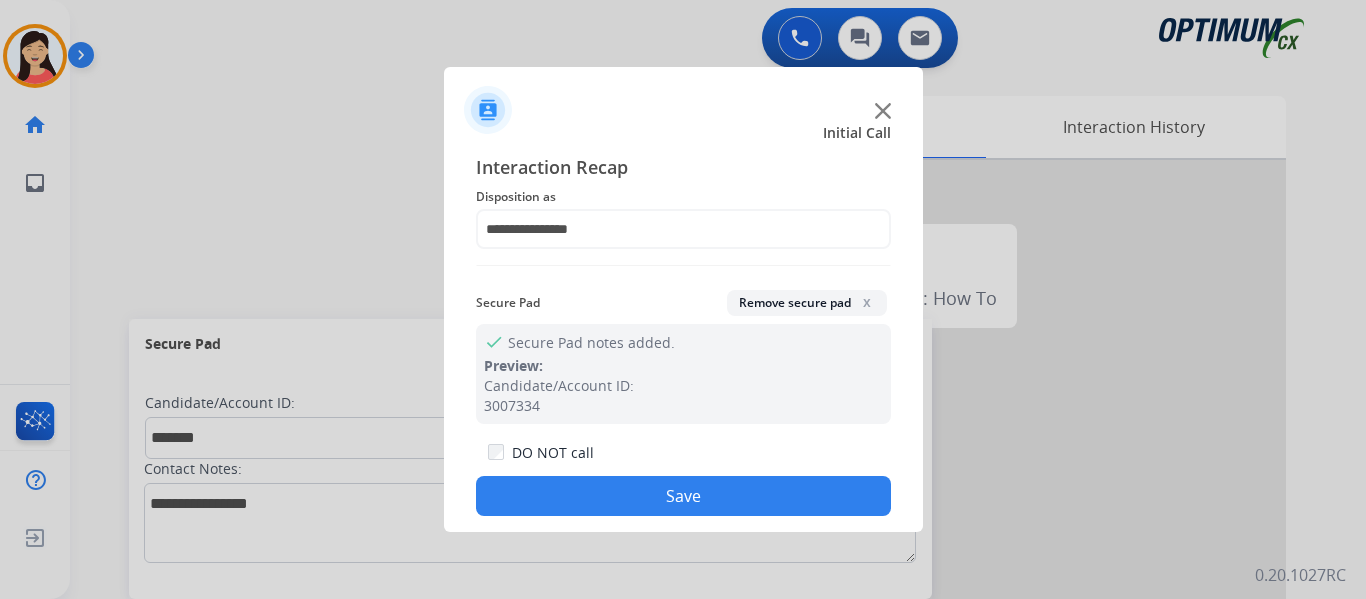 click on "Save" 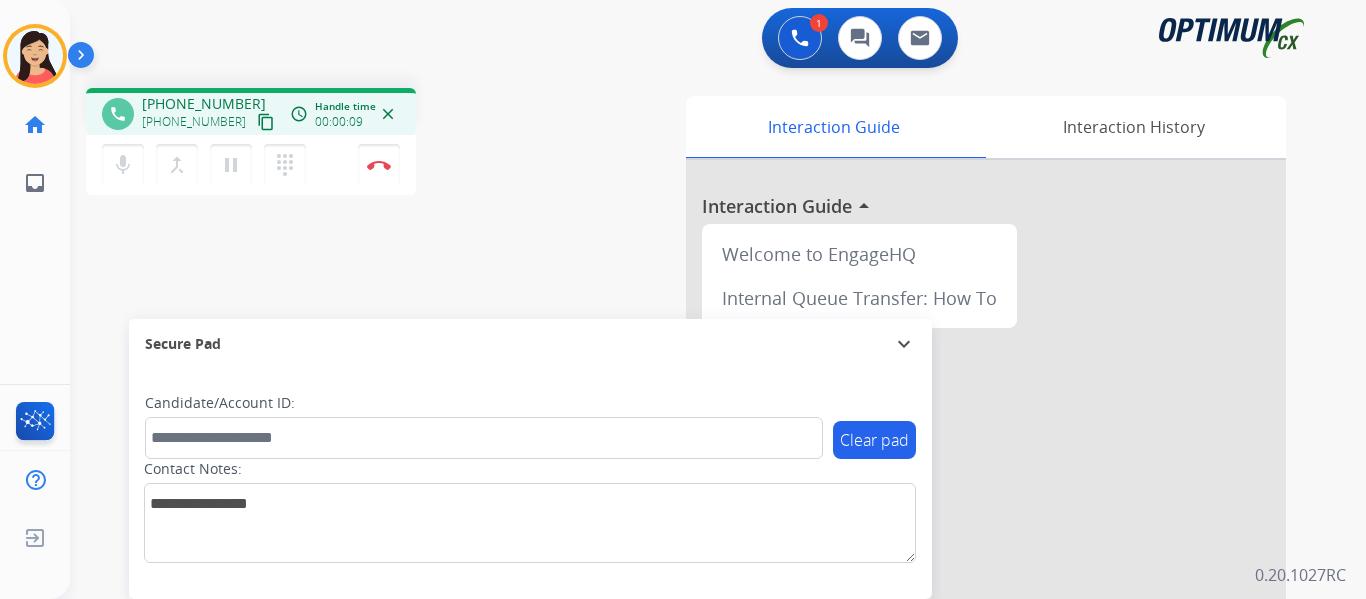click on "content_copy" at bounding box center [266, 122] 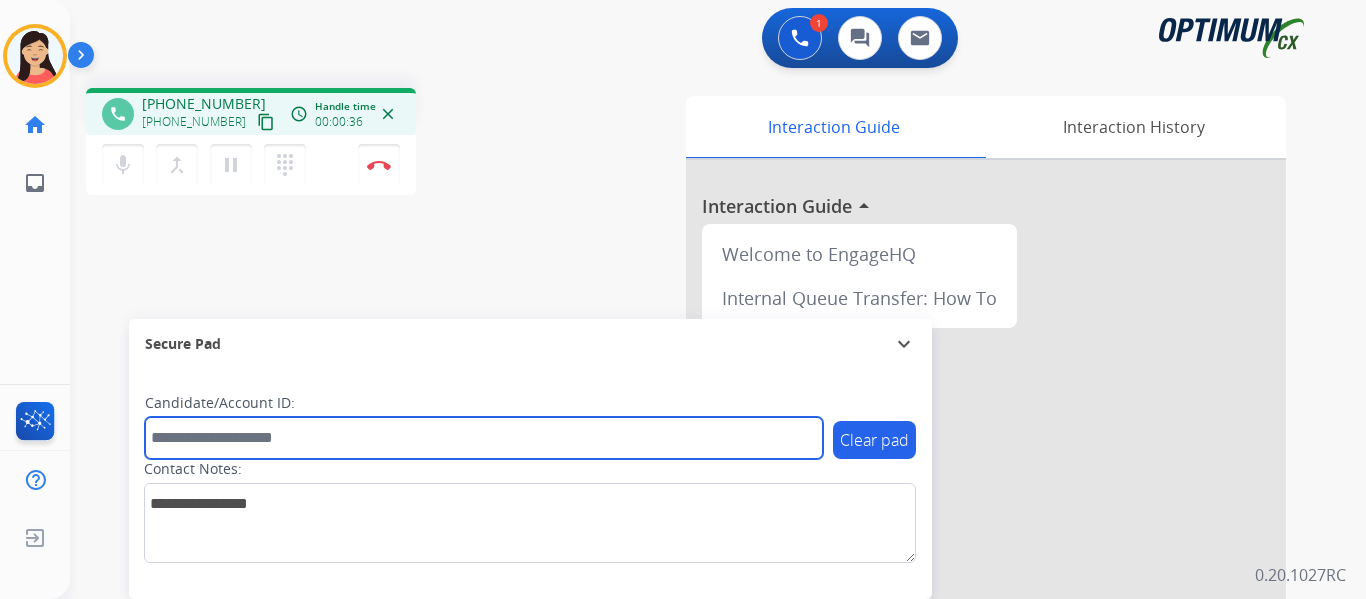click at bounding box center [484, 438] 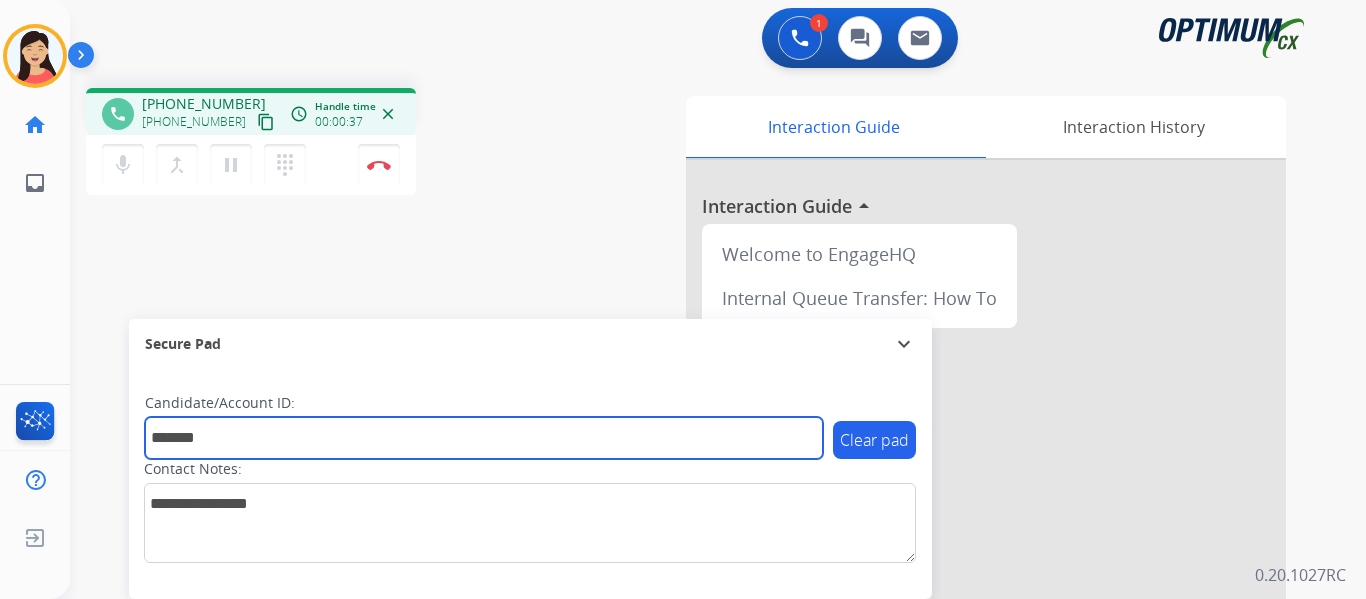type on "*******" 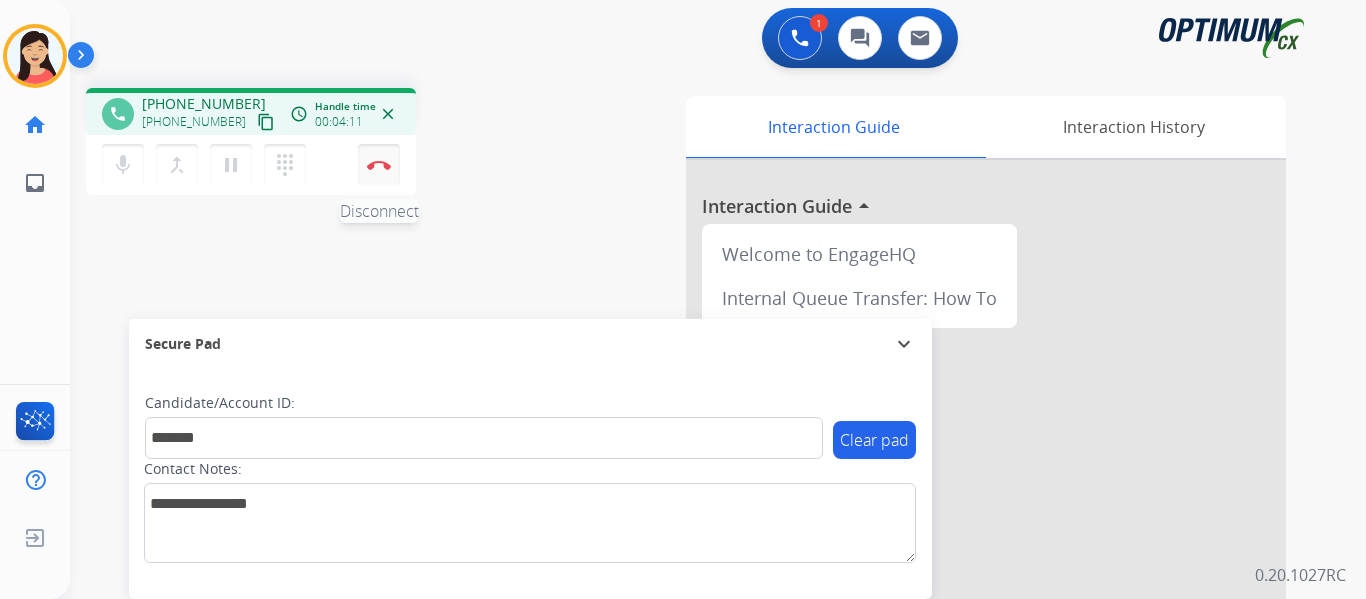 click on "Disconnect" at bounding box center [379, 165] 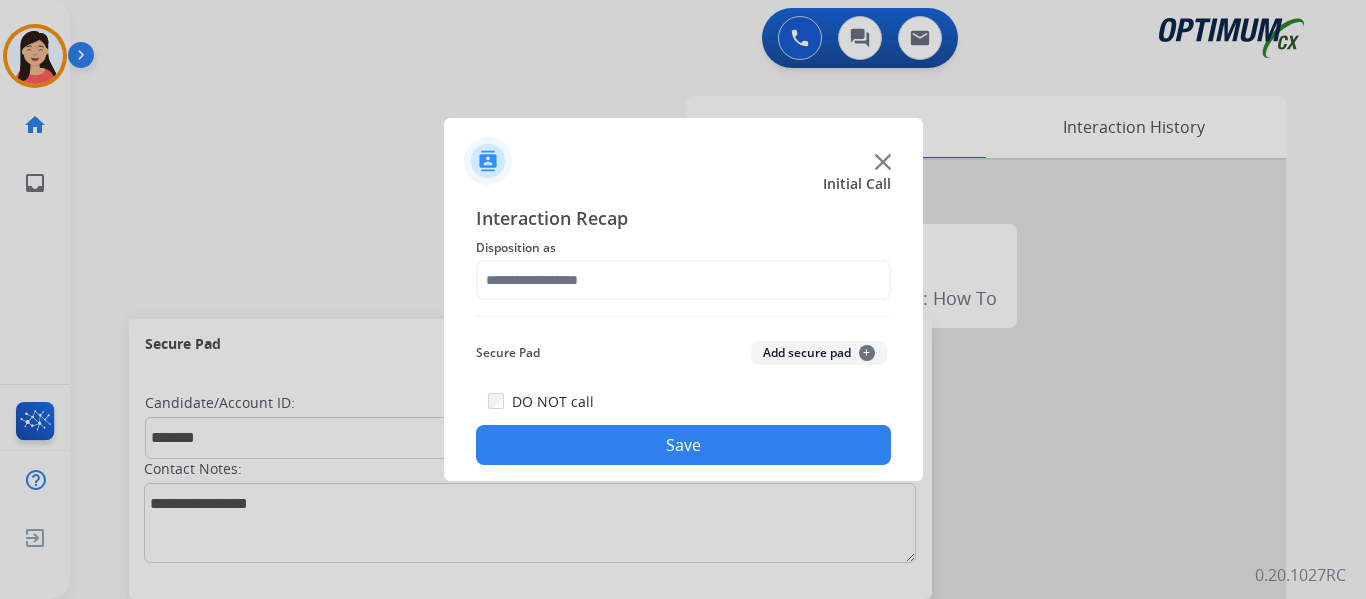 click on "Add secure pad  +" 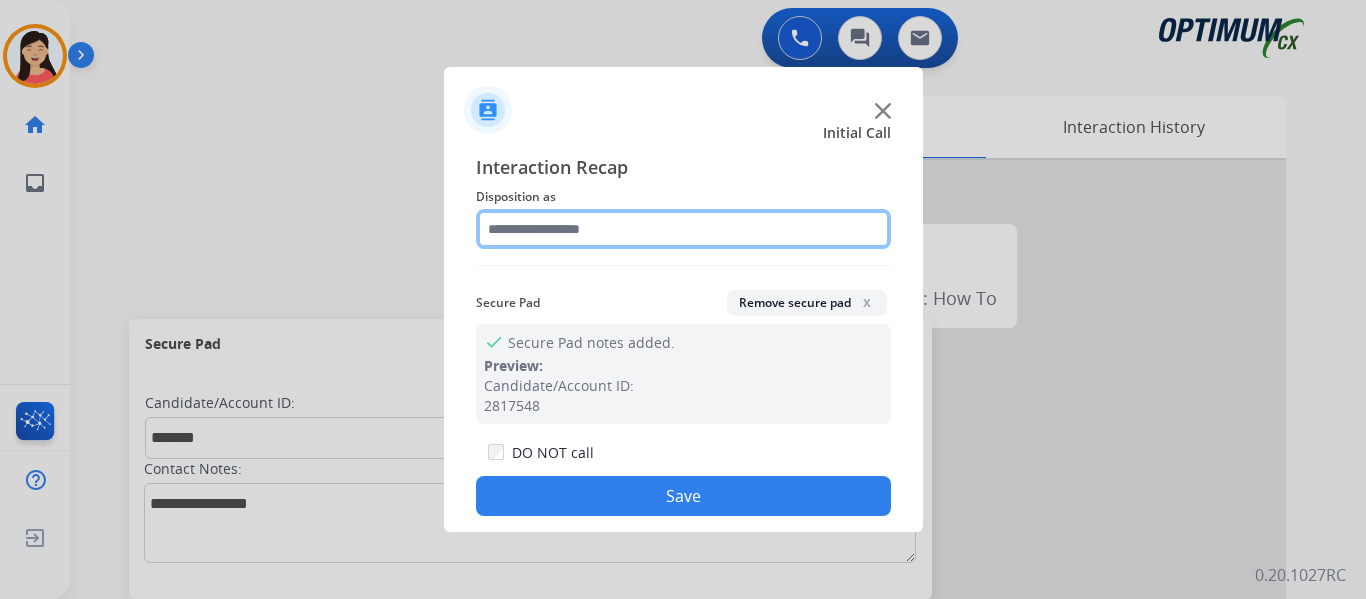 click 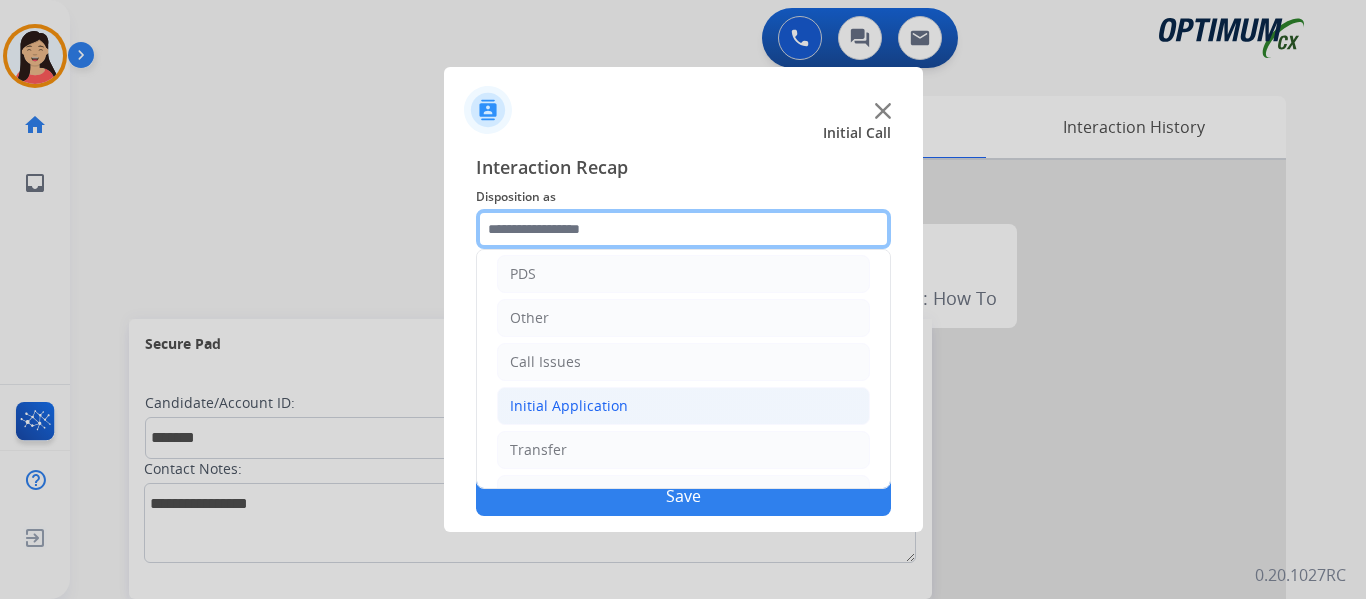scroll, scrollTop: 136, scrollLeft: 0, axis: vertical 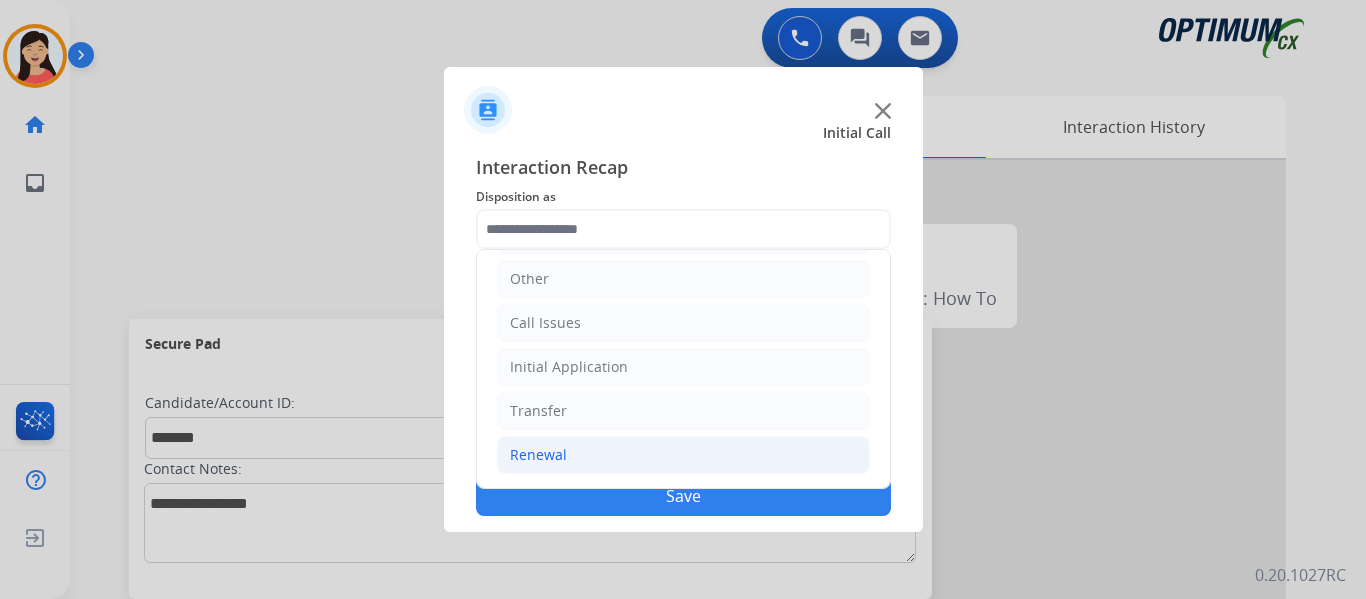 click on "Renewal" 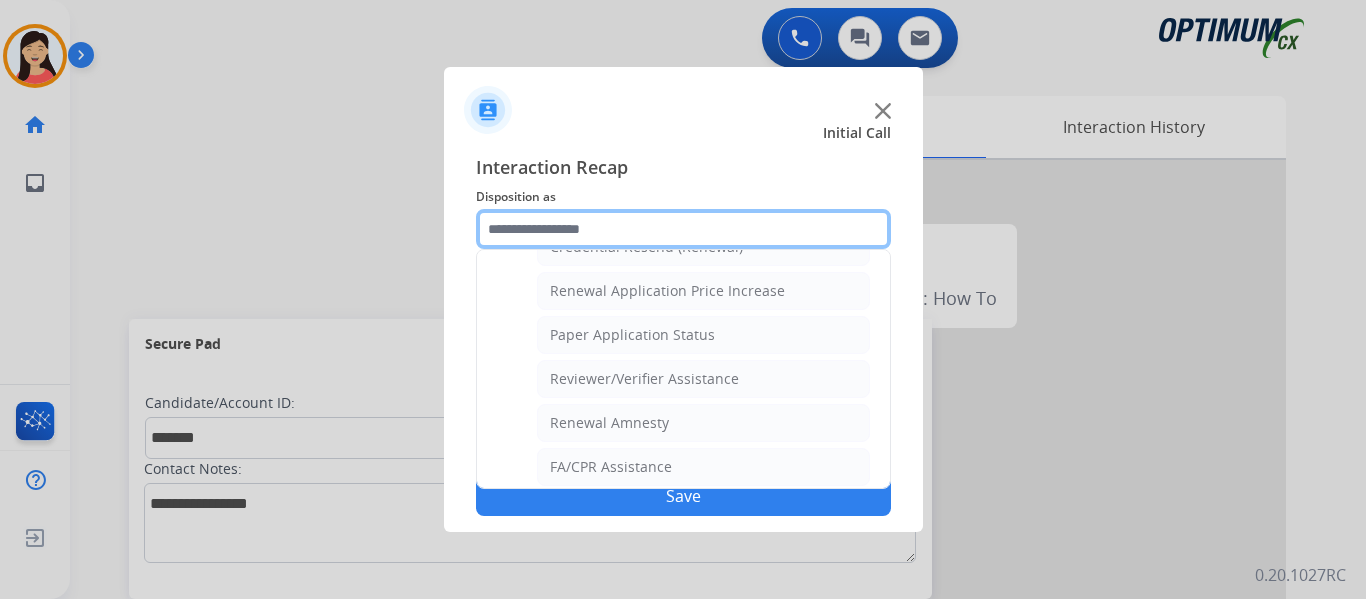 scroll, scrollTop: 572, scrollLeft: 0, axis: vertical 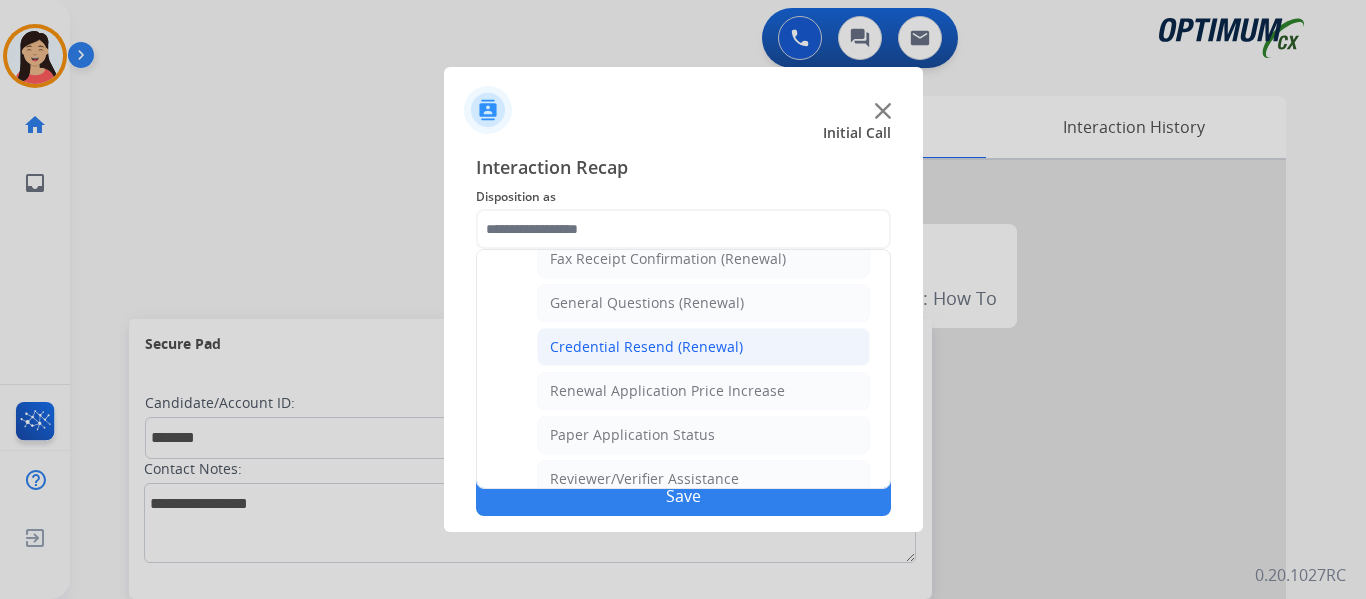 click on "Credential Resend (Renewal)" 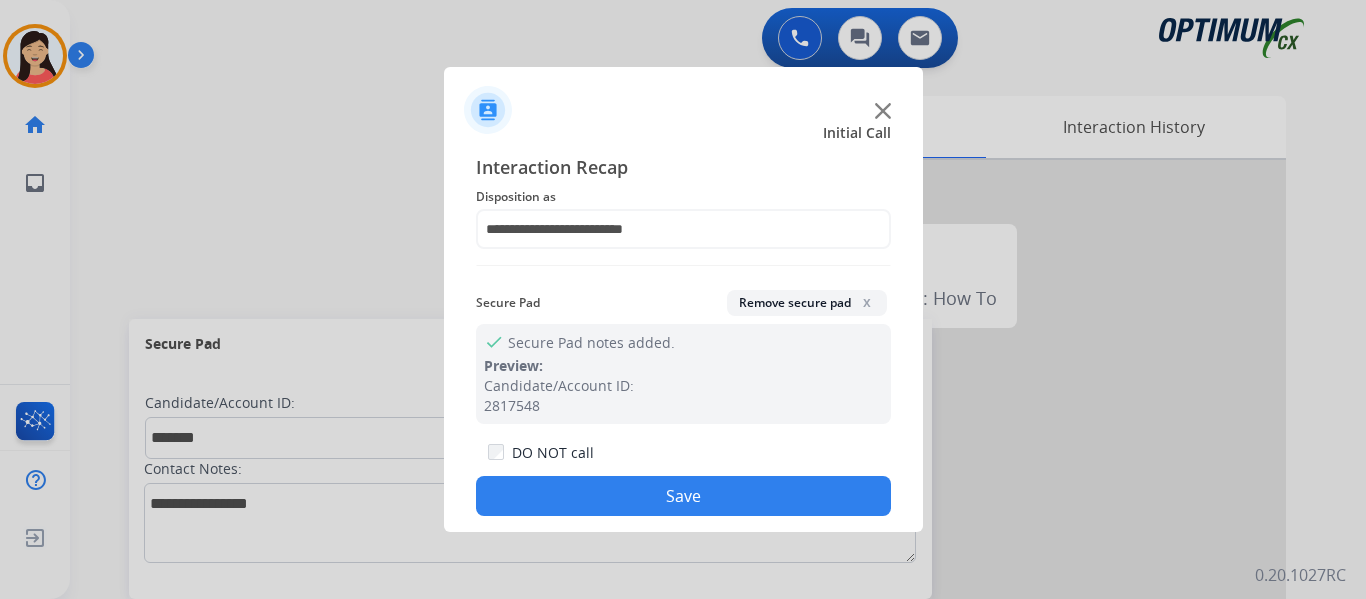 click on "Save" 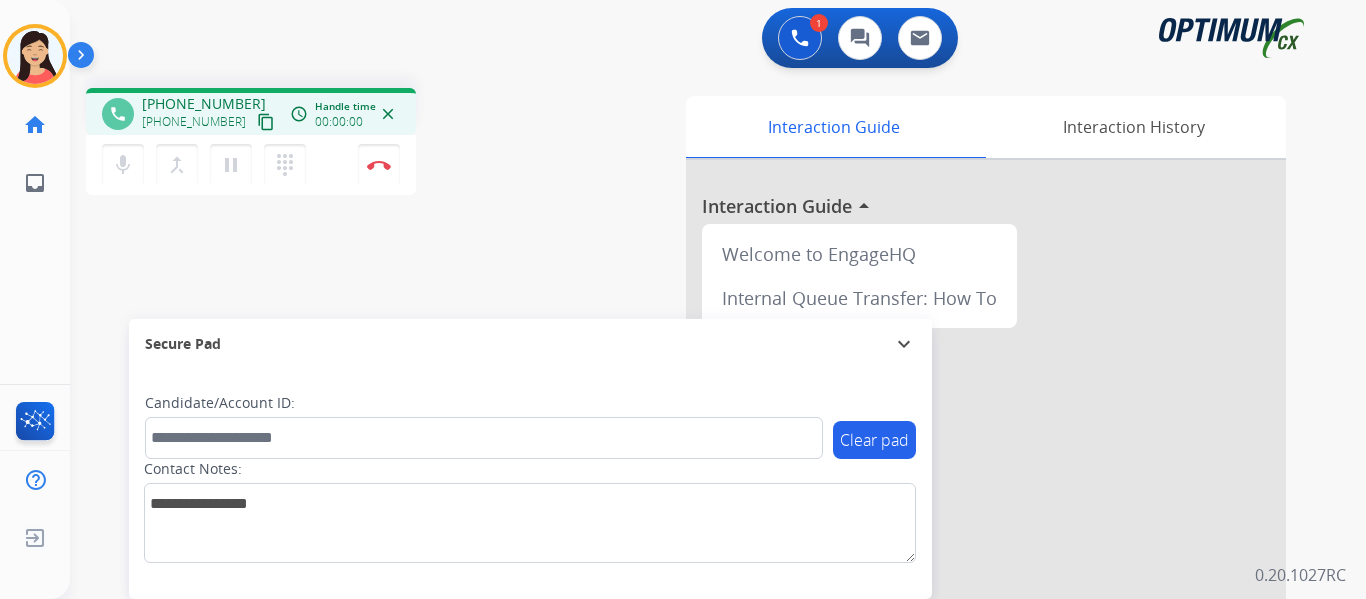 click on "content_copy" at bounding box center [266, 122] 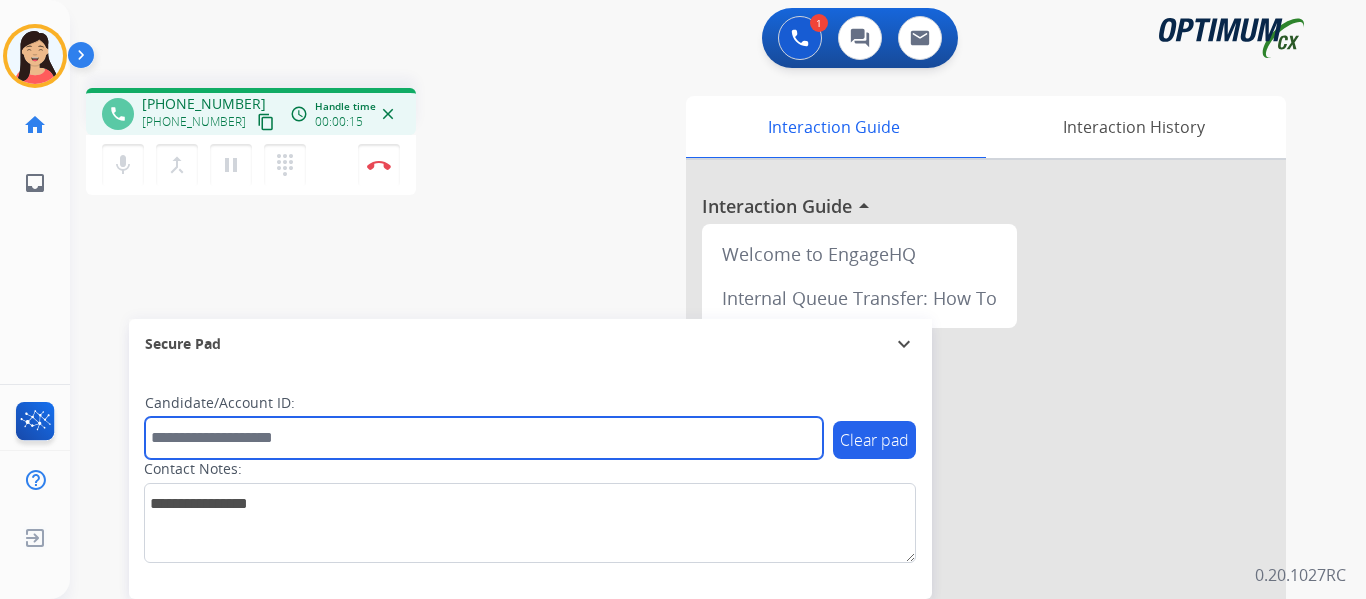 click at bounding box center (484, 438) 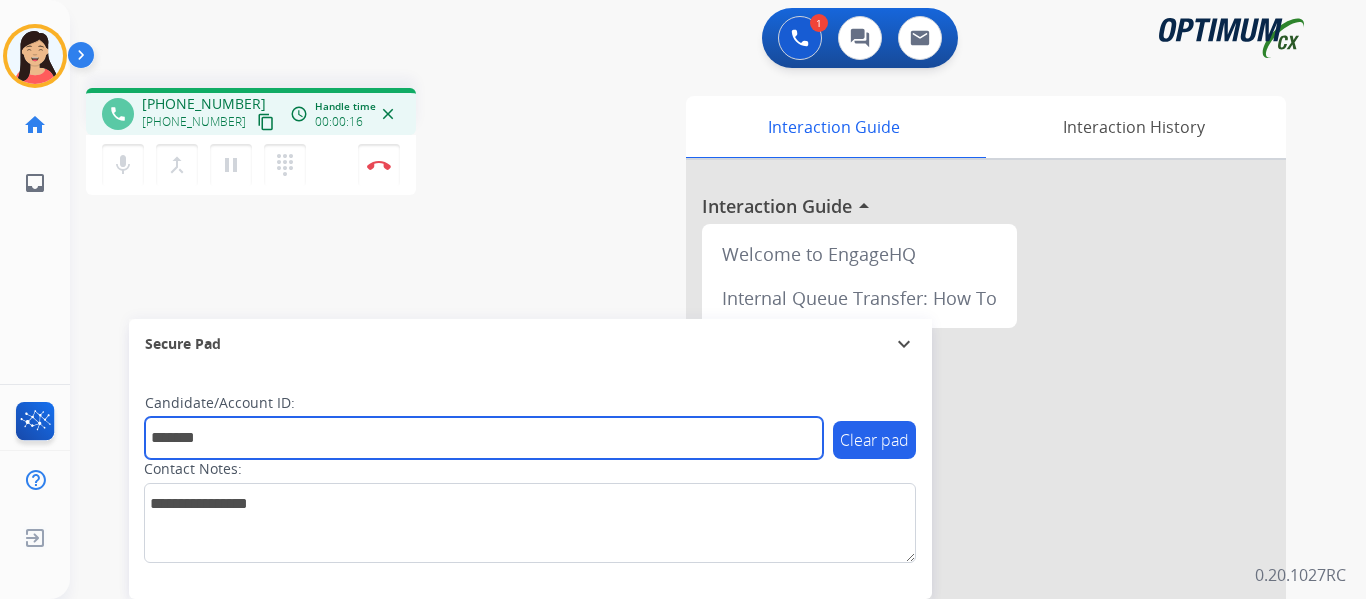 type on "*******" 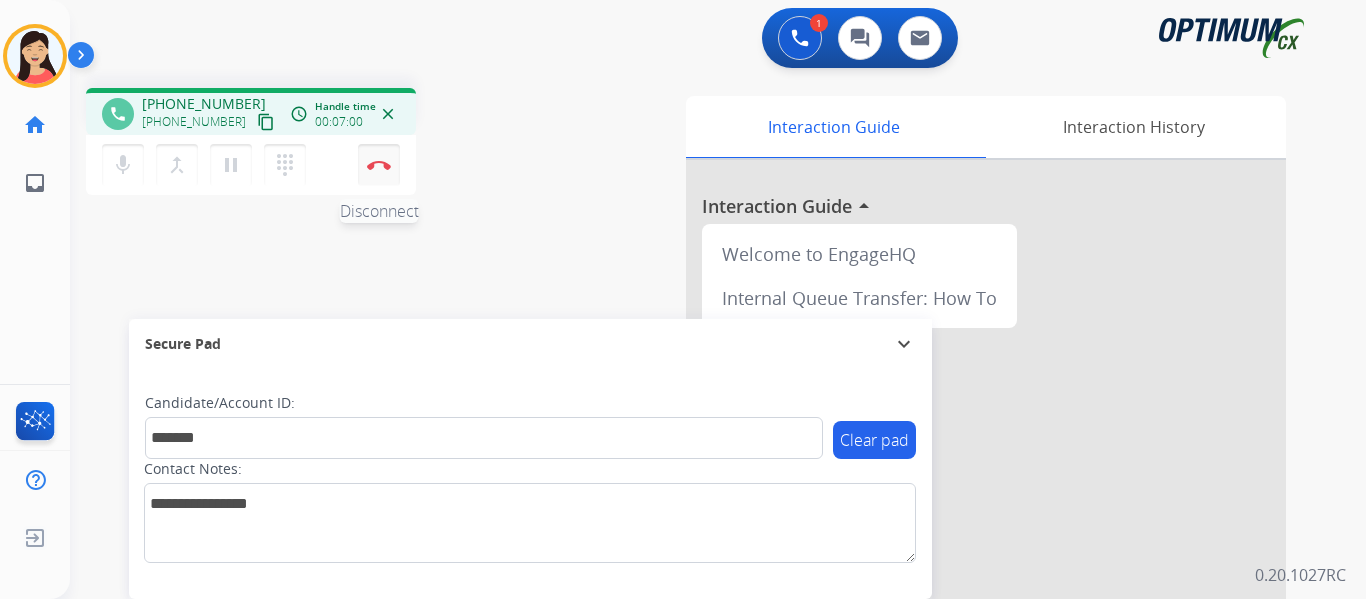 click at bounding box center (379, 165) 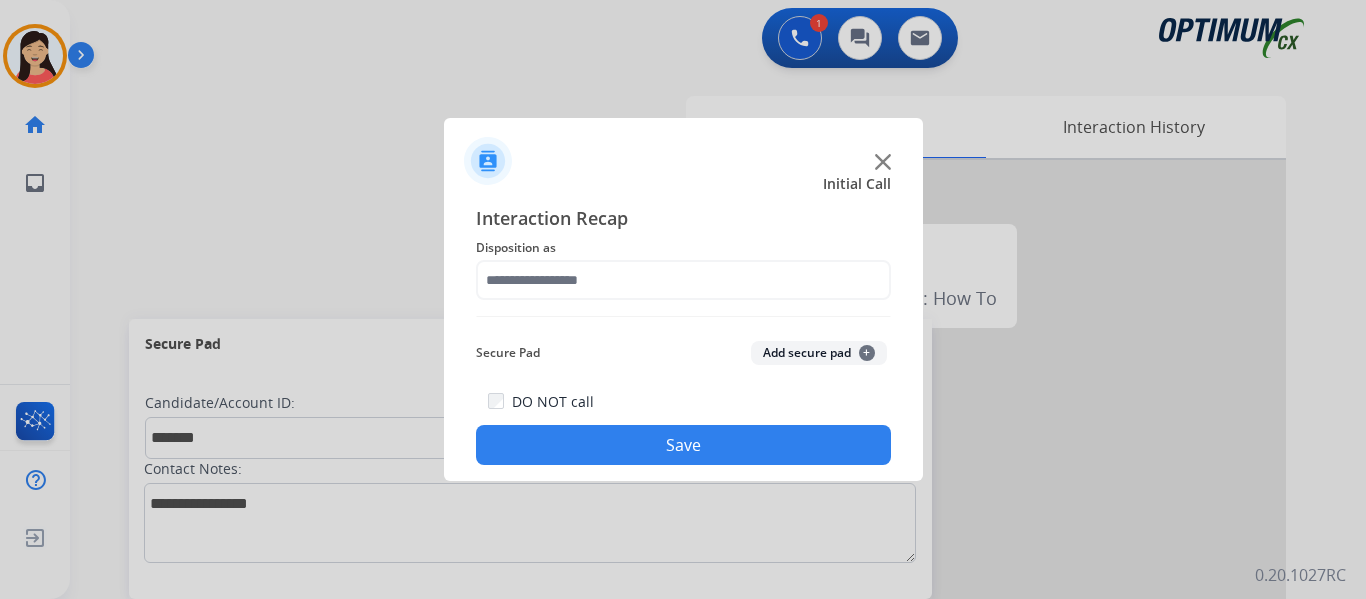 click on "Add secure pad  +" 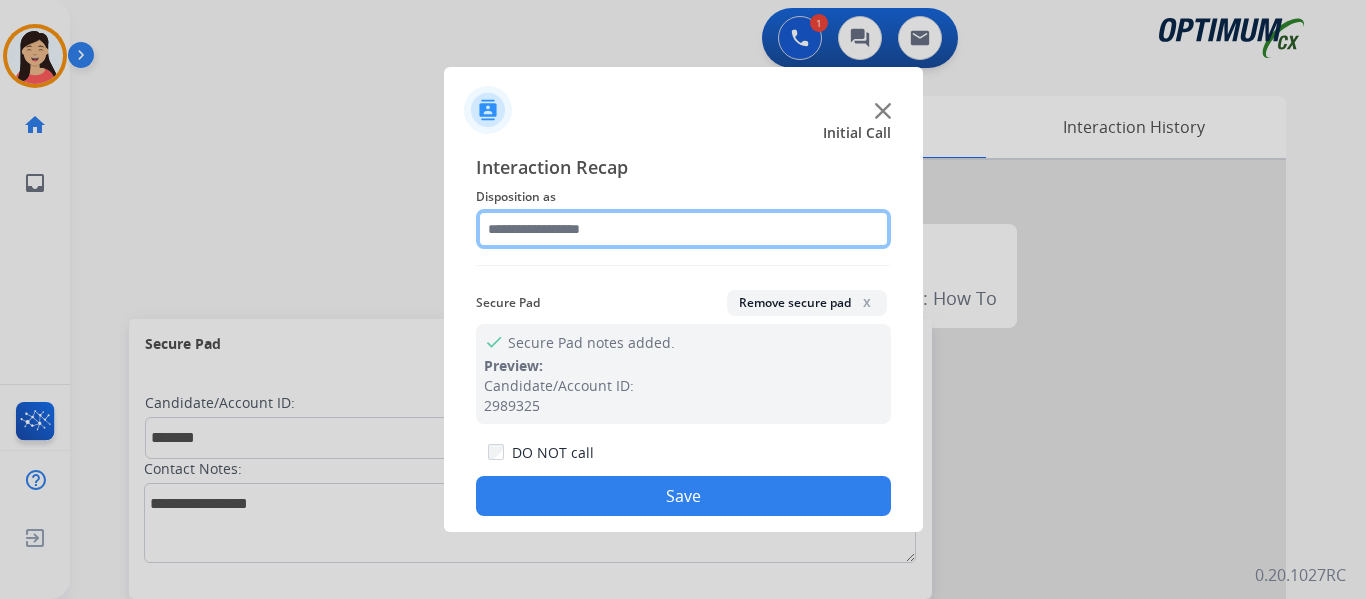 click 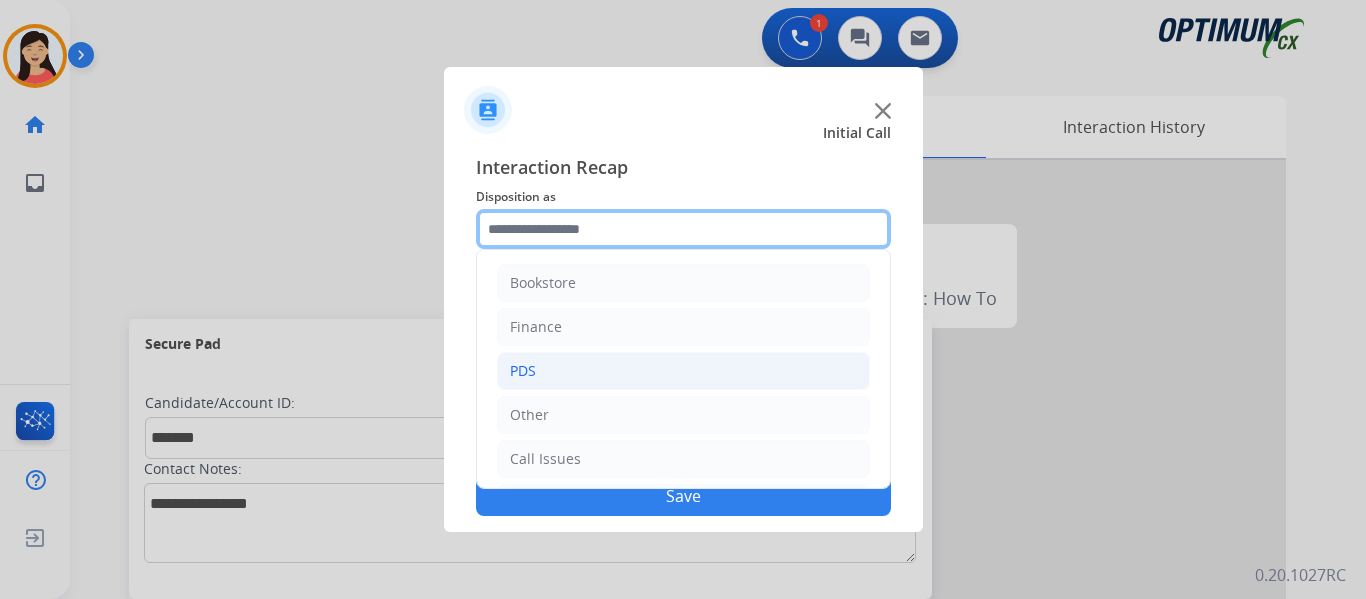 scroll, scrollTop: 136, scrollLeft: 0, axis: vertical 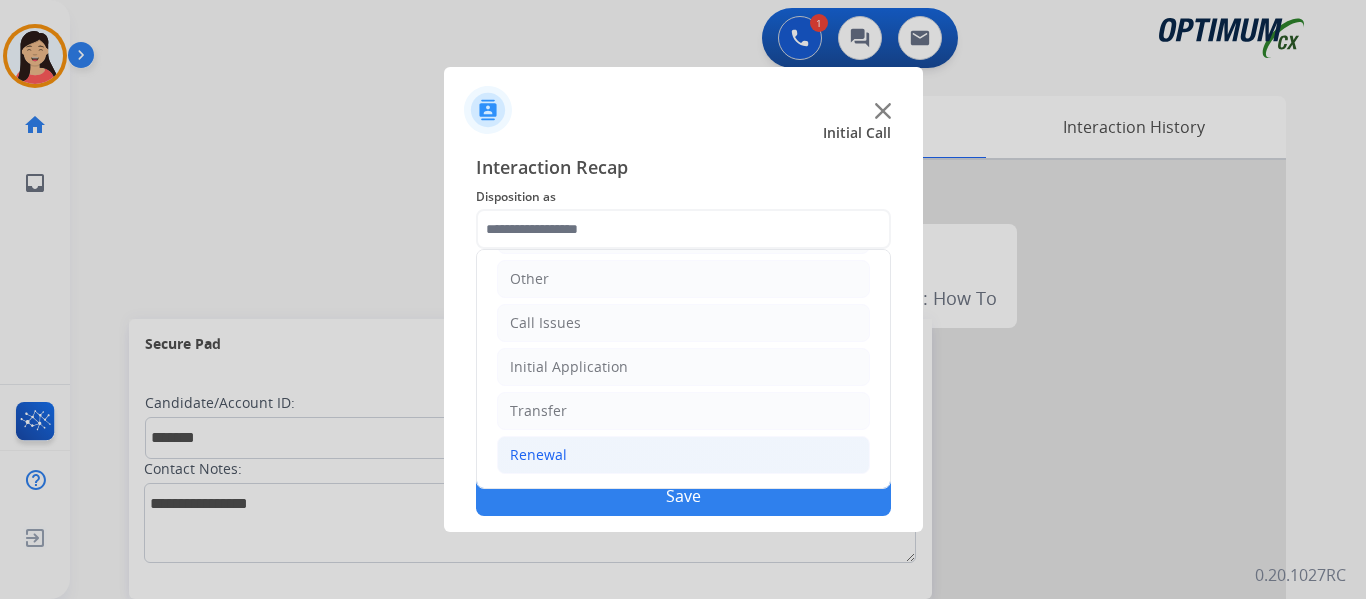 click on "Renewal" 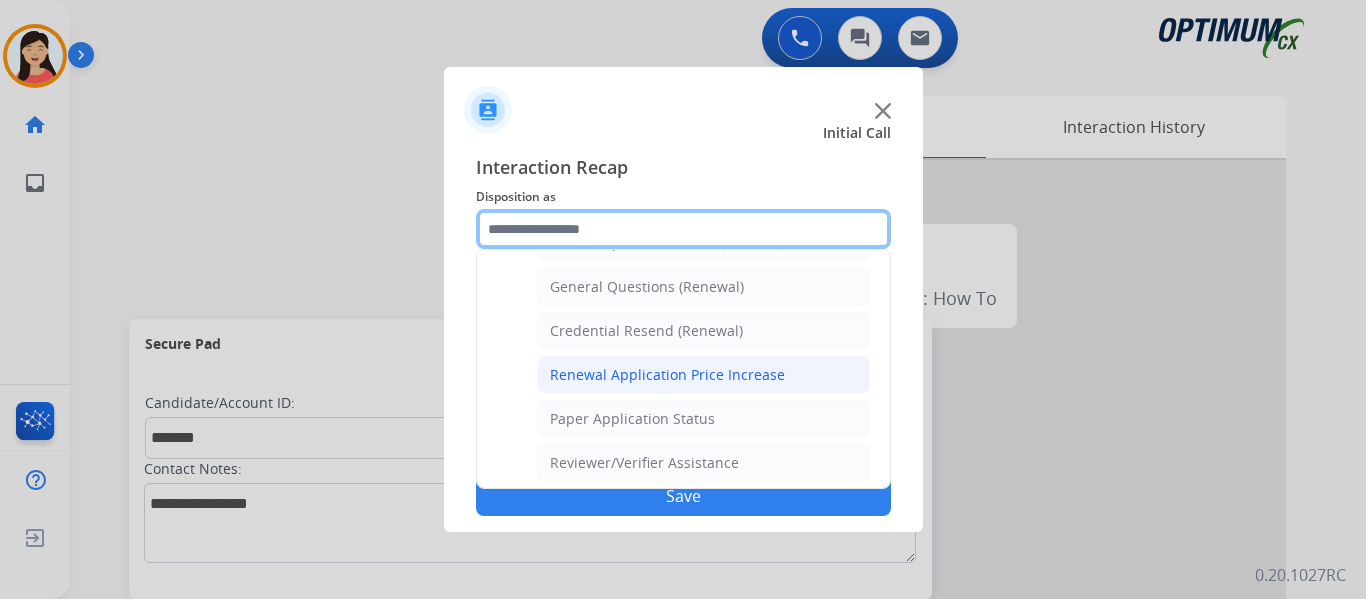 scroll, scrollTop: 572, scrollLeft: 0, axis: vertical 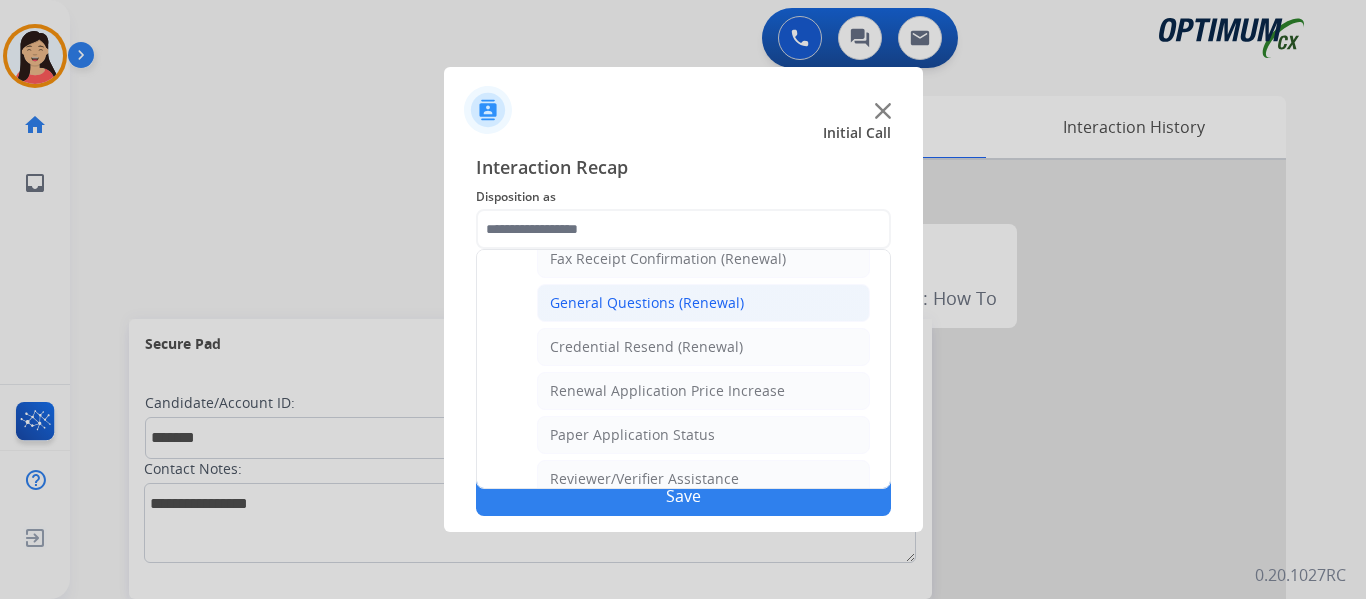 click on "General Questions (Renewal)" 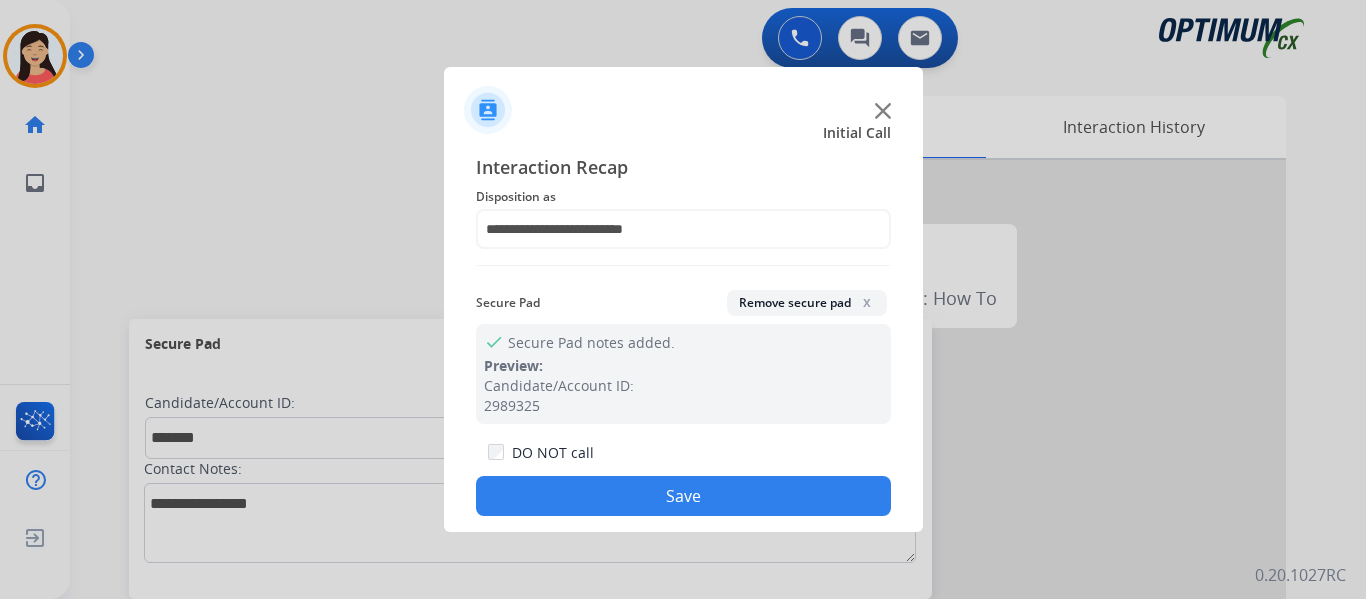 click on "Save" 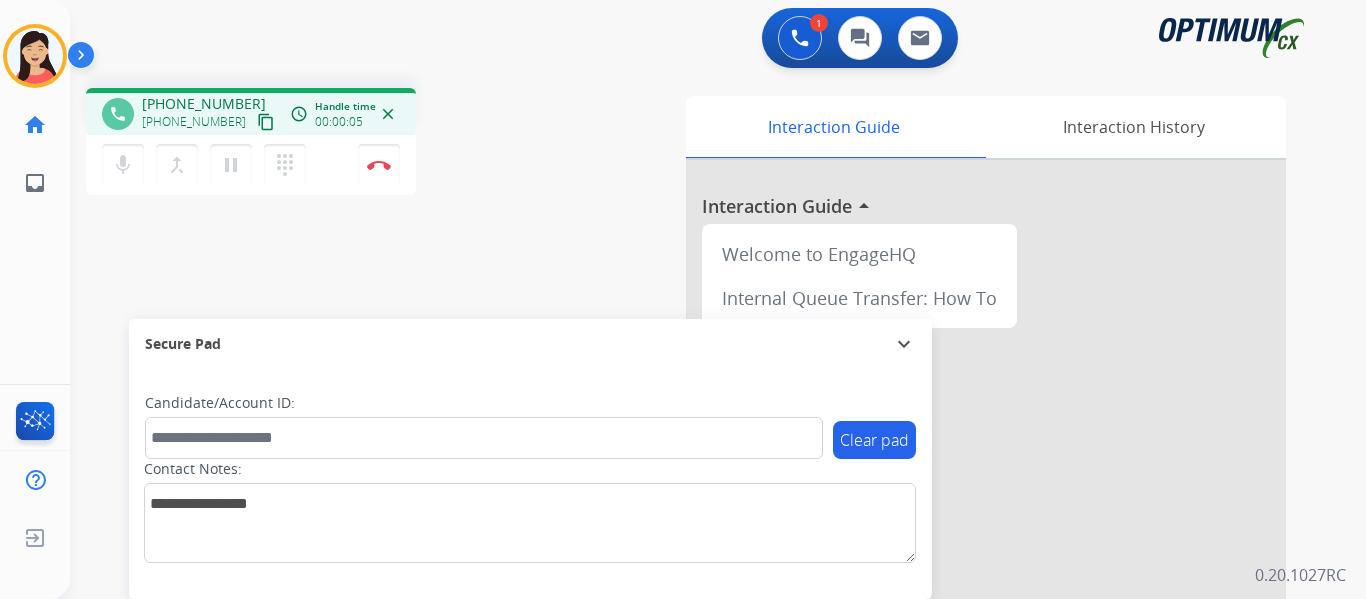 click on "content_copy" at bounding box center [266, 122] 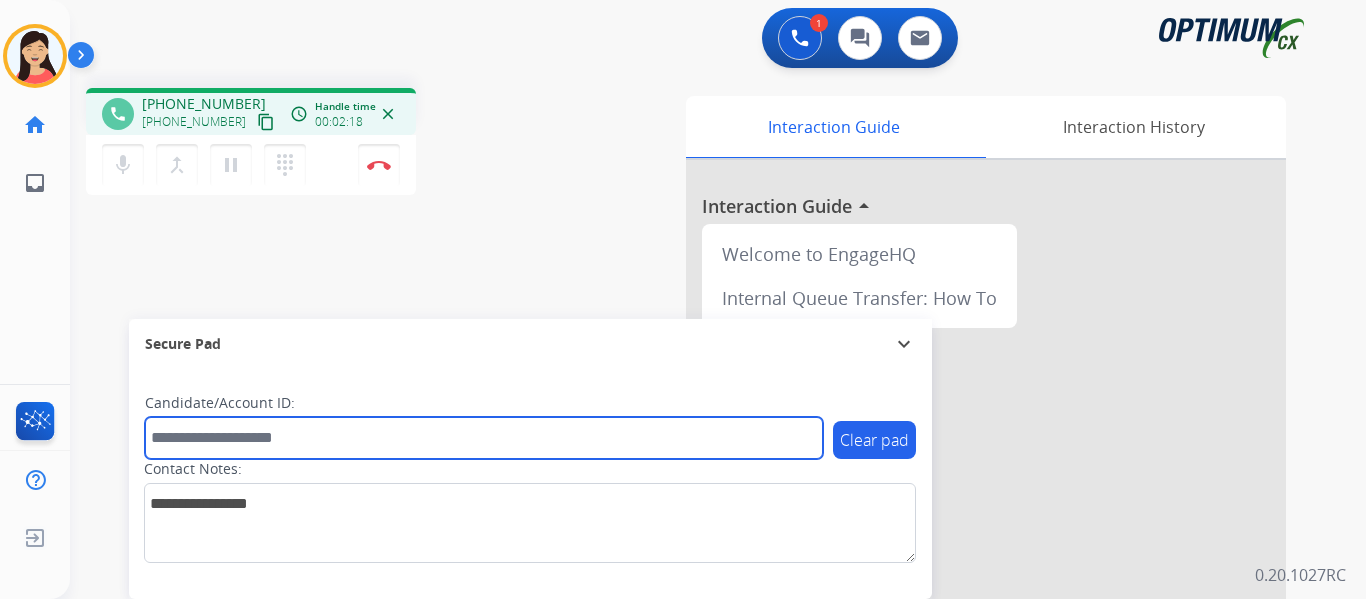 click at bounding box center [484, 438] 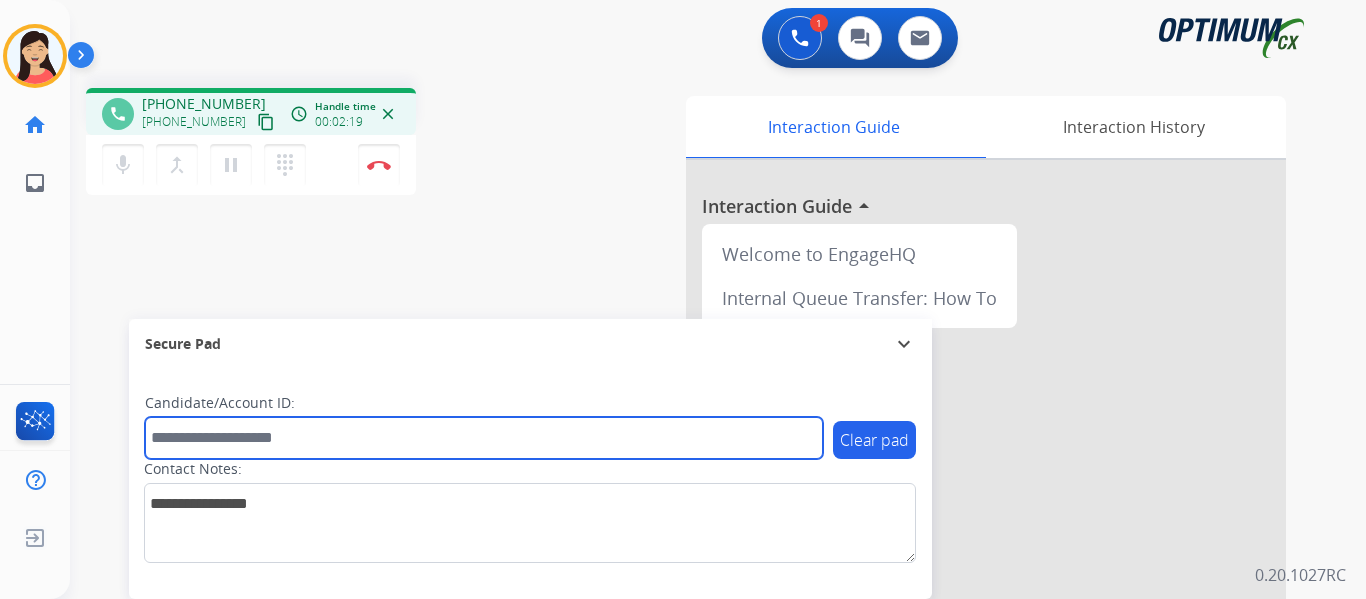 paste on "*******" 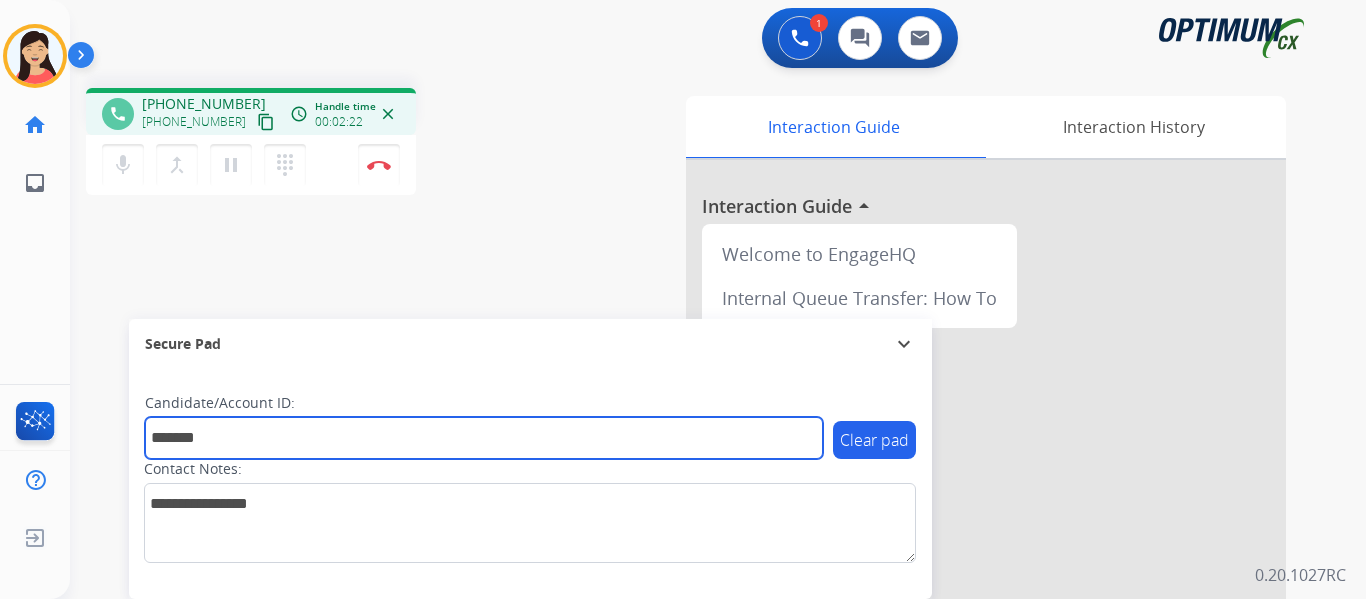 type on "*******" 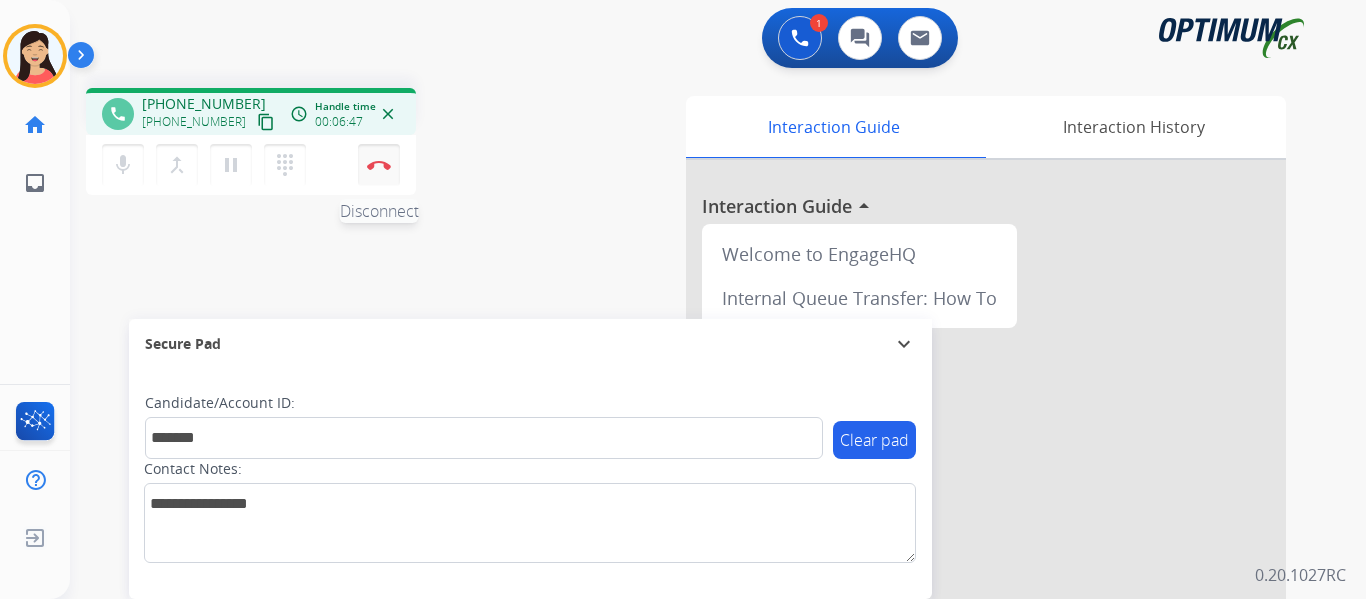 click at bounding box center (379, 165) 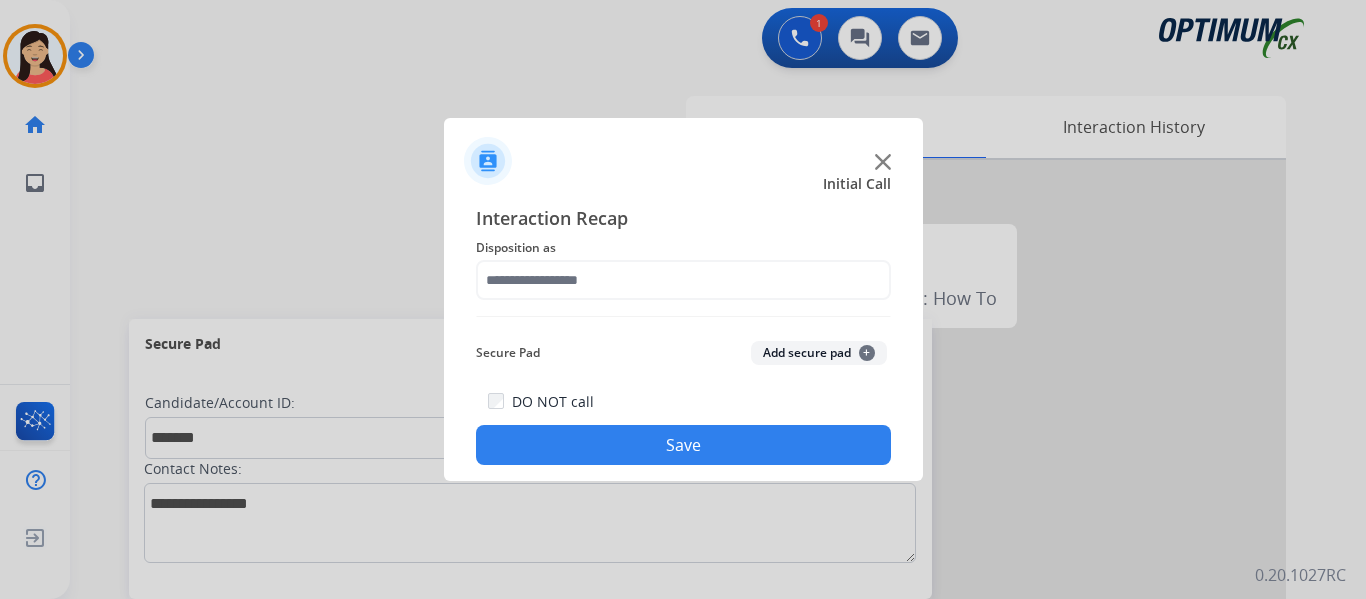 click on "Add secure pad  +" 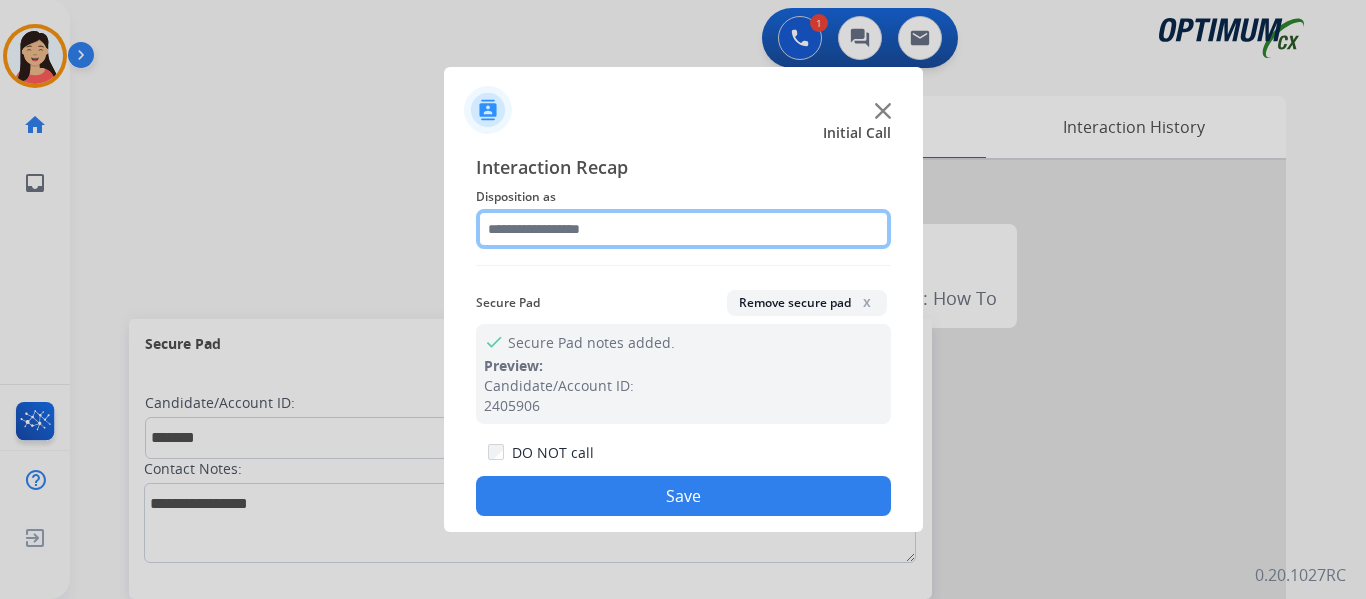 click 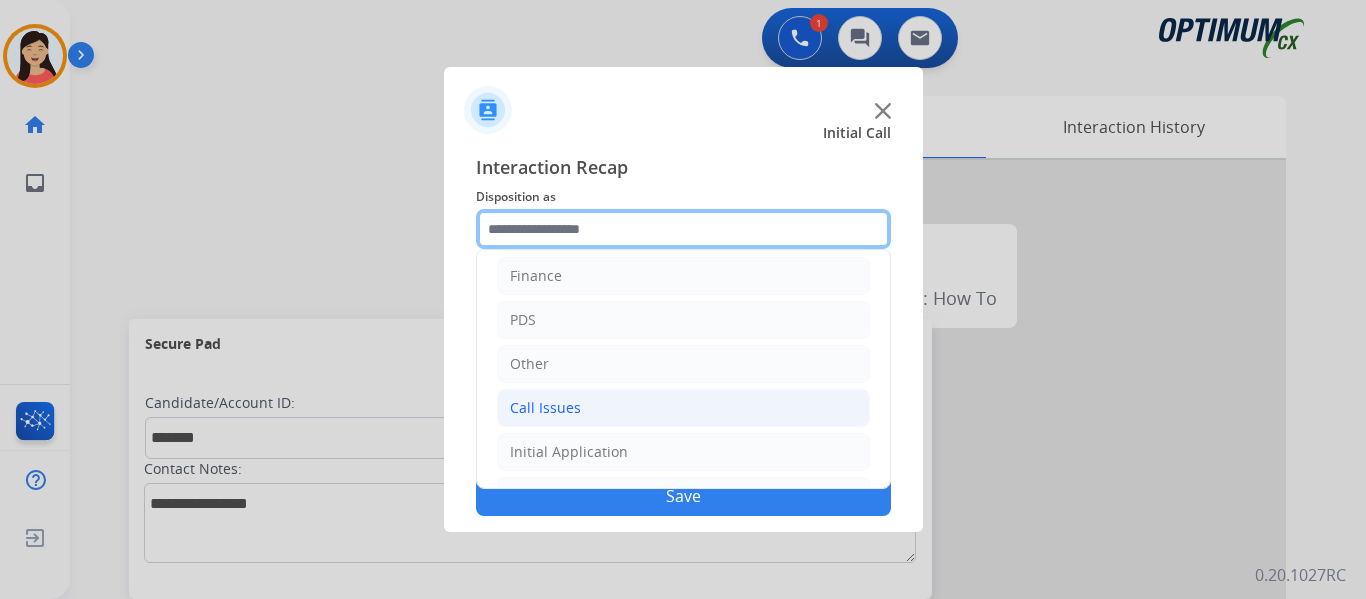 scroll, scrollTop: 136, scrollLeft: 0, axis: vertical 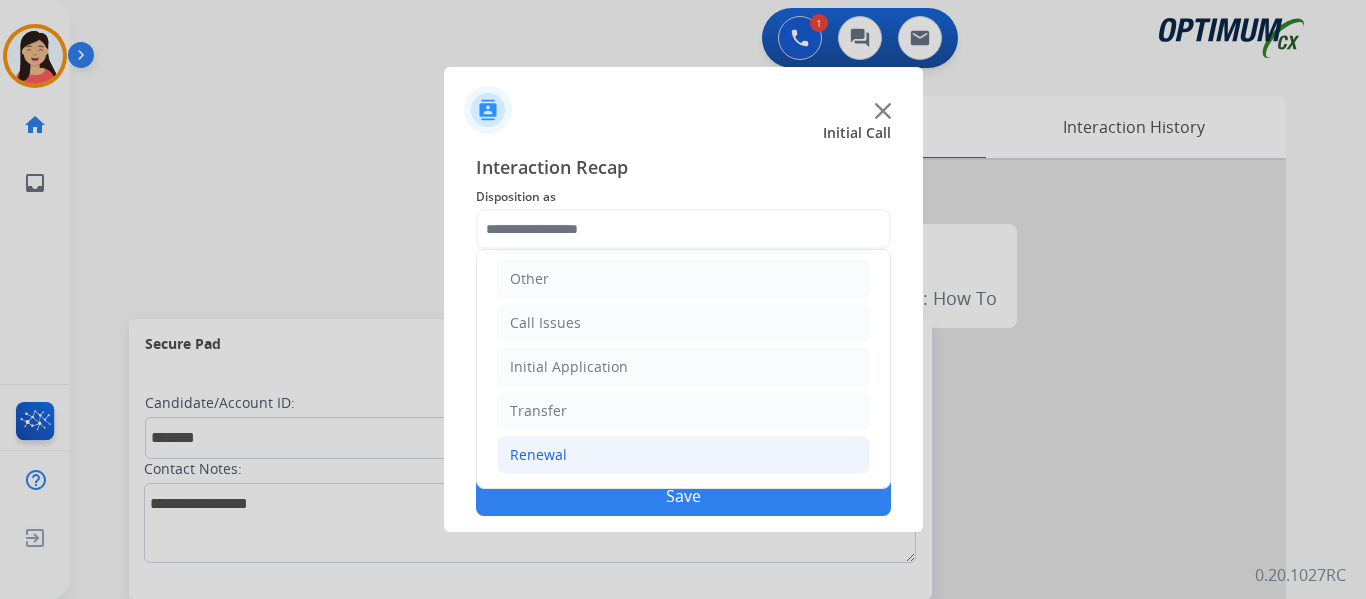 click on "Renewal" 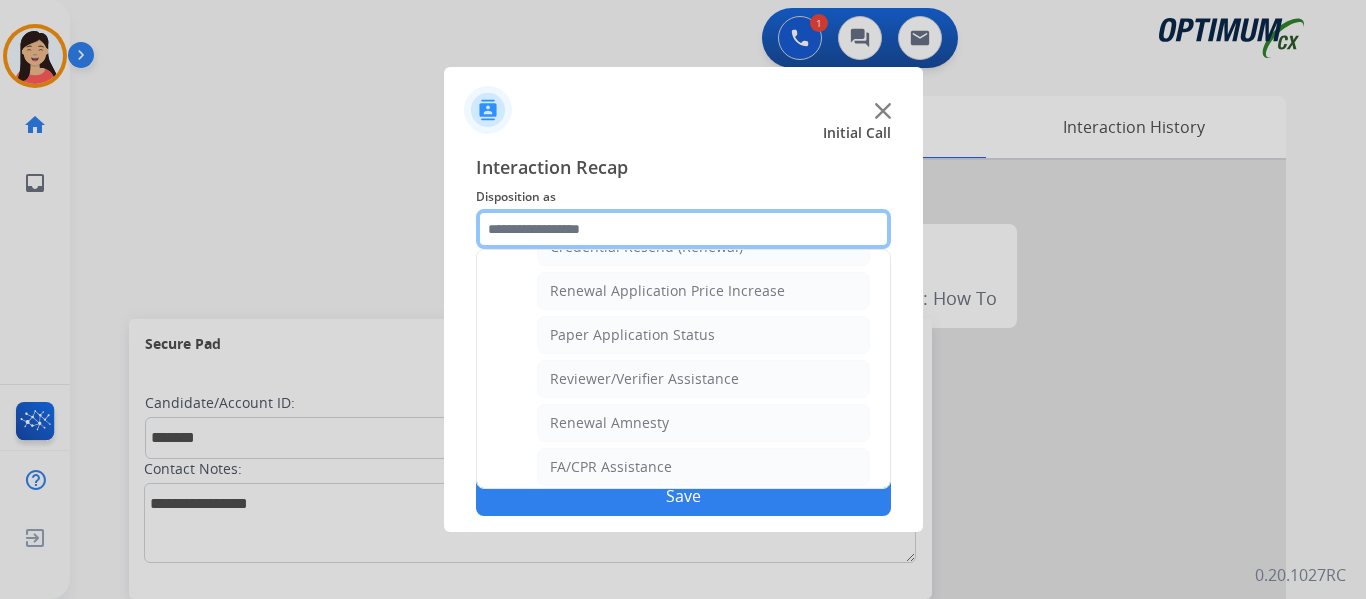 scroll, scrollTop: 772, scrollLeft: 0, axis: vertical 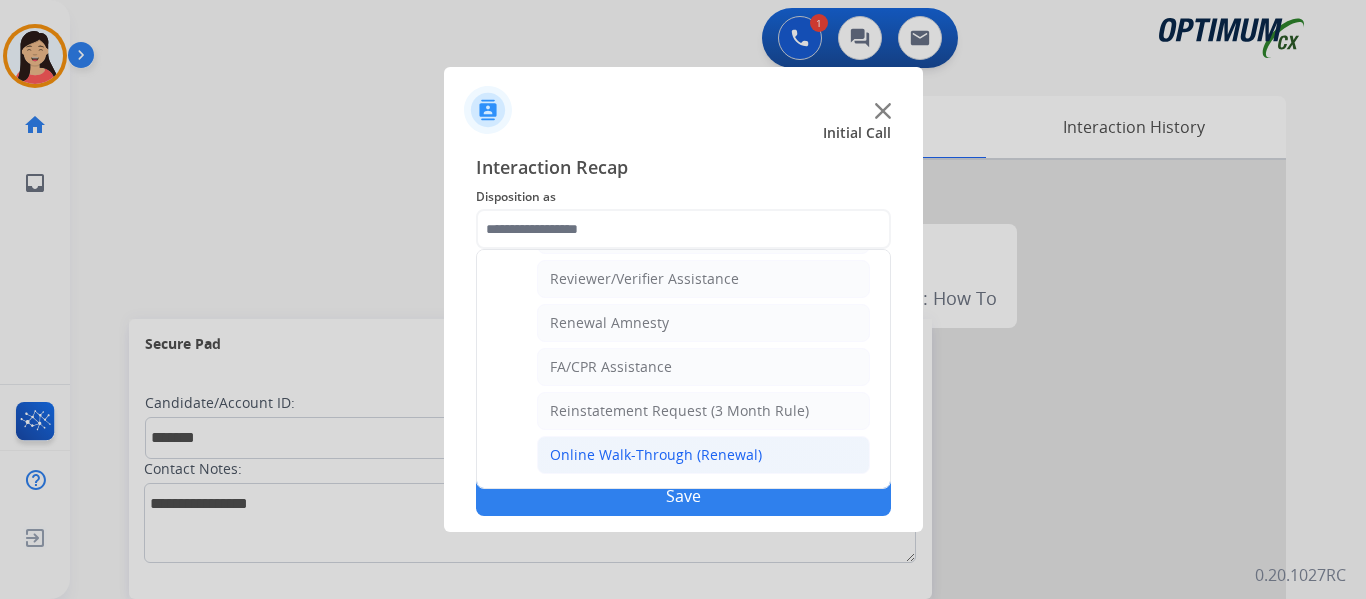 click on "Online Walk-Through (Renewal)" 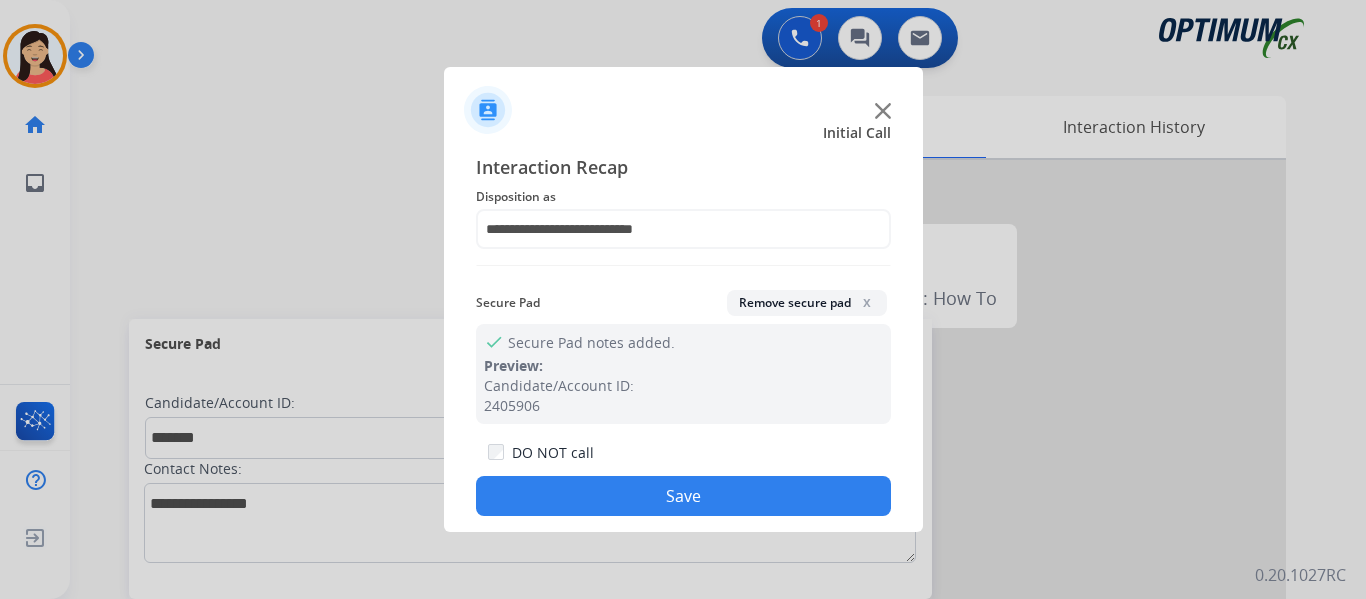 click on "Save" 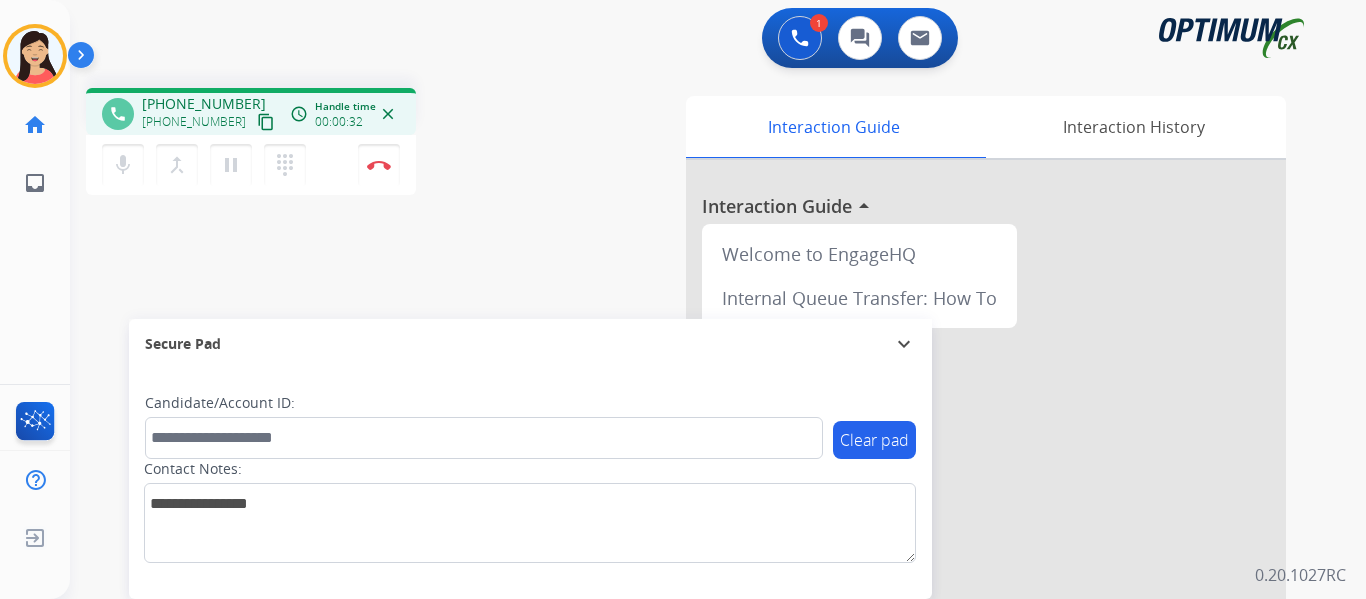 drag, startPoint x: 252, startPoint y: 122, endPoint x: 320, endPoint y: 154, distance: 75.153175 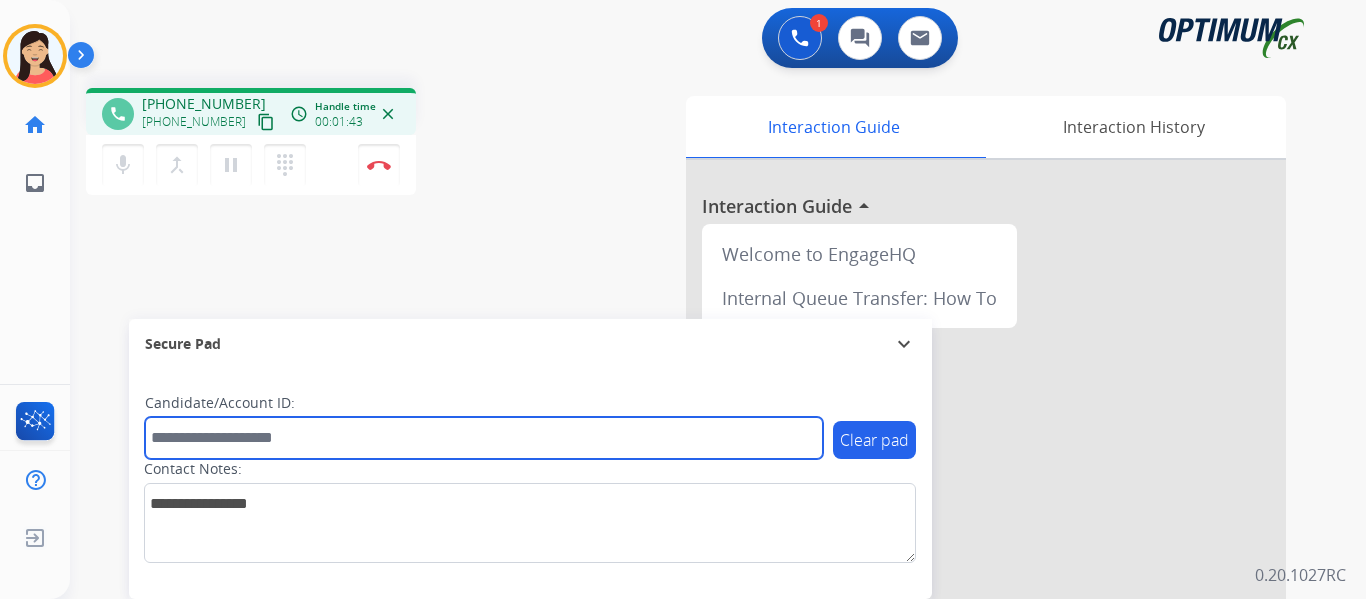 click at bounding box center [484, 438] 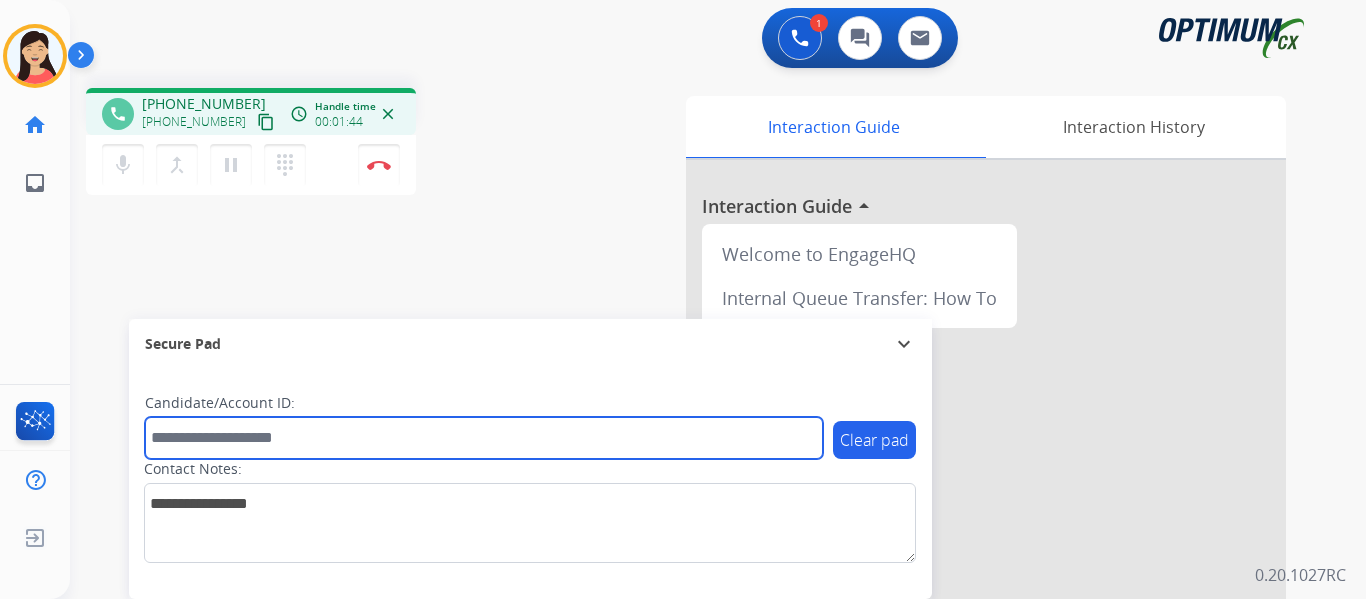 paste on "*******" 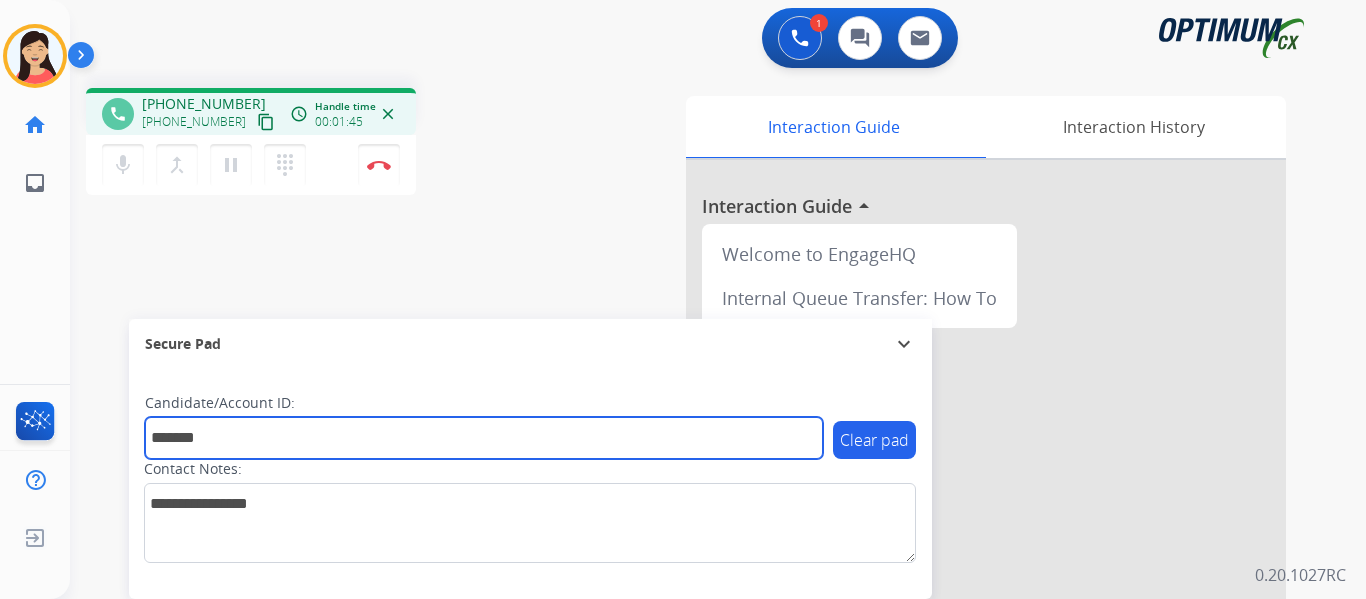 type on "*******" 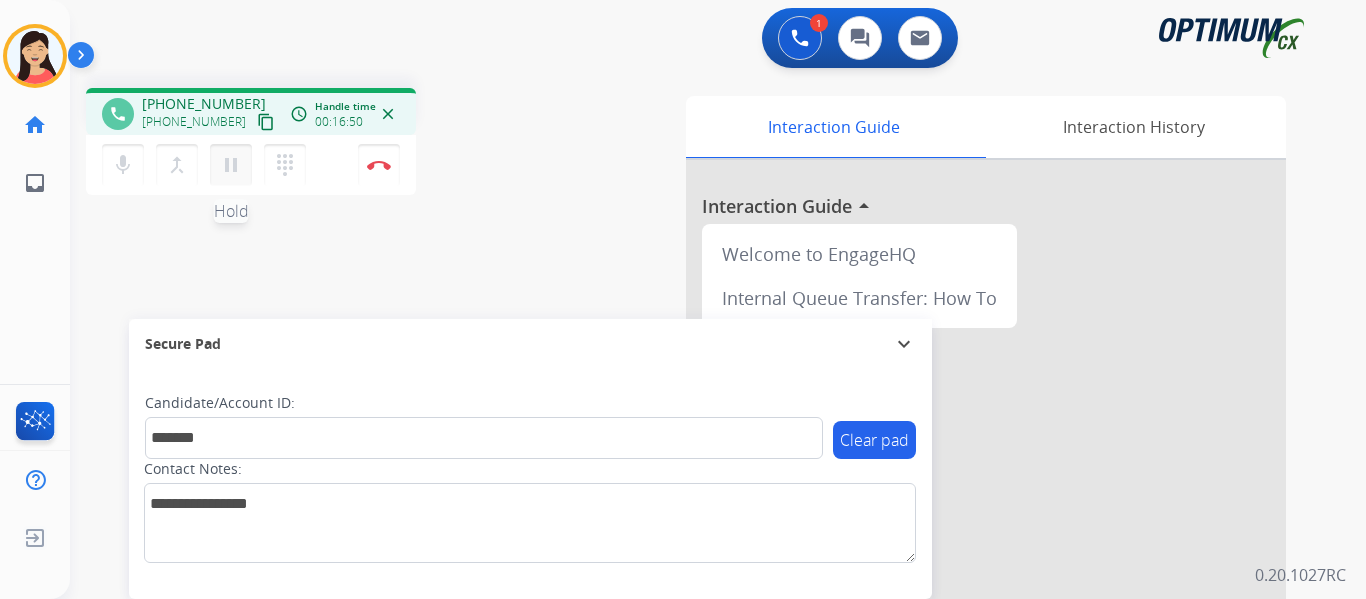 click on "pause" at bounding box center (231, 165) 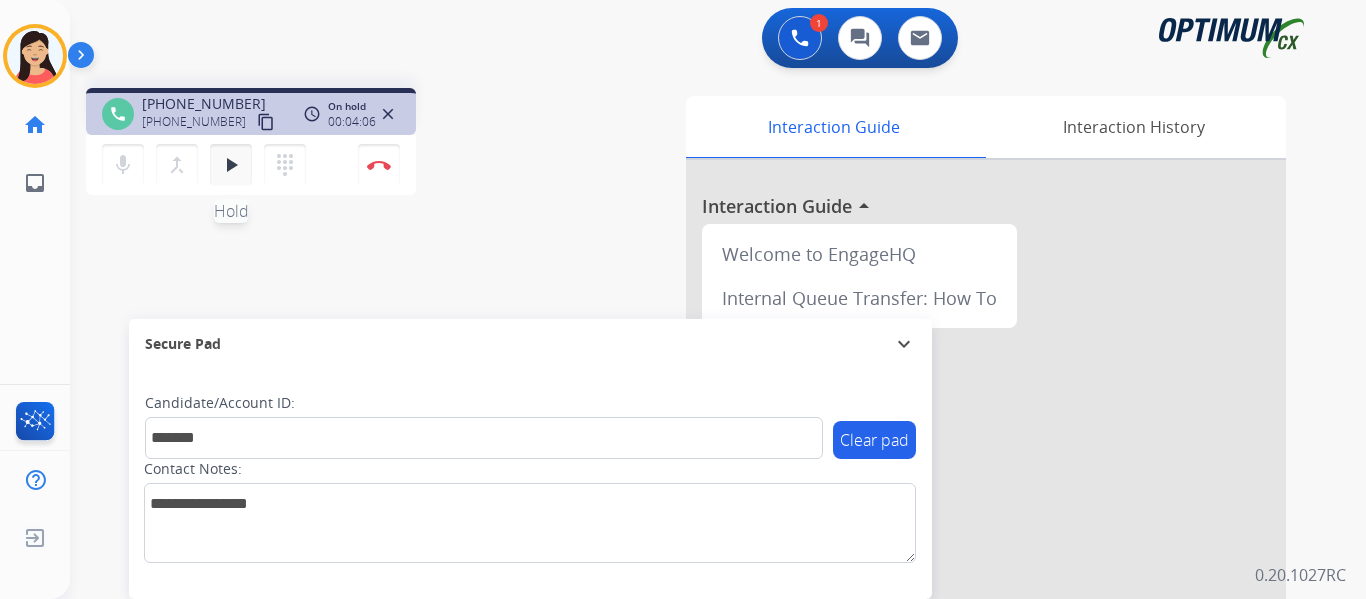 click on "play_arrow Hold" at bounding box center [231, 165] 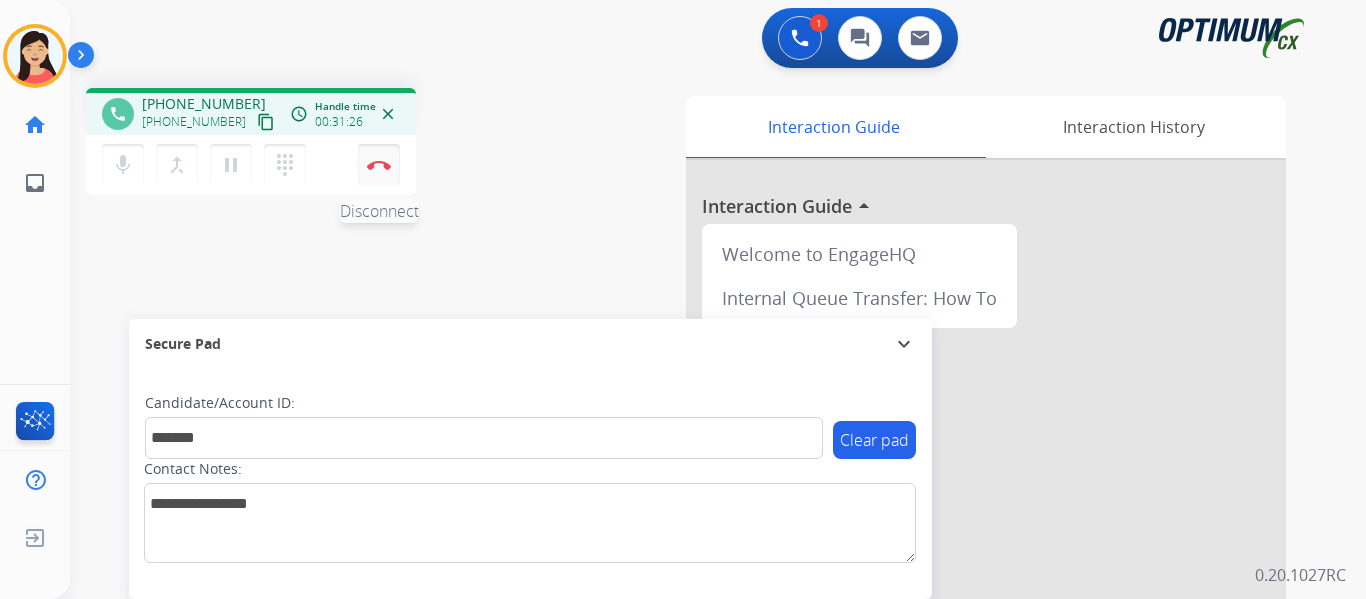 click at bounding box center [379, 165] 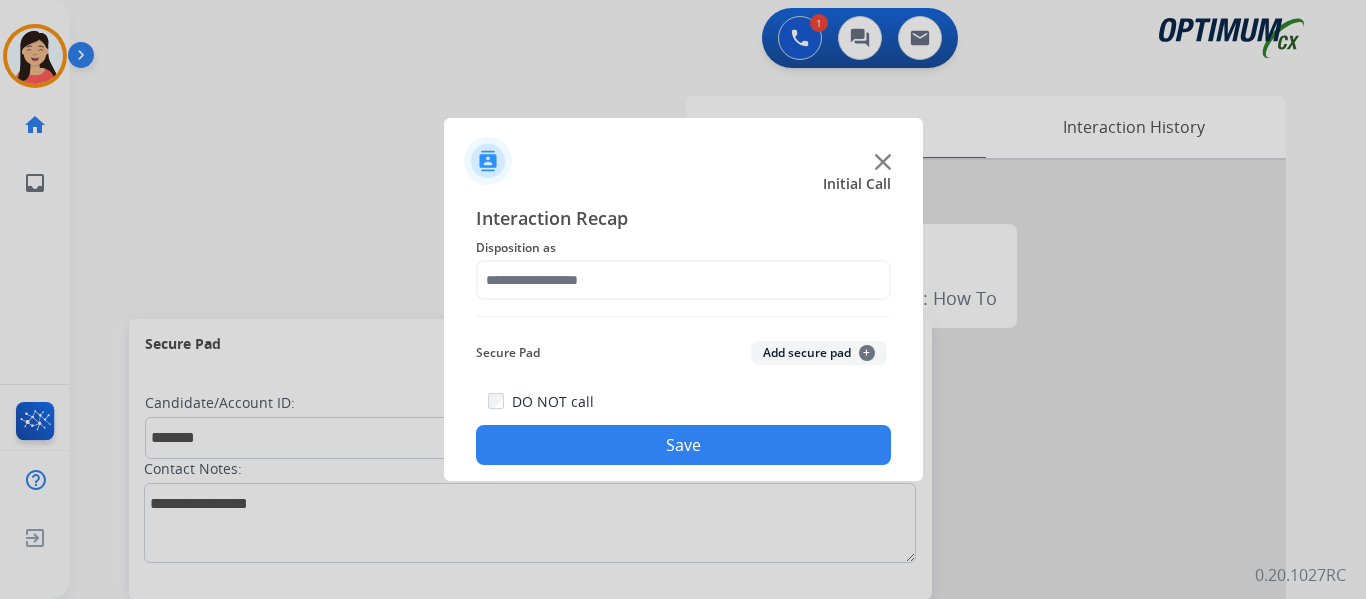 drag, startPoint x: 804, startPoint y: 357, endPoint x: 702, endPoint y: 297, distance: 118.3385 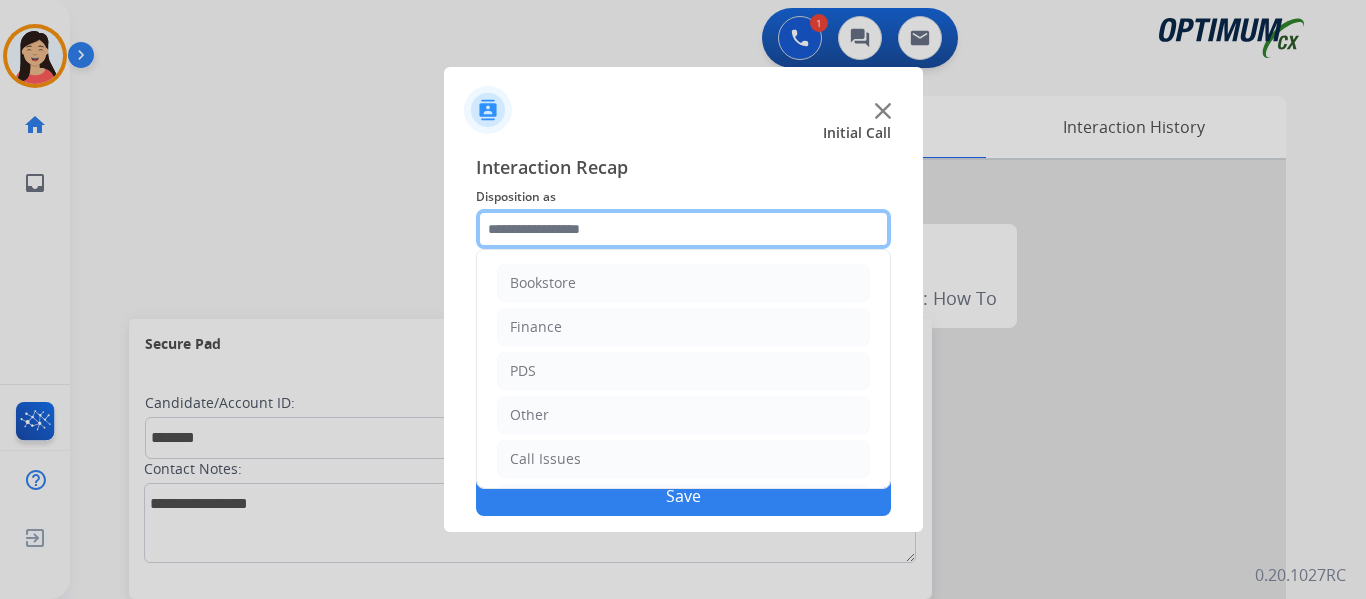 click 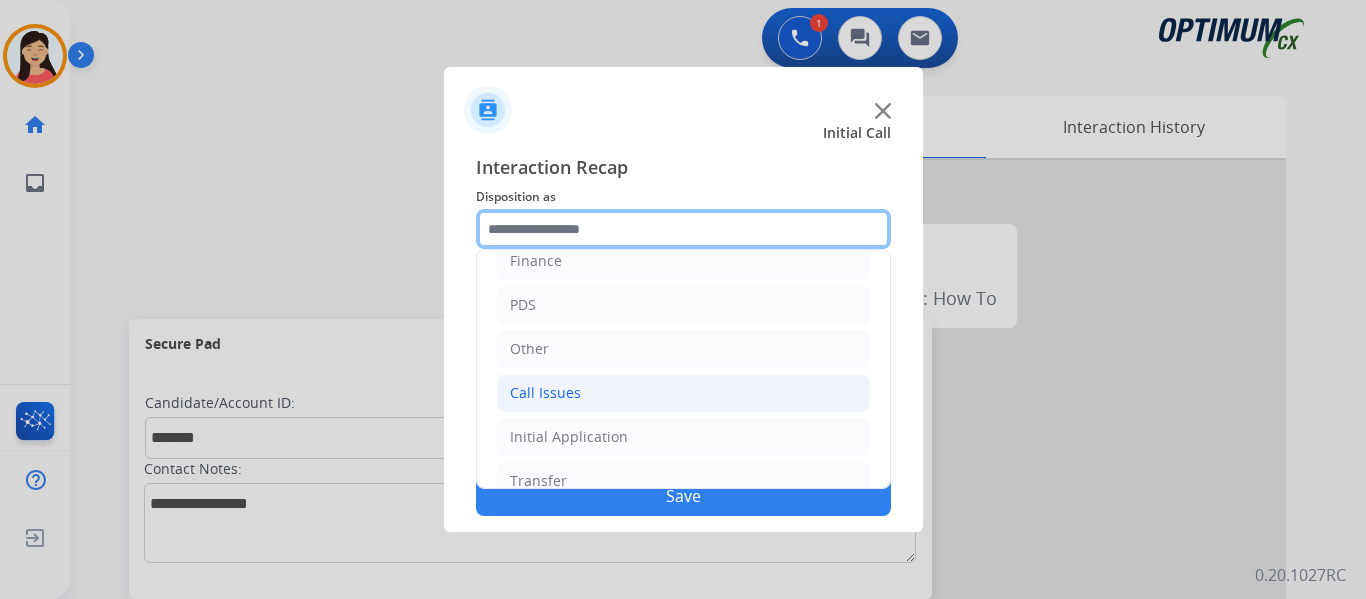 scroll, scrollTop: 136, scrollLeft: 0, axis: vertical 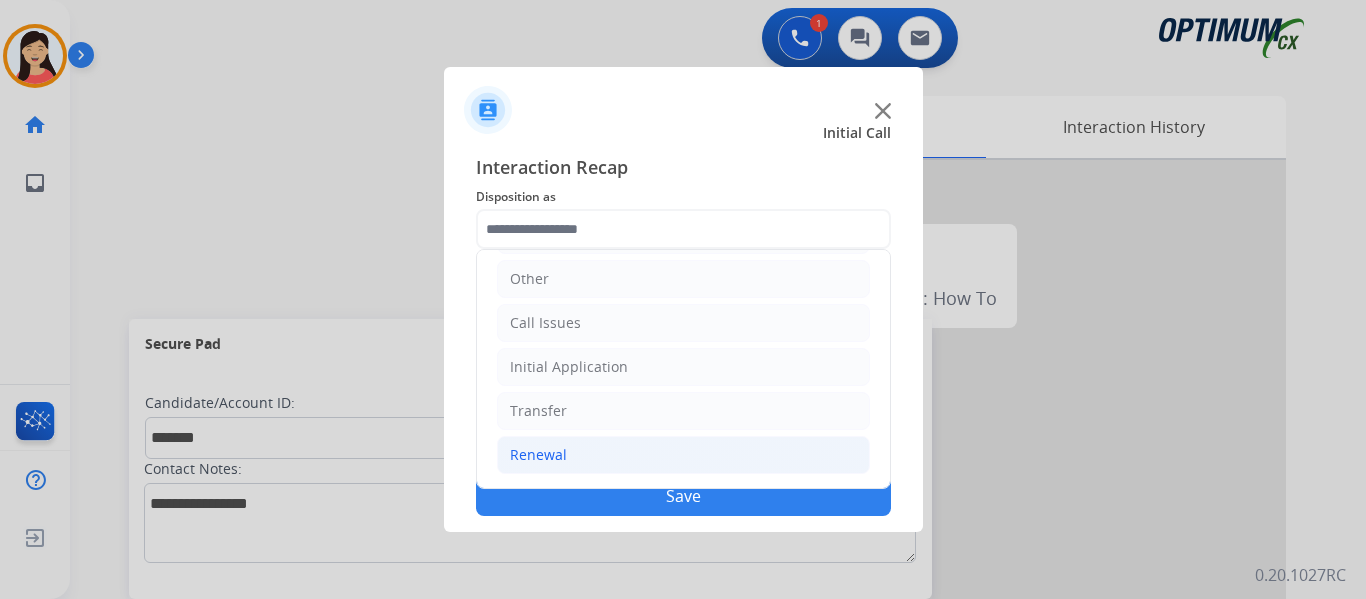 click on "Renewal" 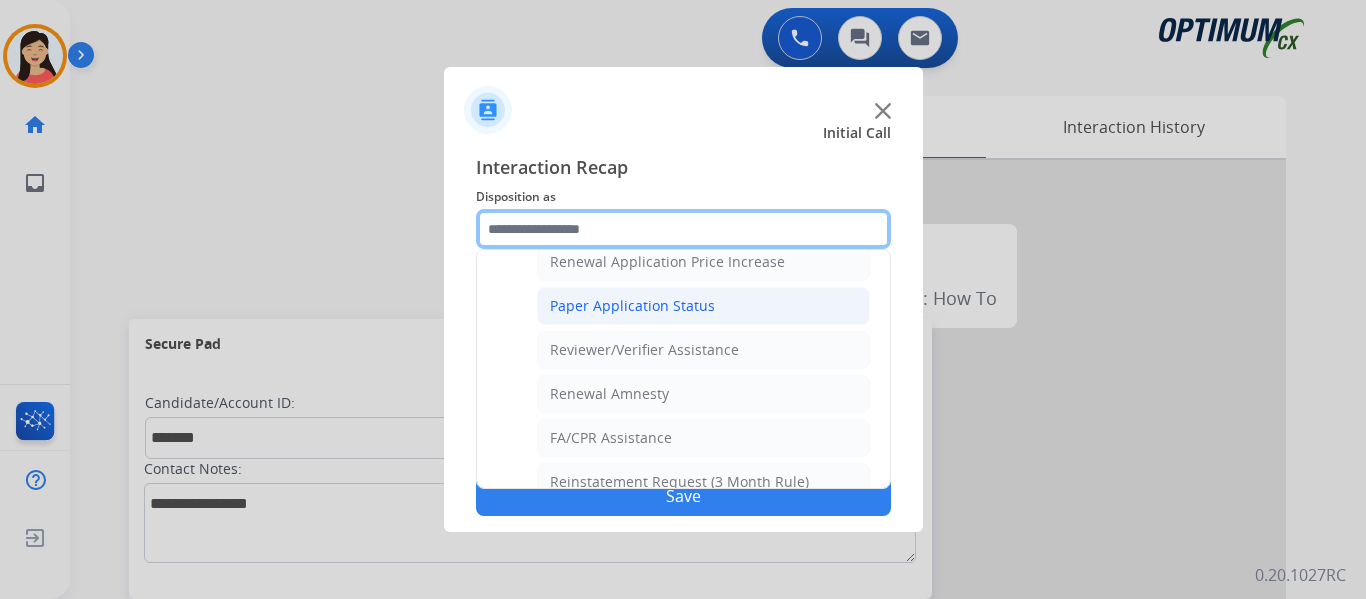 scroll, scrollTop: 736, scrollLeft: 0, axis: vertical 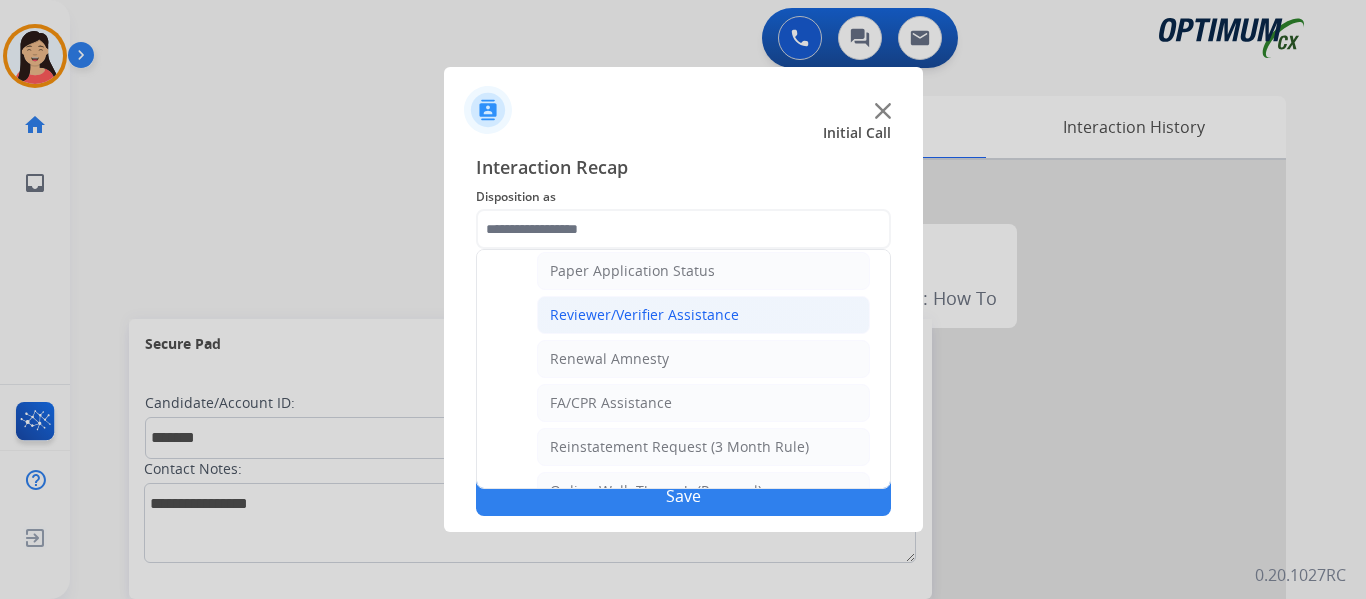 click on "Reviewer/Verifier Assistance" 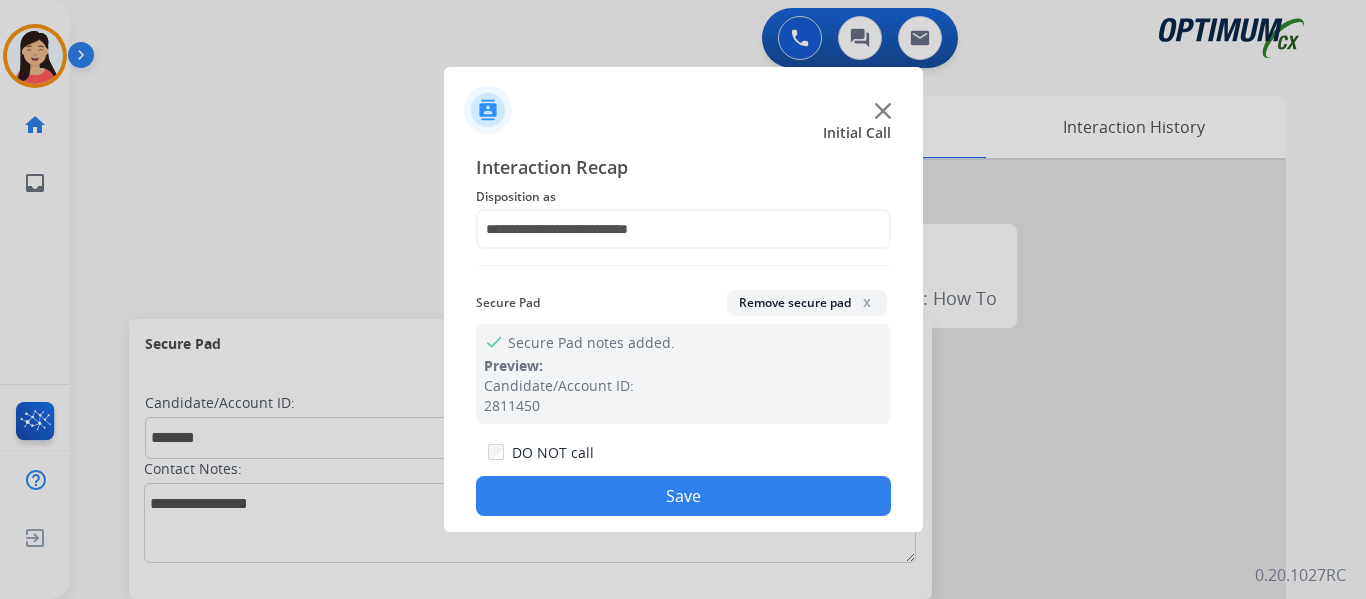 click on "Save" 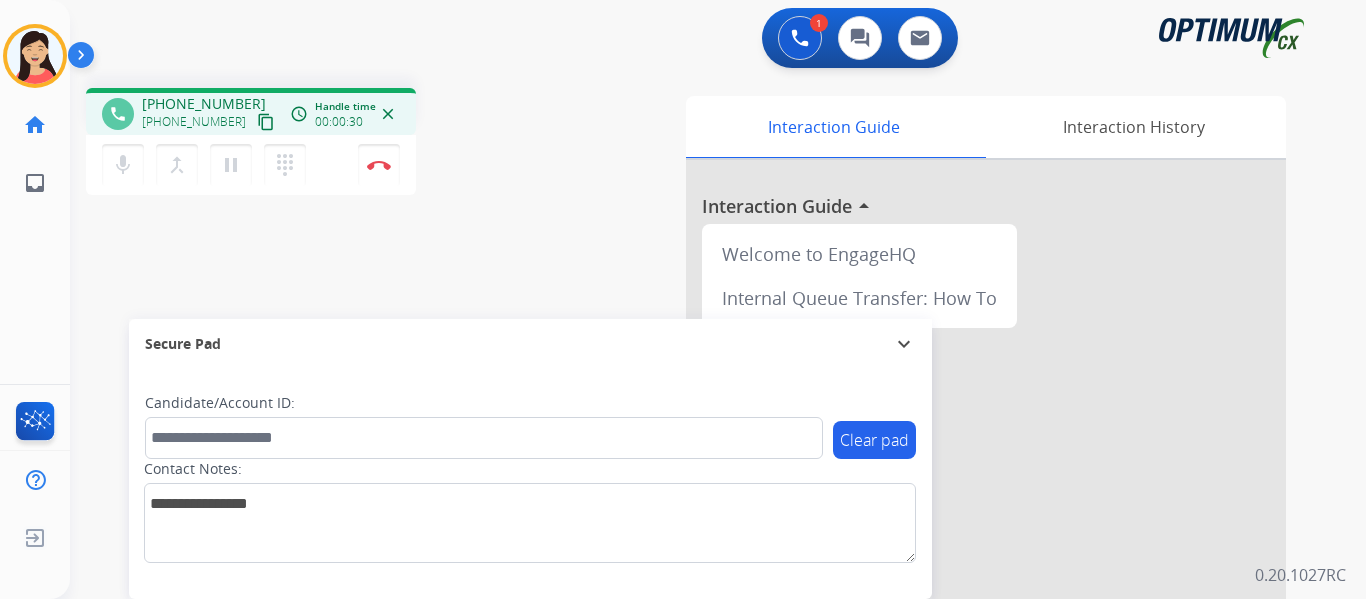 click on "content_copy" at bounding box center [266, 122] 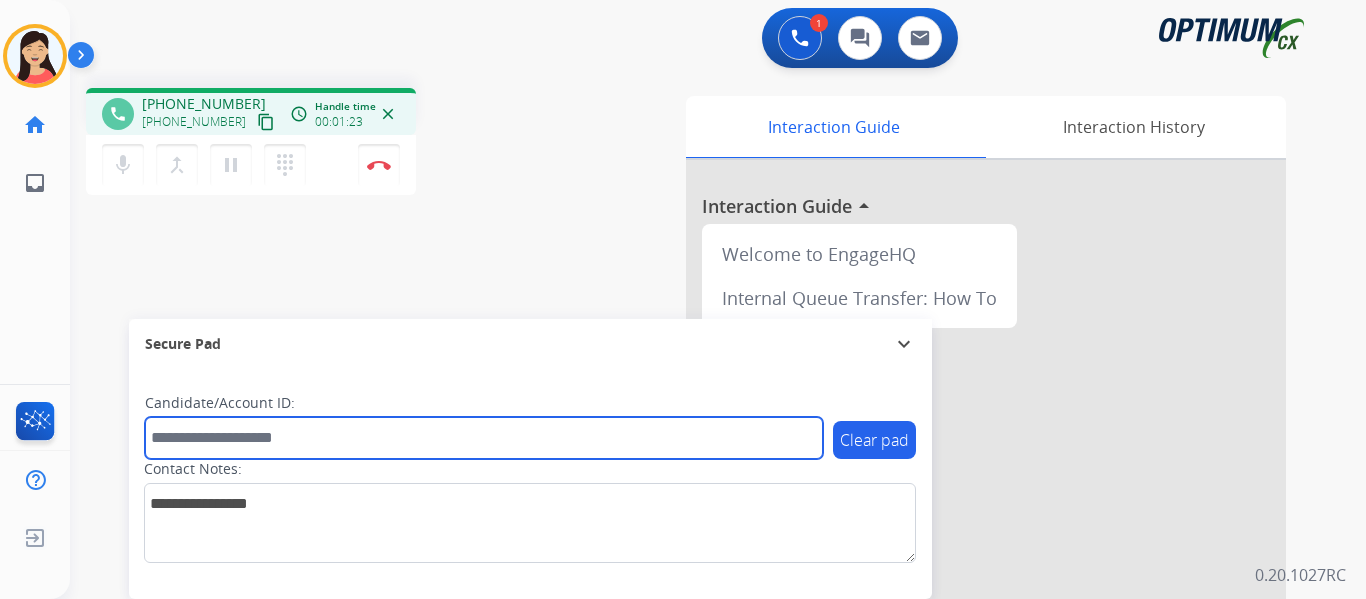 click at bounding box center [484, 438] 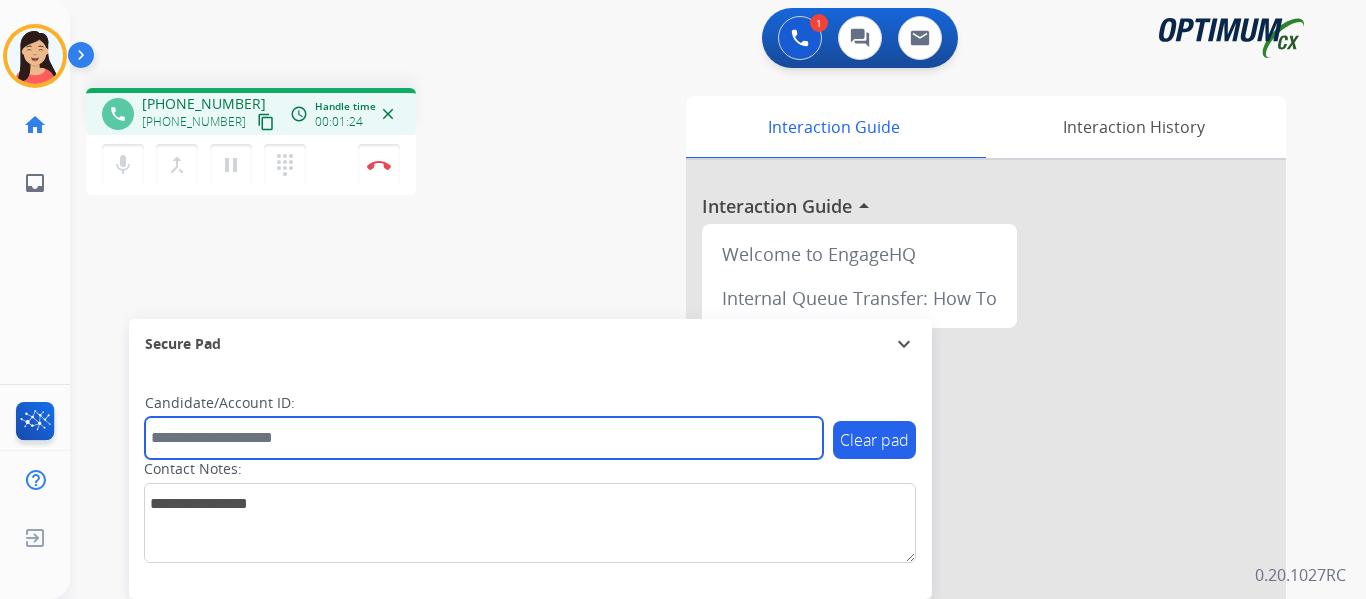 paste on "*******" 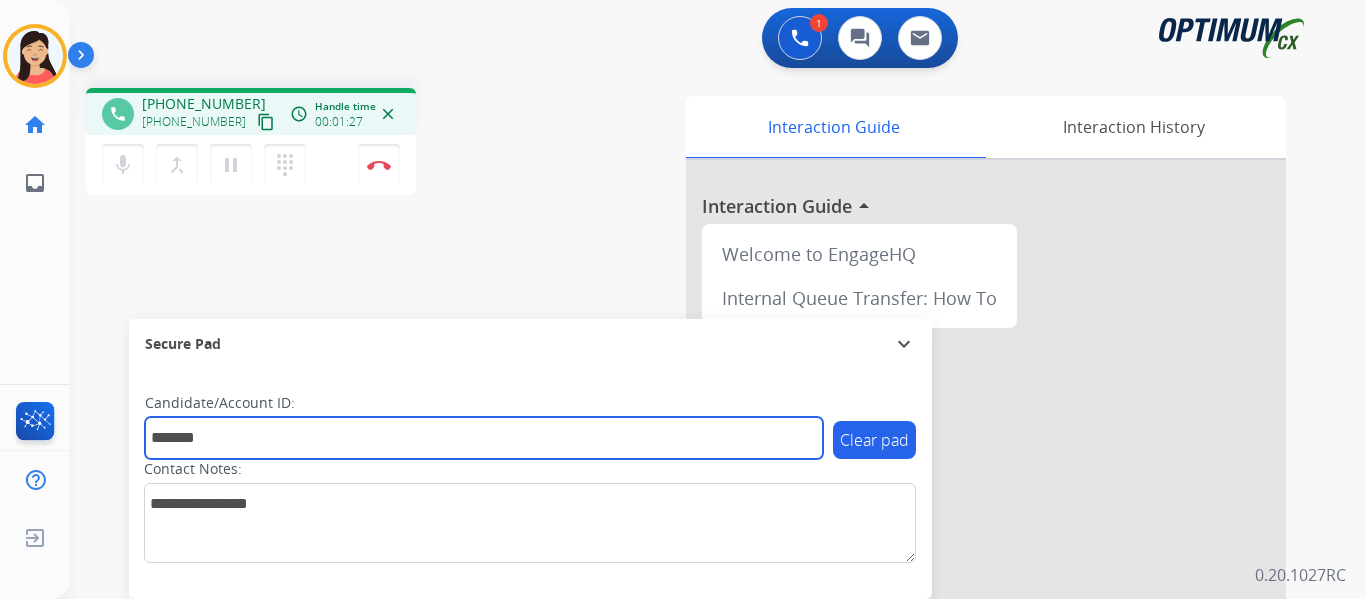 type on "*******" 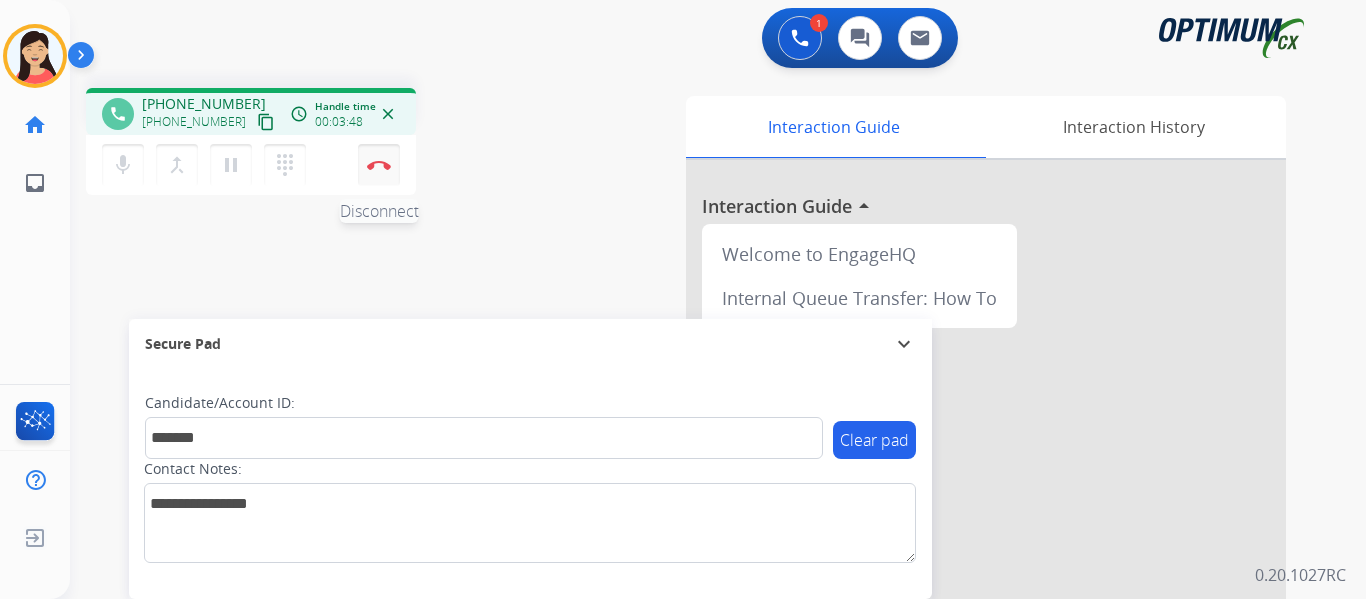 click on "Disconnect" at bounding box center (379, 165) 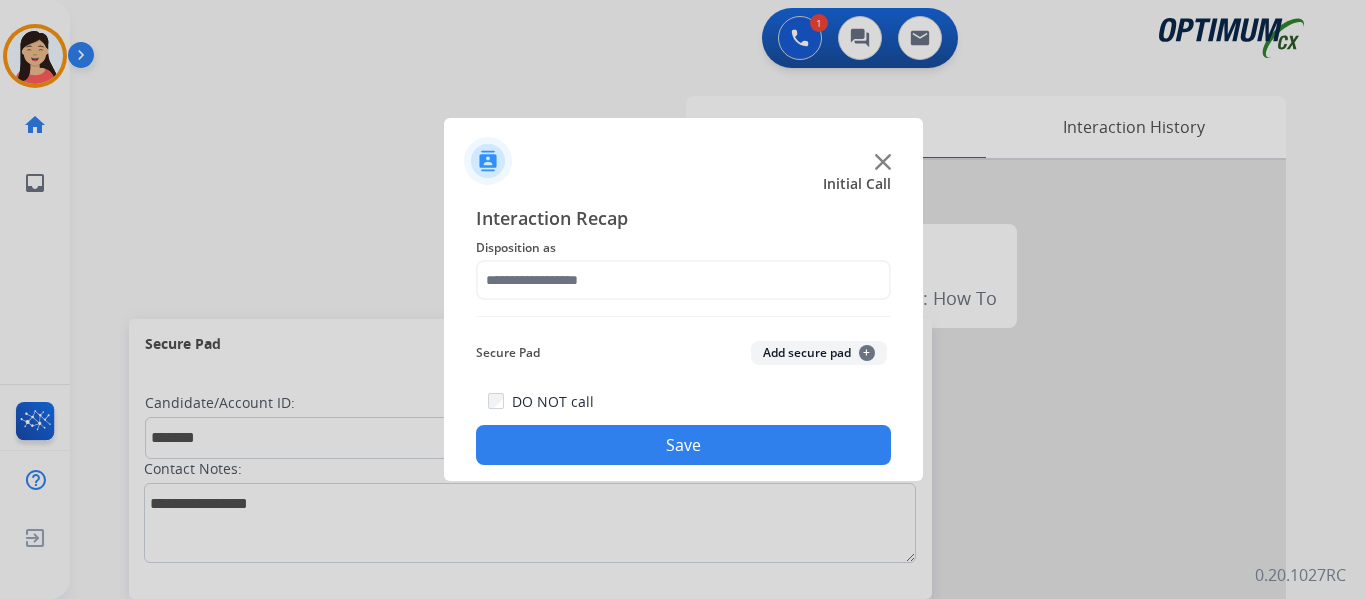 click on "Add secure pad  +" 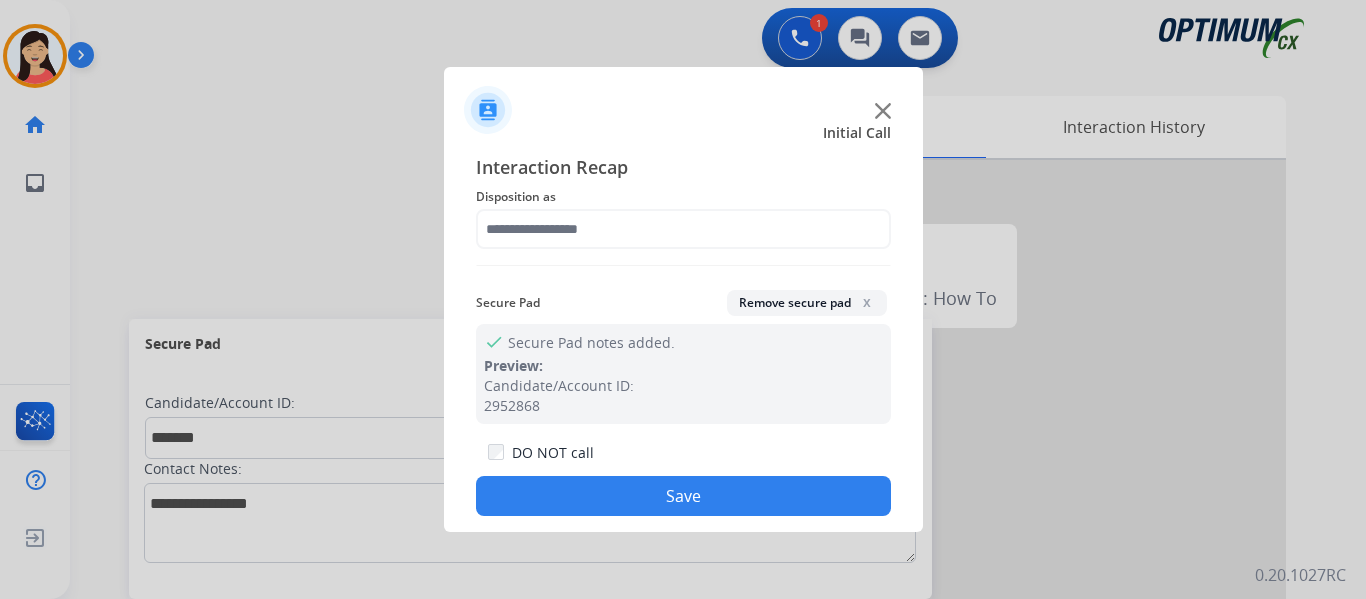 click on "Disposition as" 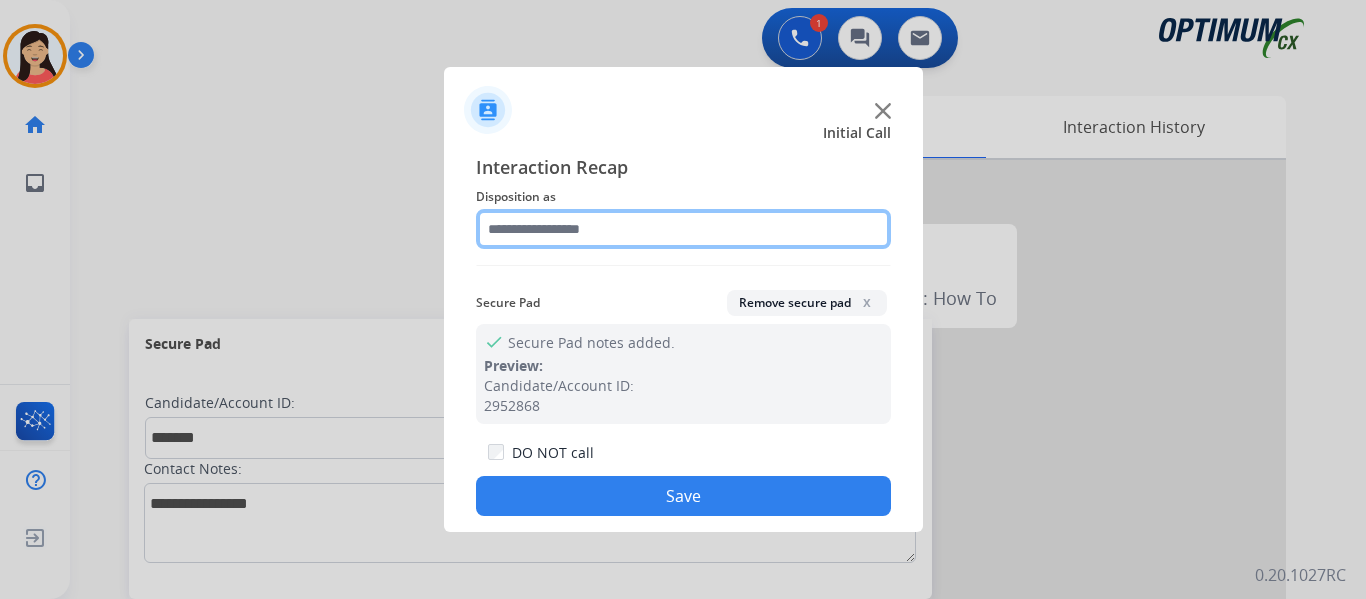 click 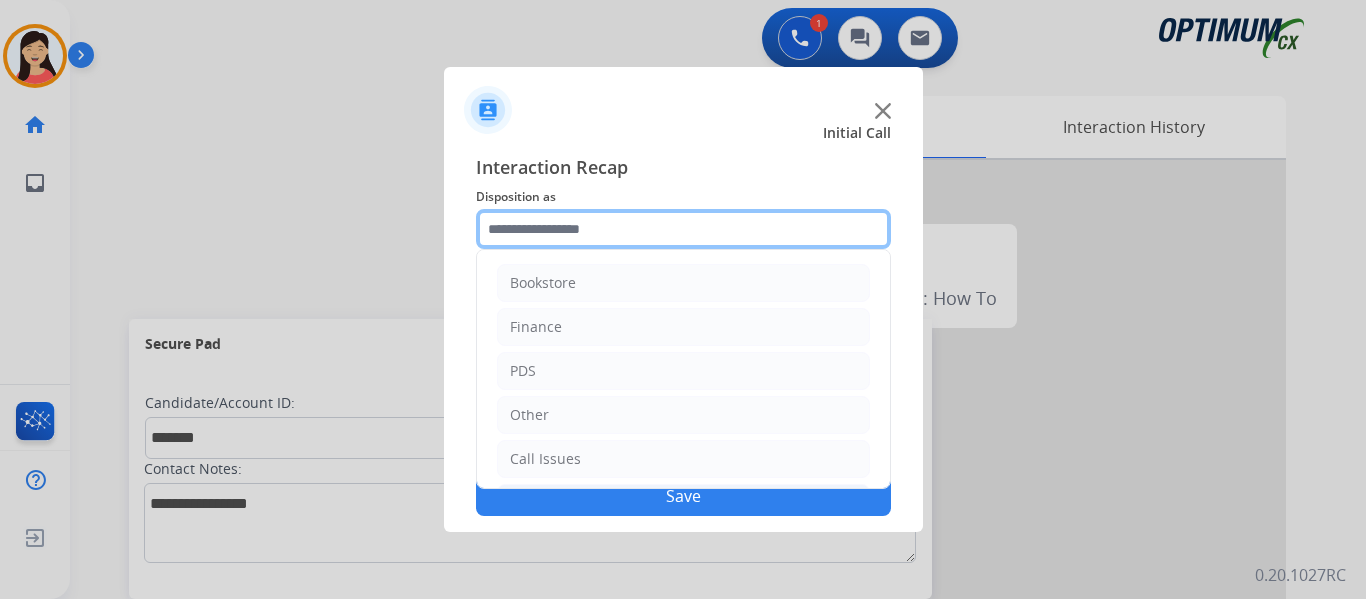 scroll, scrollTop: 136, scrollLeft: 0, axis: vertical 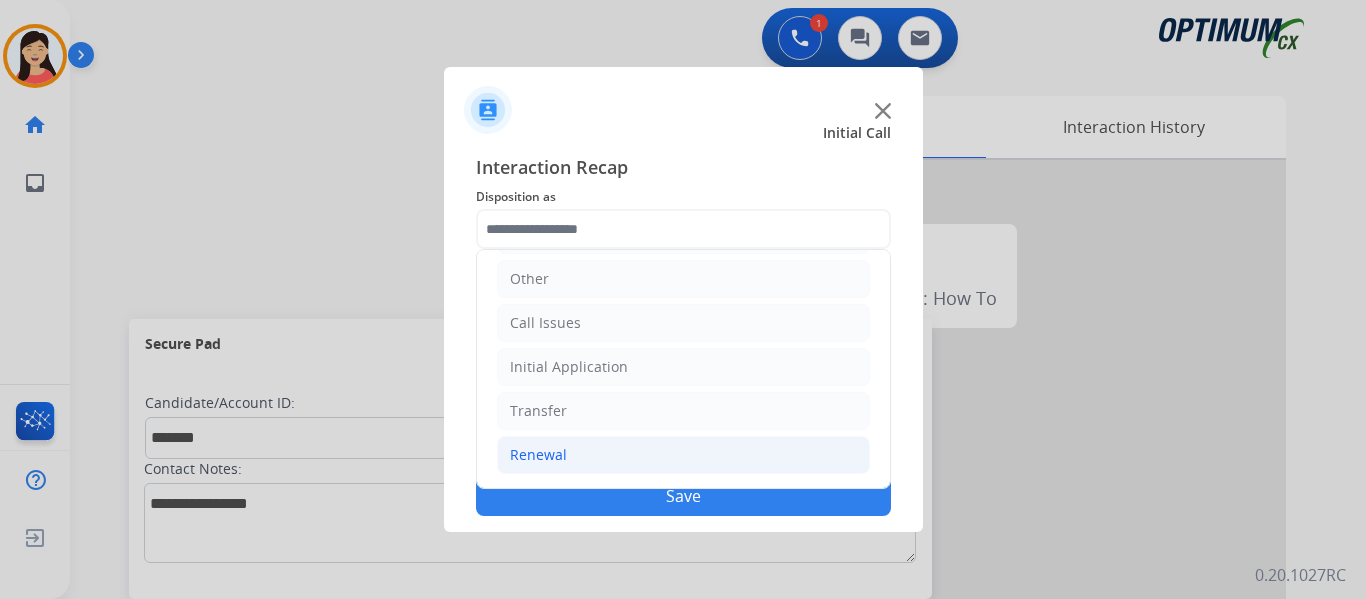 click on "Renewal" 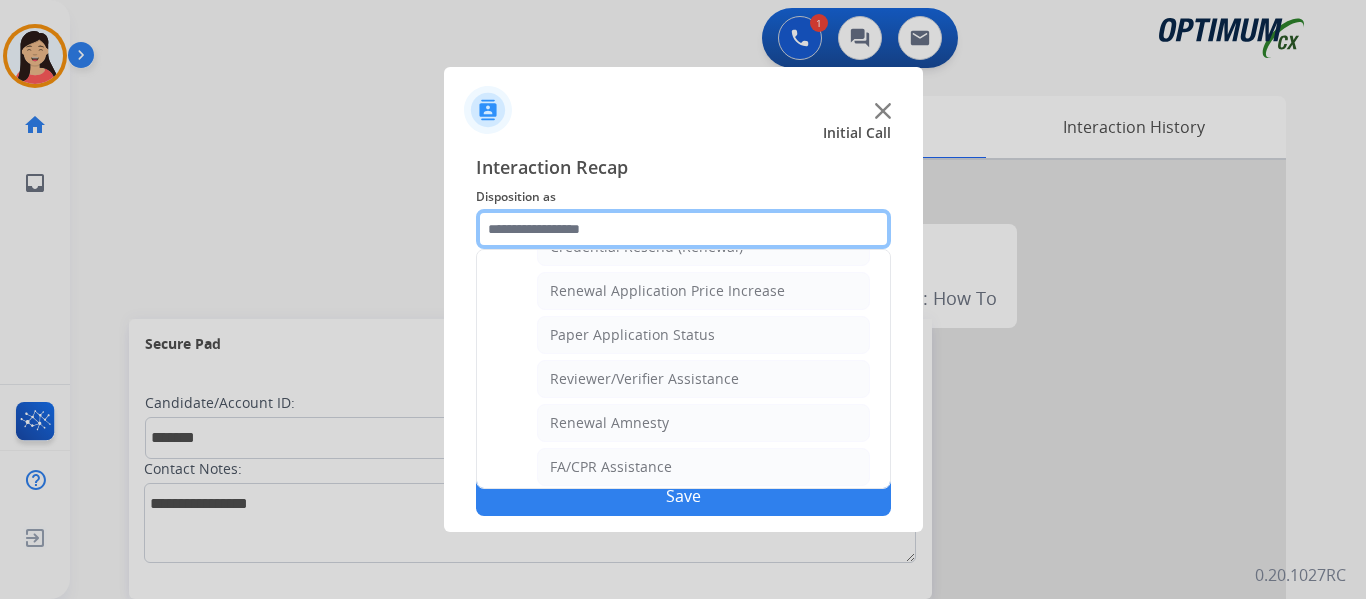 scroll, scrollTop: 572, scrollLeft: 0, axis: vertical 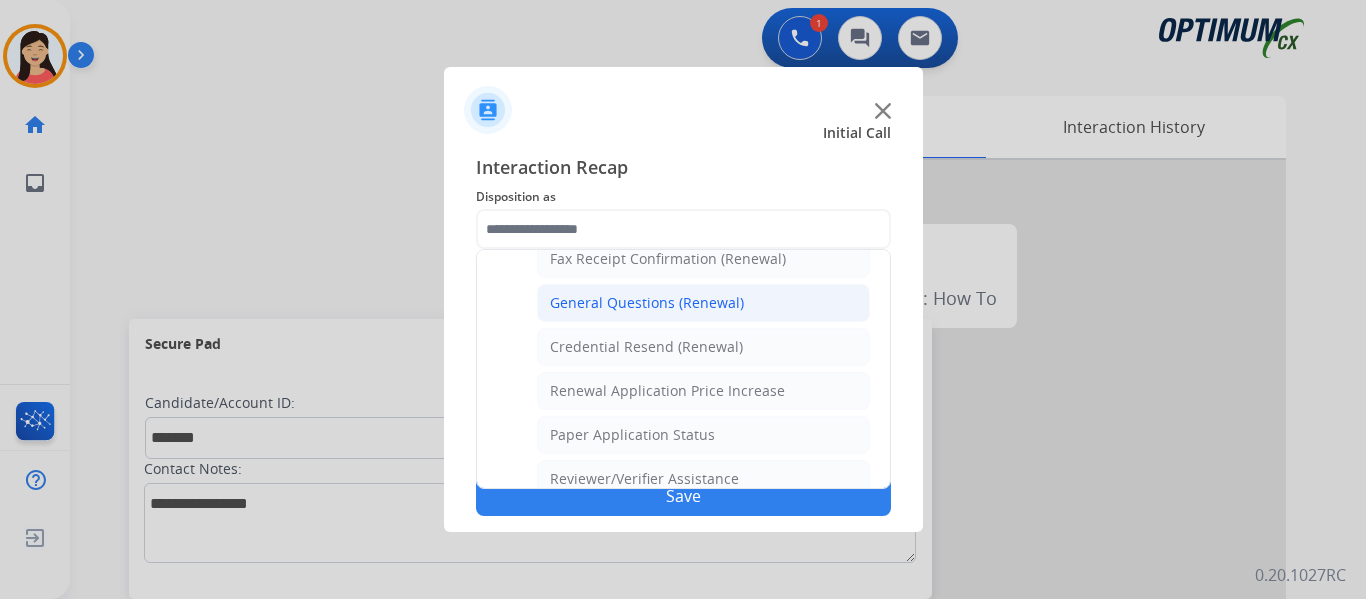 click on "General Questions (Renewal)" 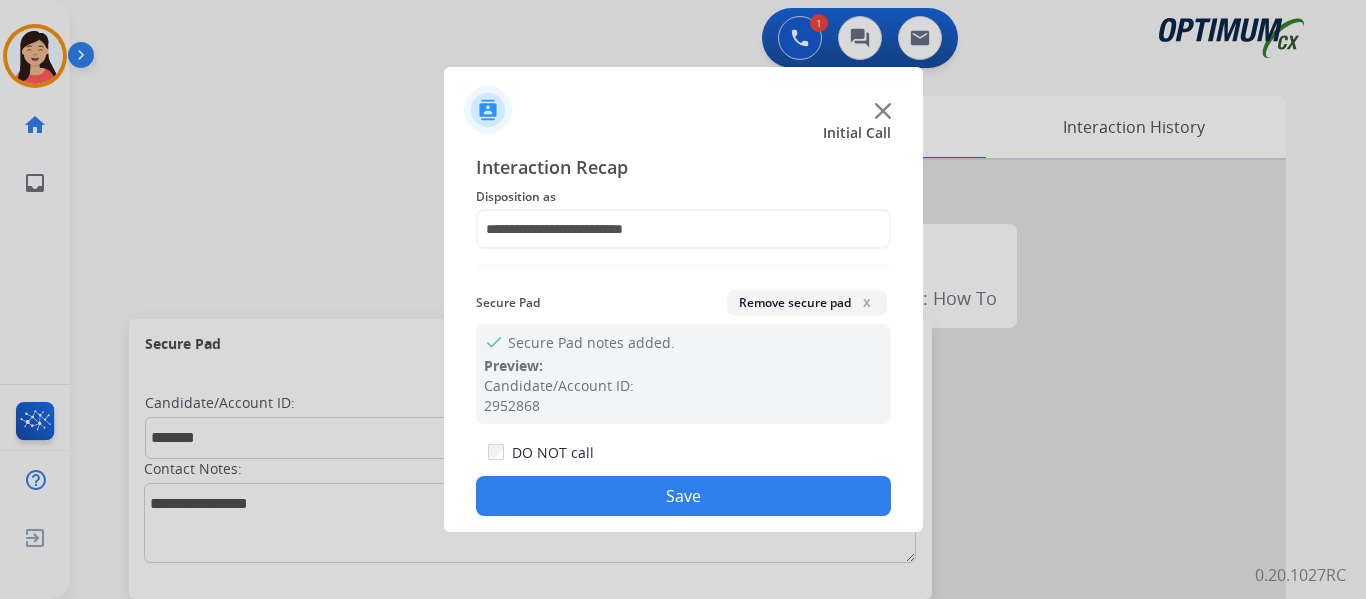 click on "Save" 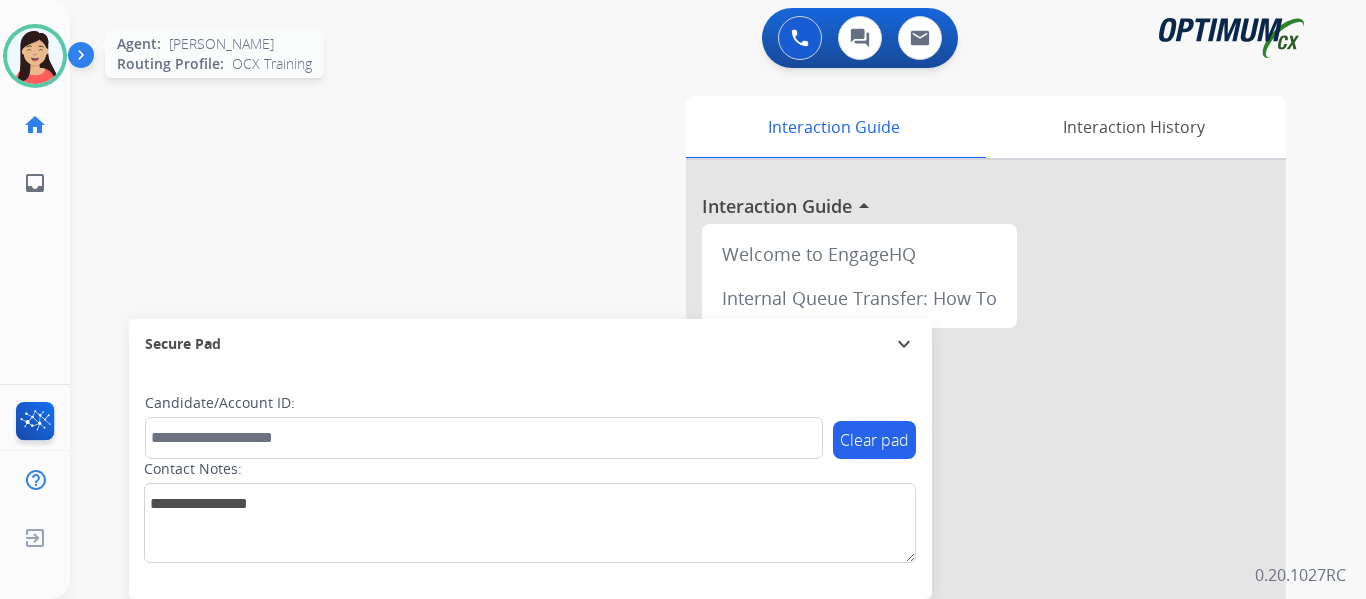 click at bounding box center [35, 56] 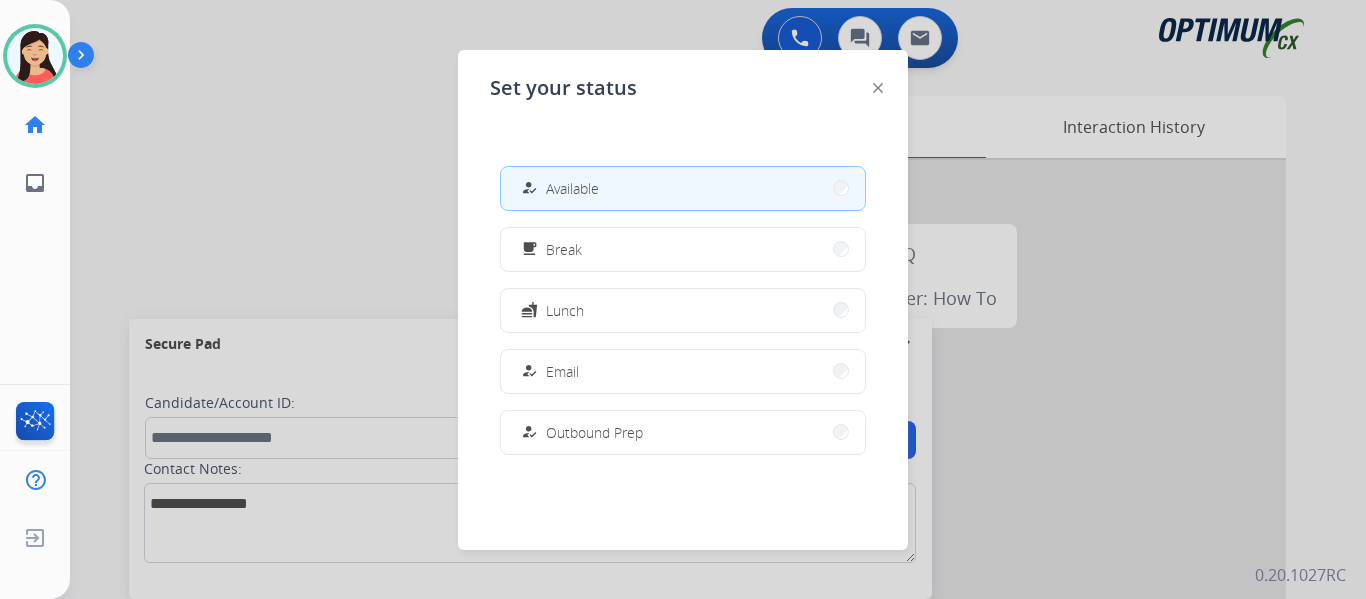 click on "free_breakfast Break" at bounding box center (549, 249) 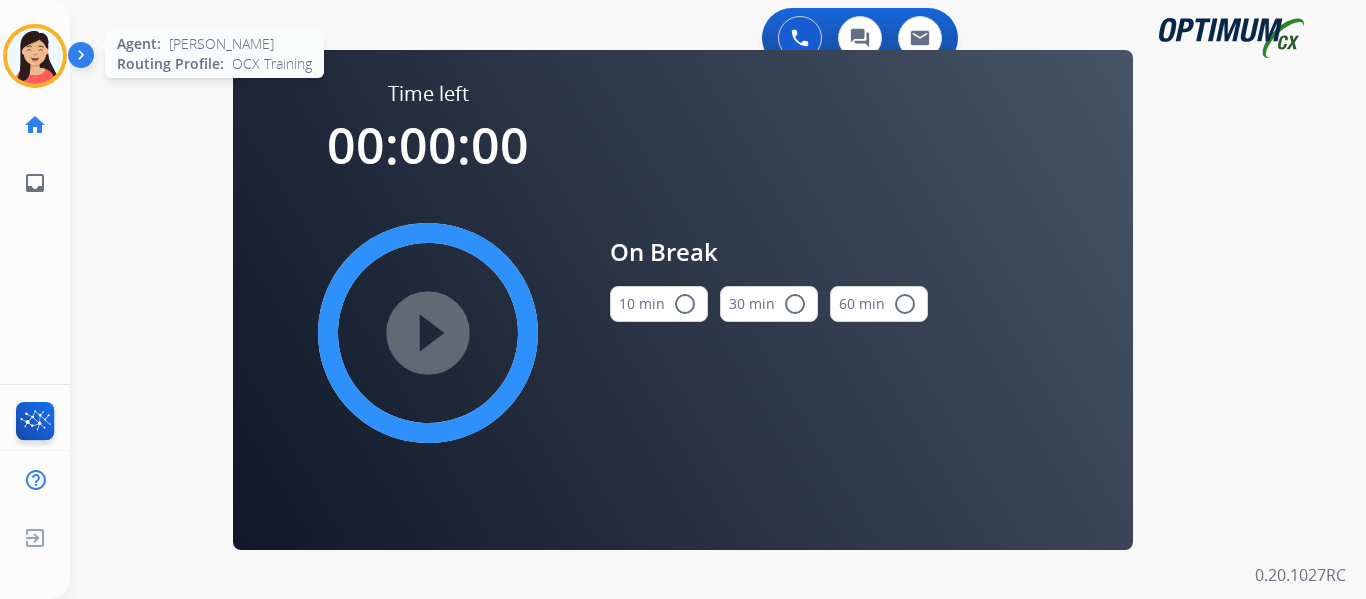 click at bounding box center [35, 56] 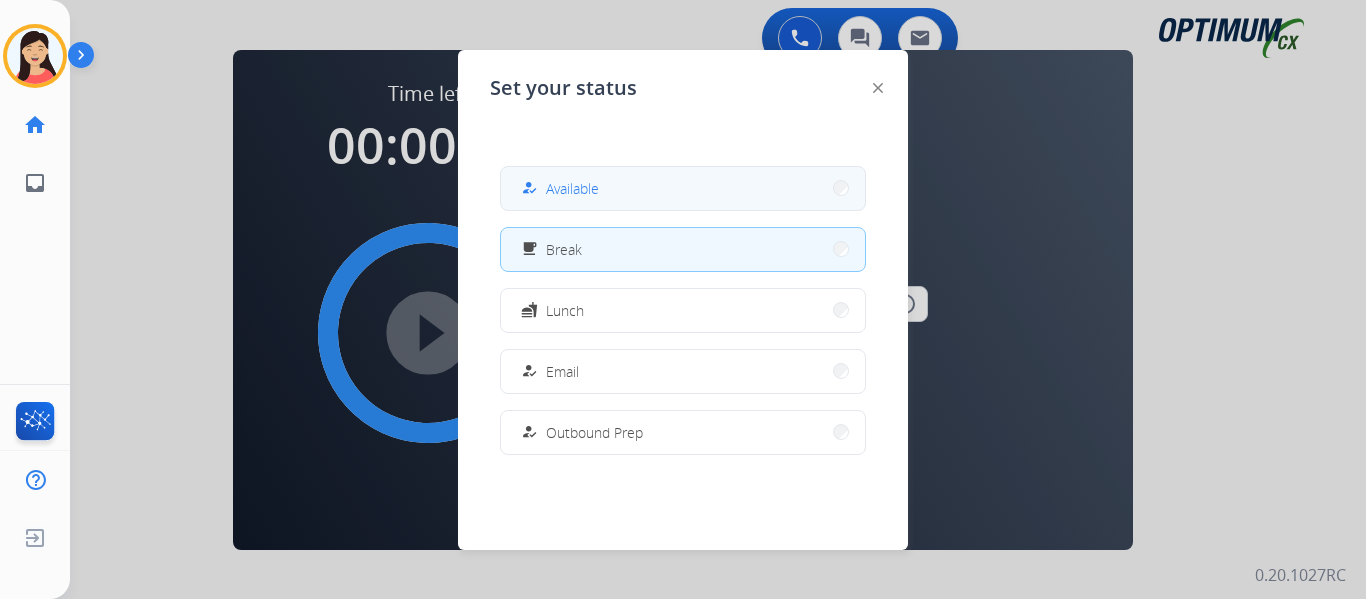 click on "how_to_reg Available" at bounding box center (683, 188) 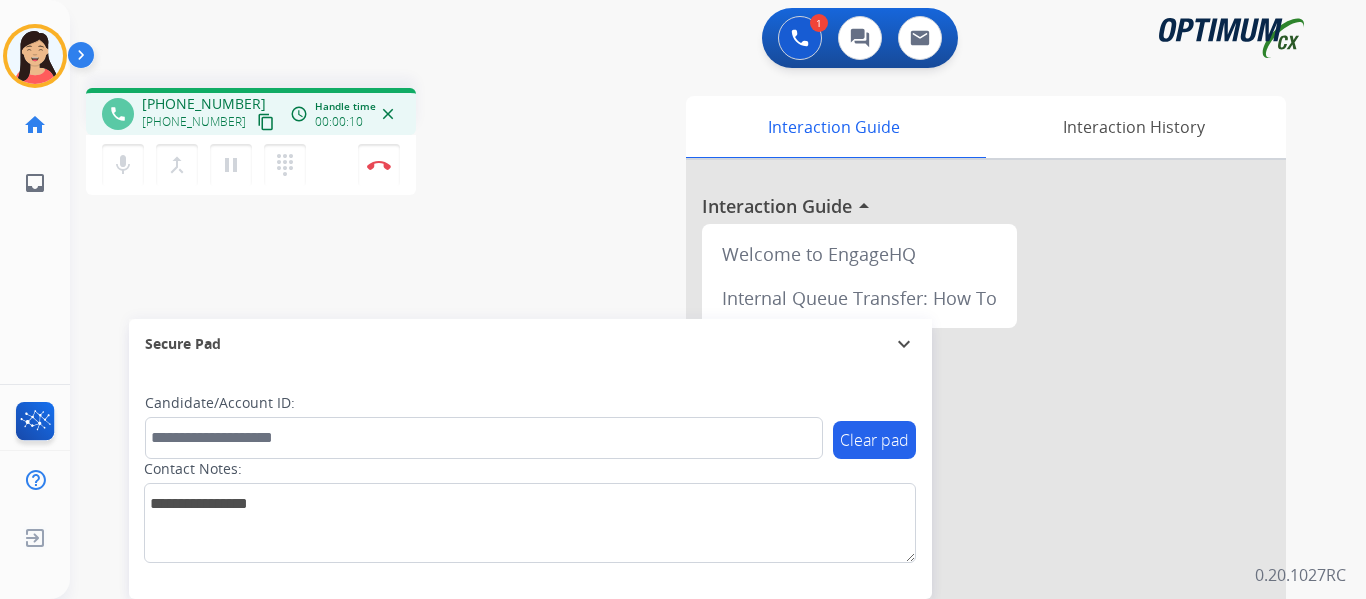 click on "content_copy" at bounding box center [266, 122] 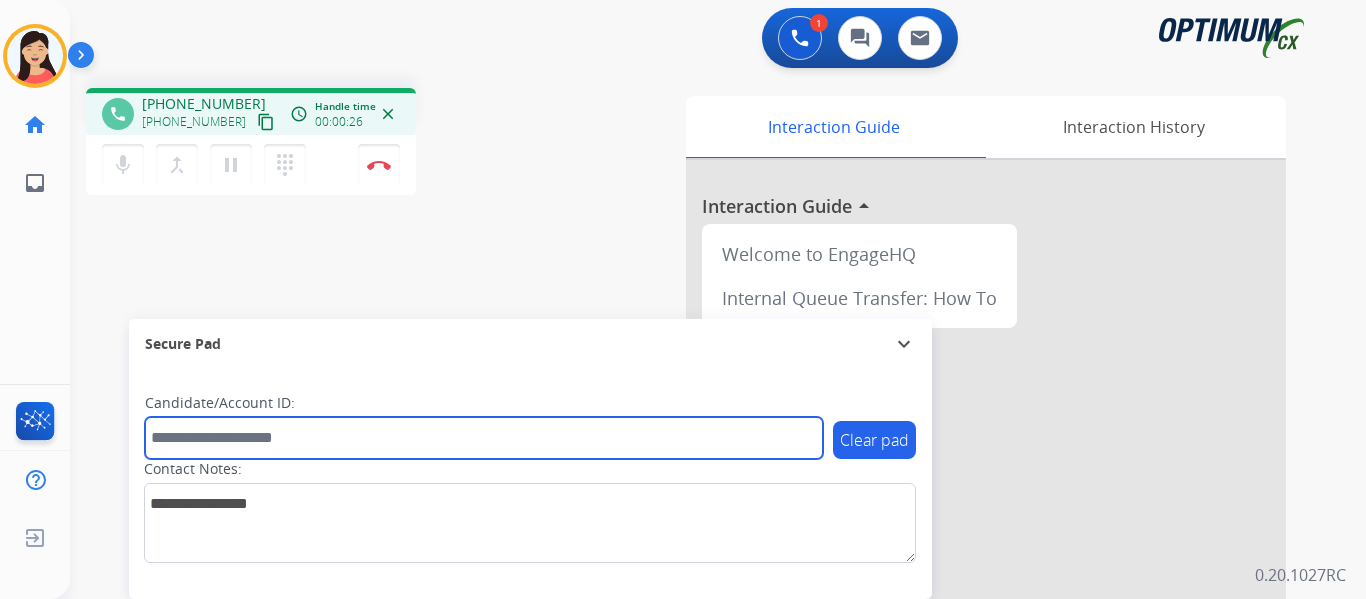 click at bounding box center (484, 438) 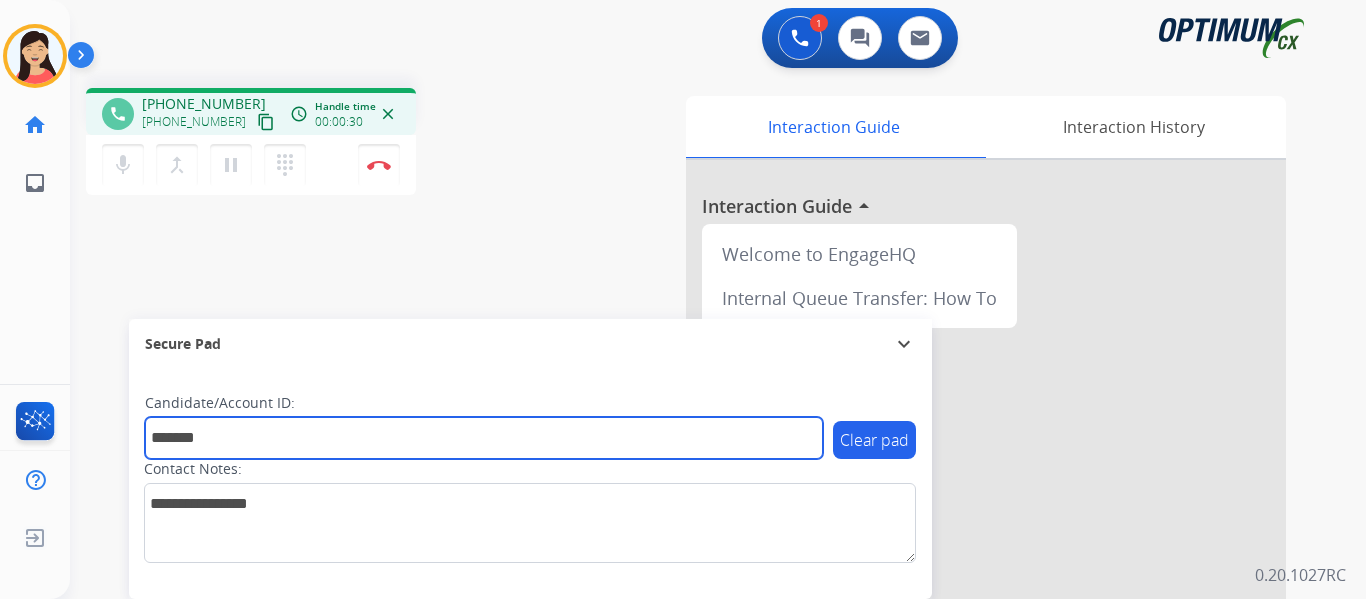 type on "*******" 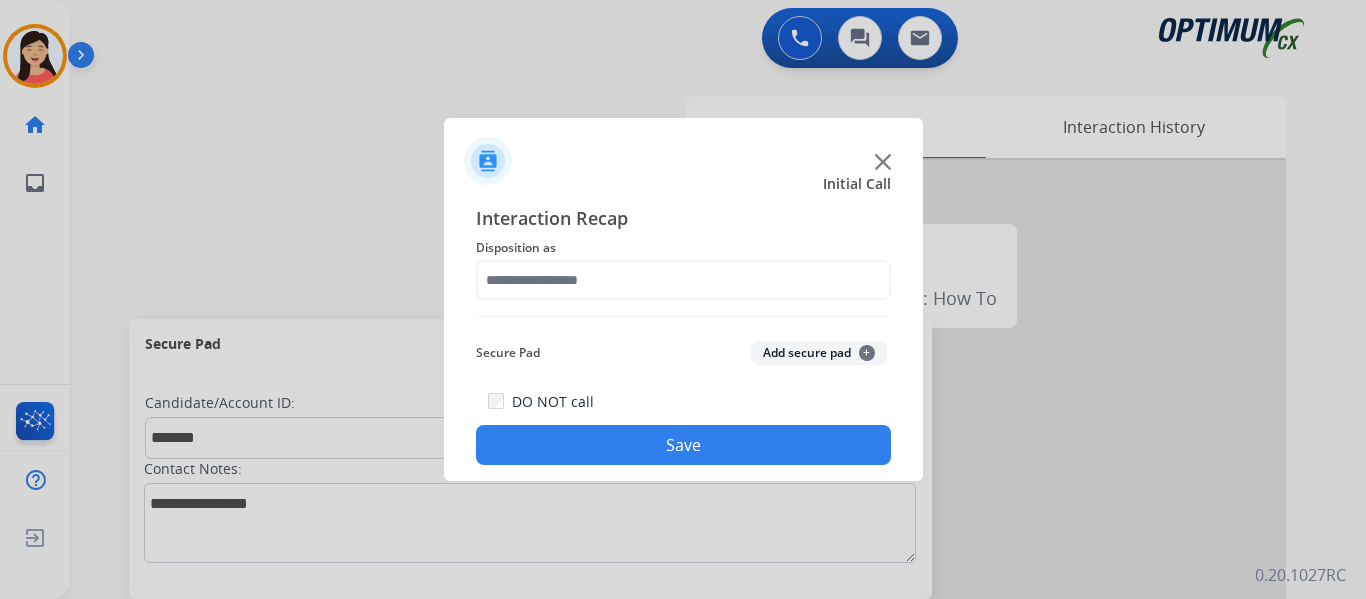 click 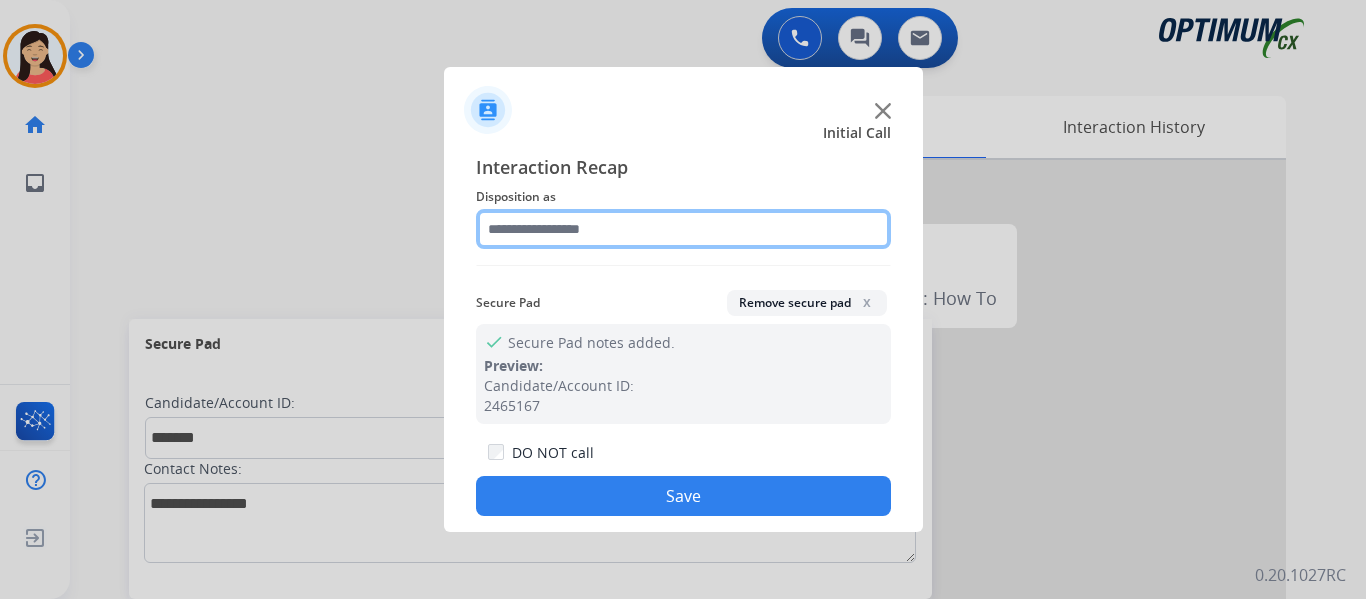 click 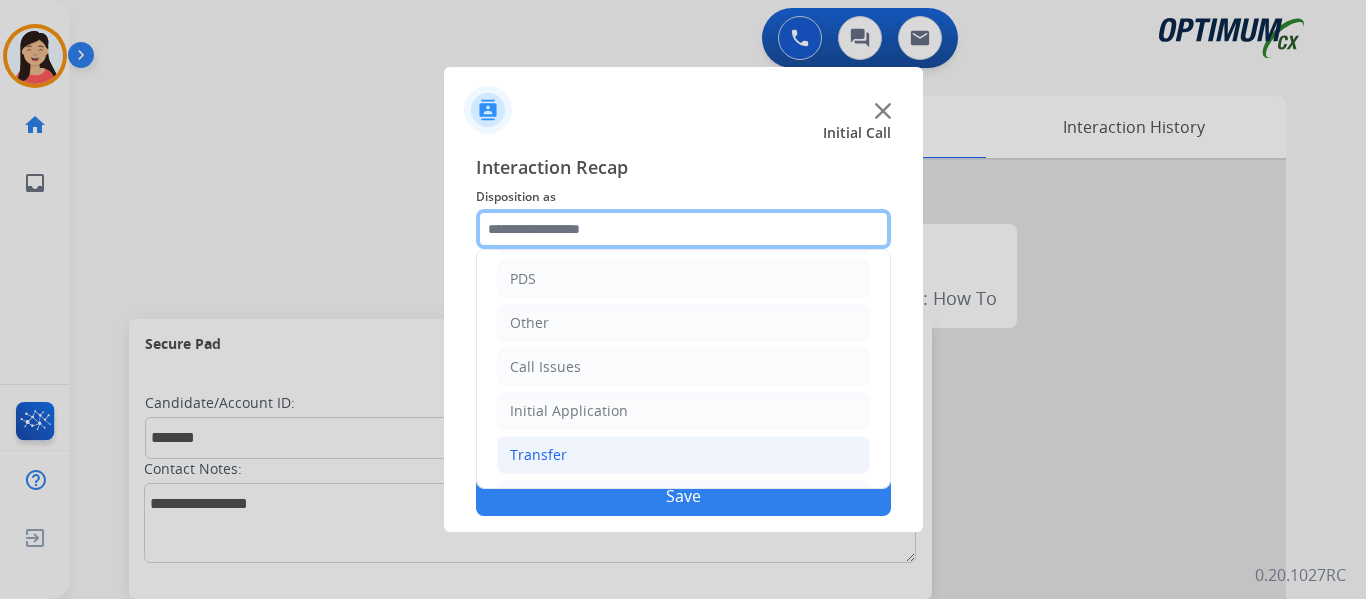 scroll, scrollTop: 136, scrollLeft: 0, axis: vertical 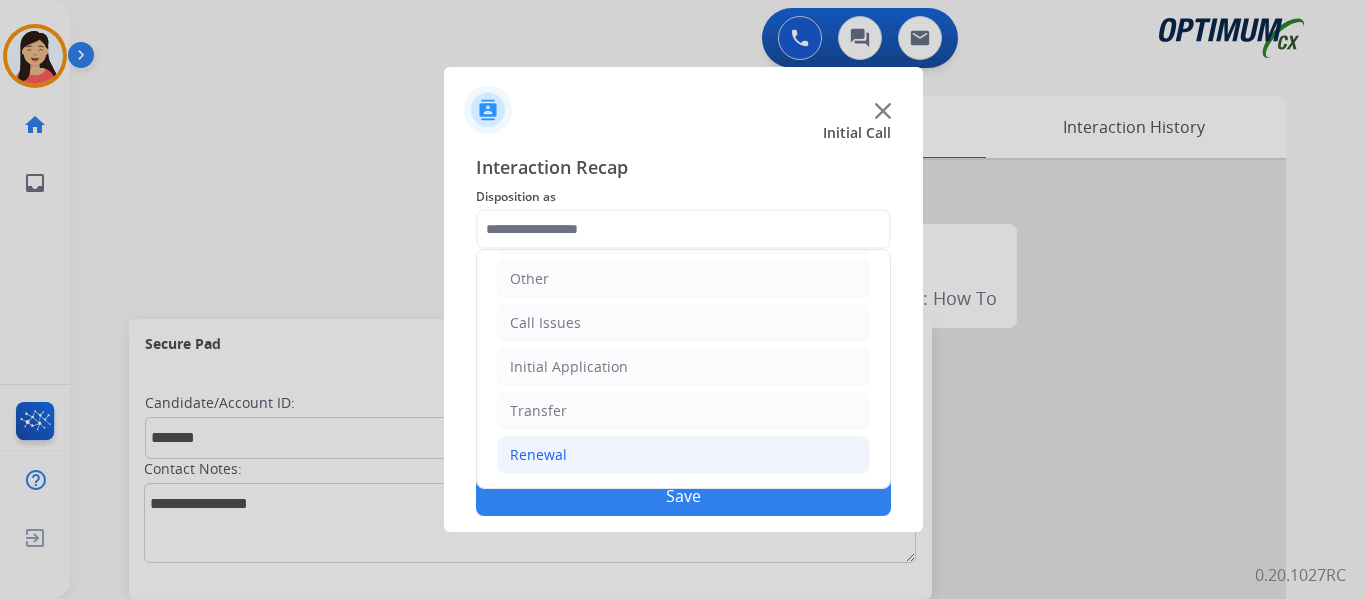 click on "Renewal" 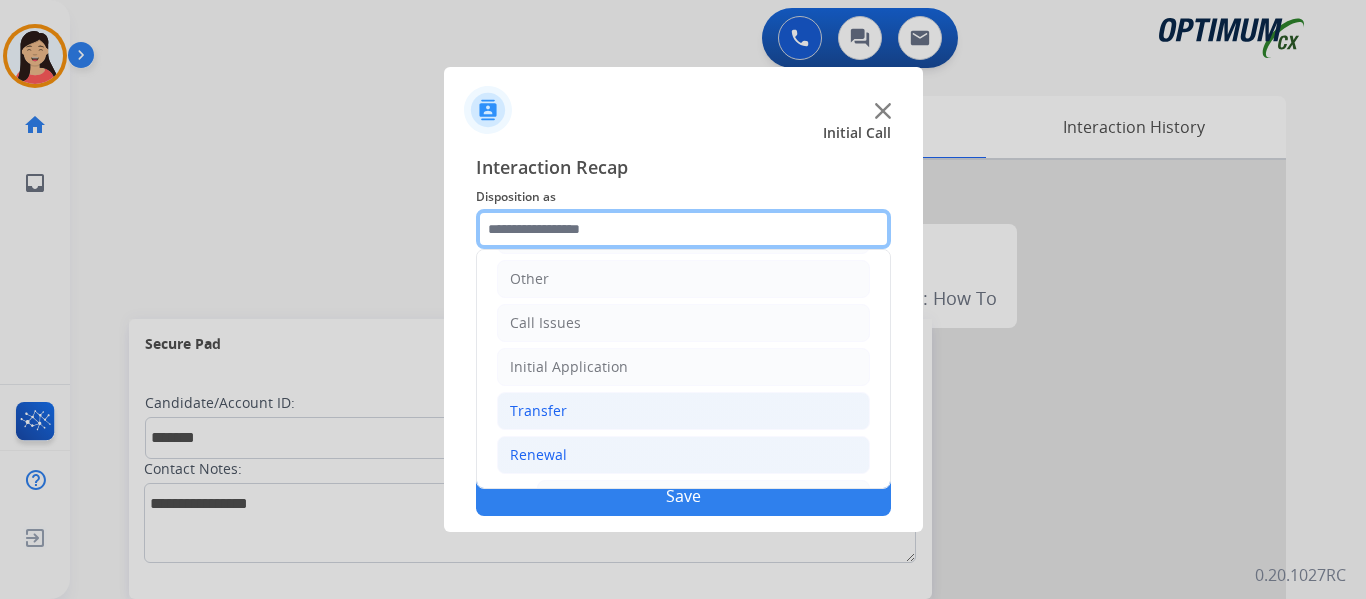 scroll, scrollTop: 772, scrollLeft: 0, axis: vertical 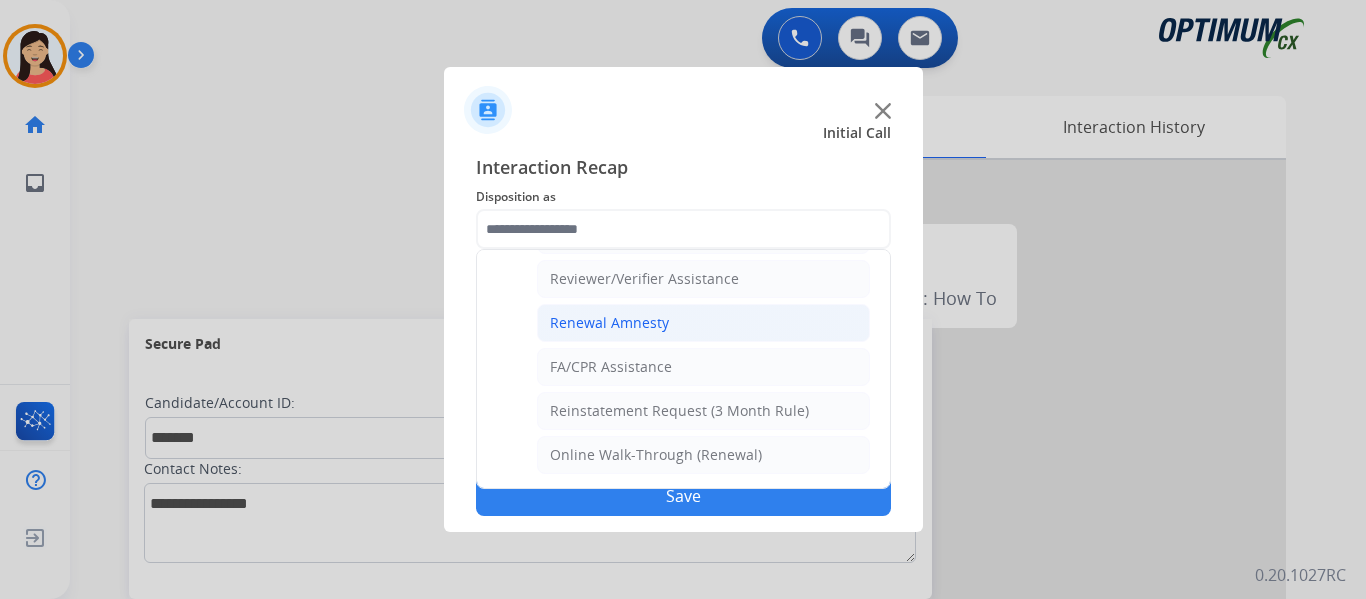 click on "Renewal Amnesty" 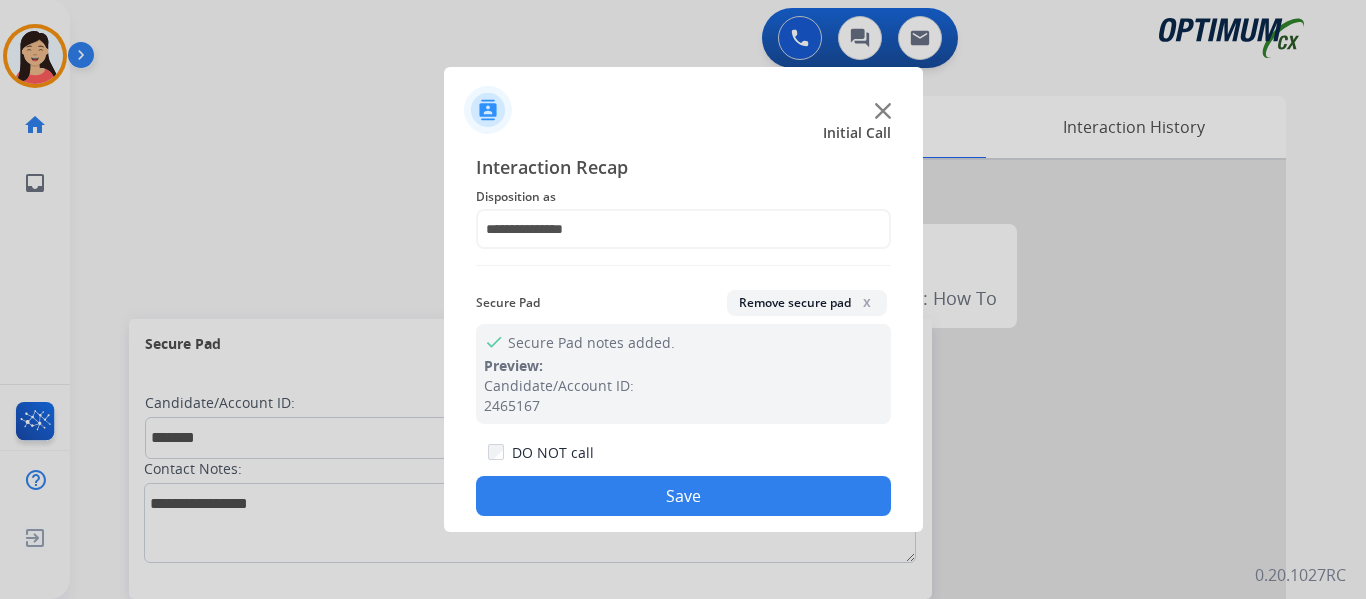 click on "Save" 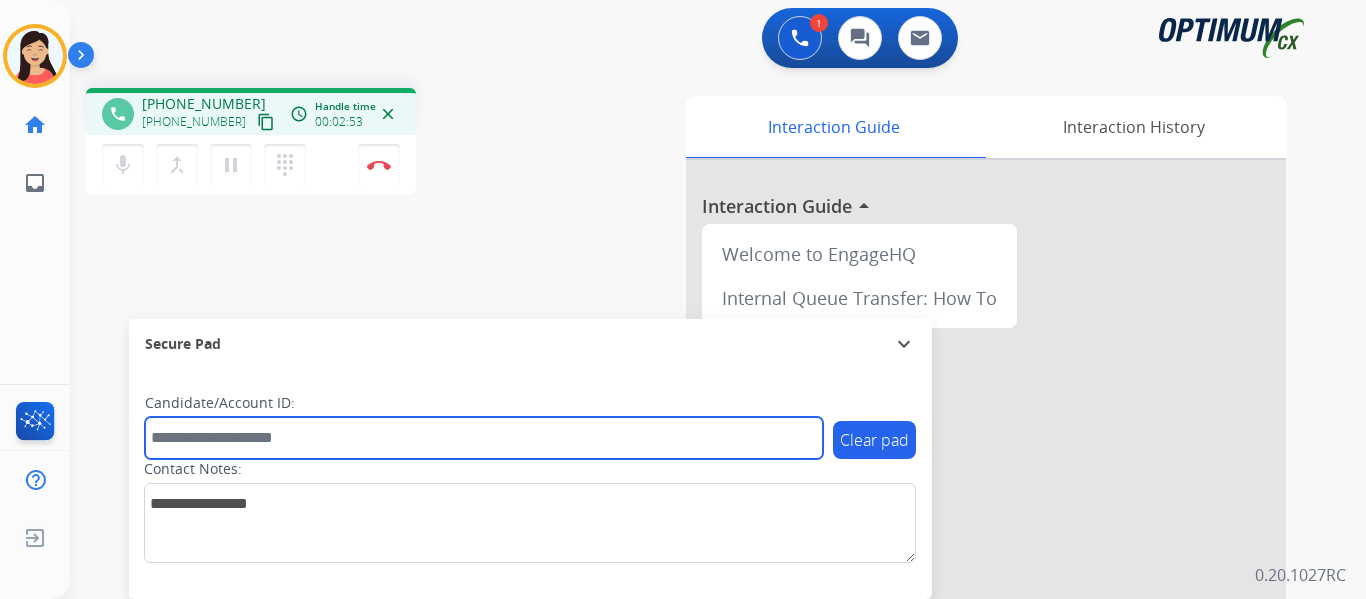click at bounding box center (484, 438) 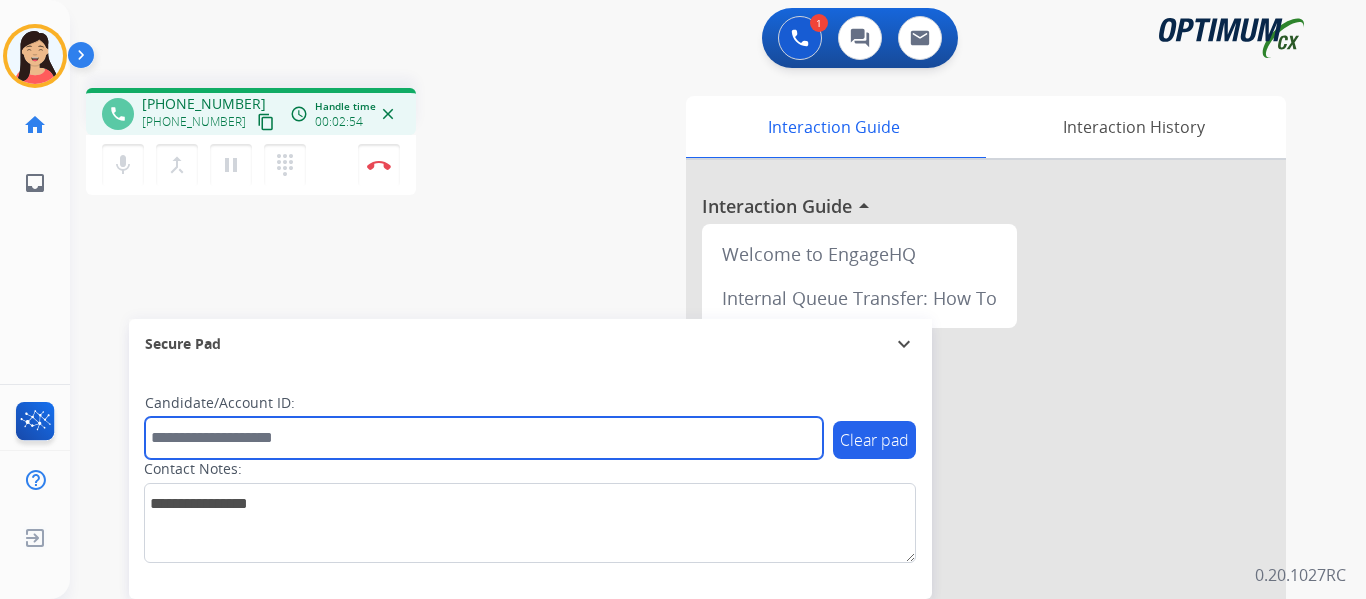 paste on "**********" 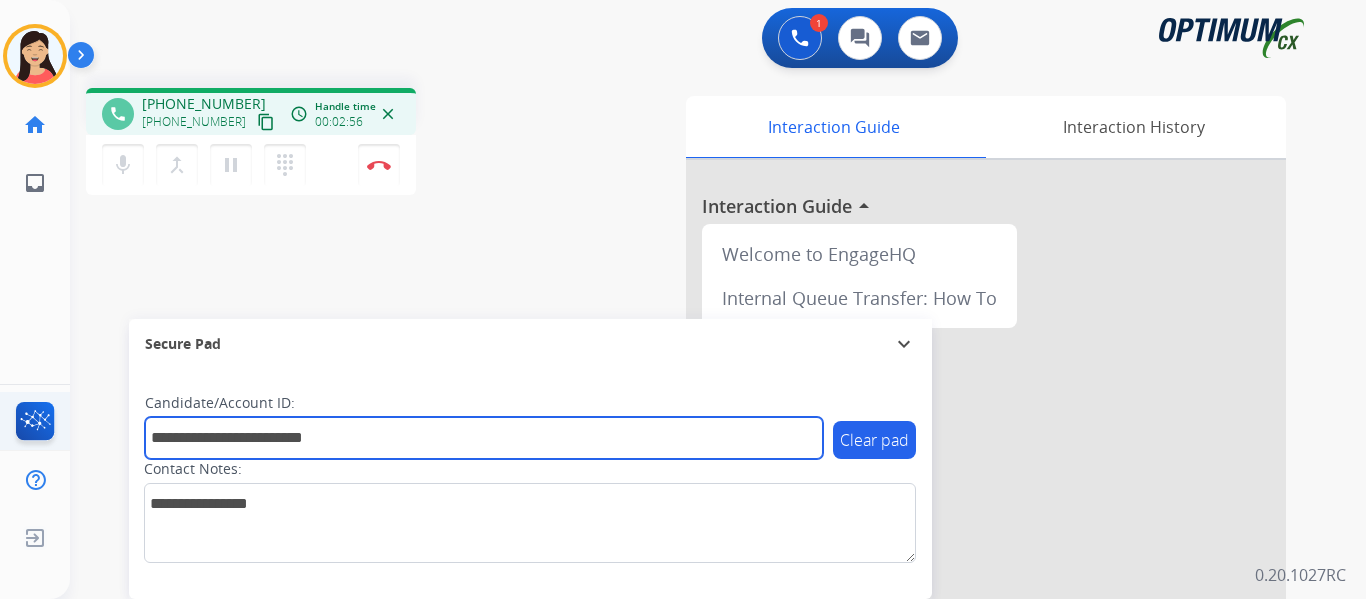 drag, startPoint x: 411, startPoint y: 433, endPoint x: 0, endPoint y: 409, distance: 411.70013 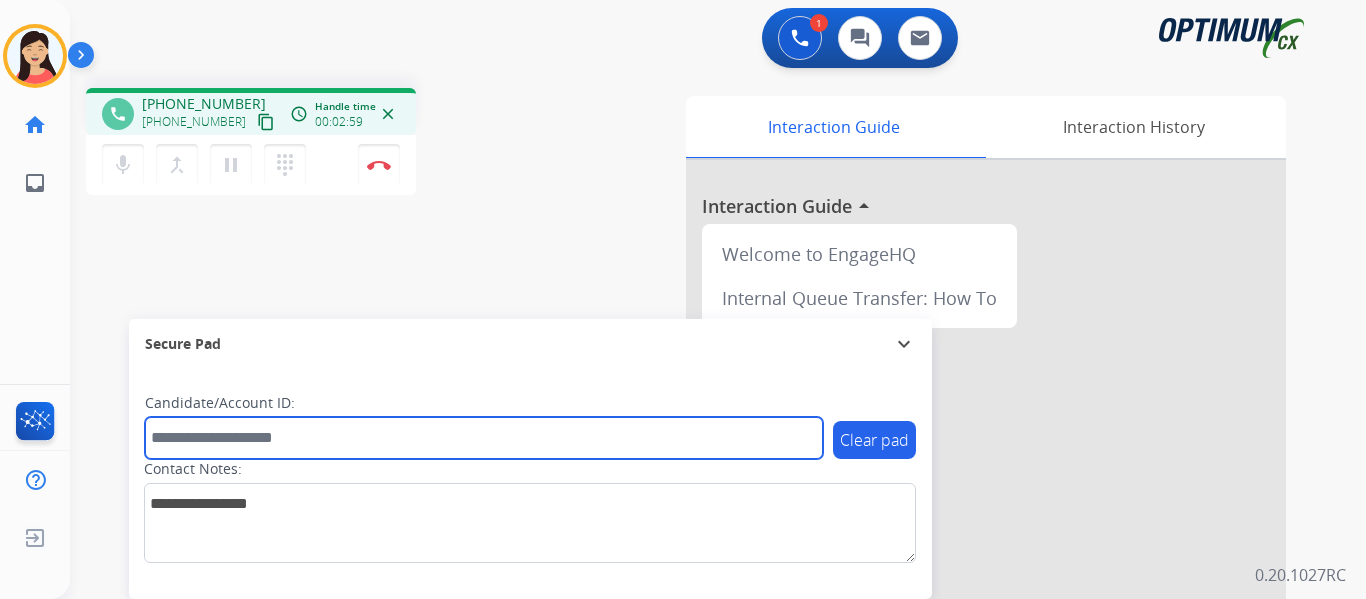 click at bounding box center (484, 438) 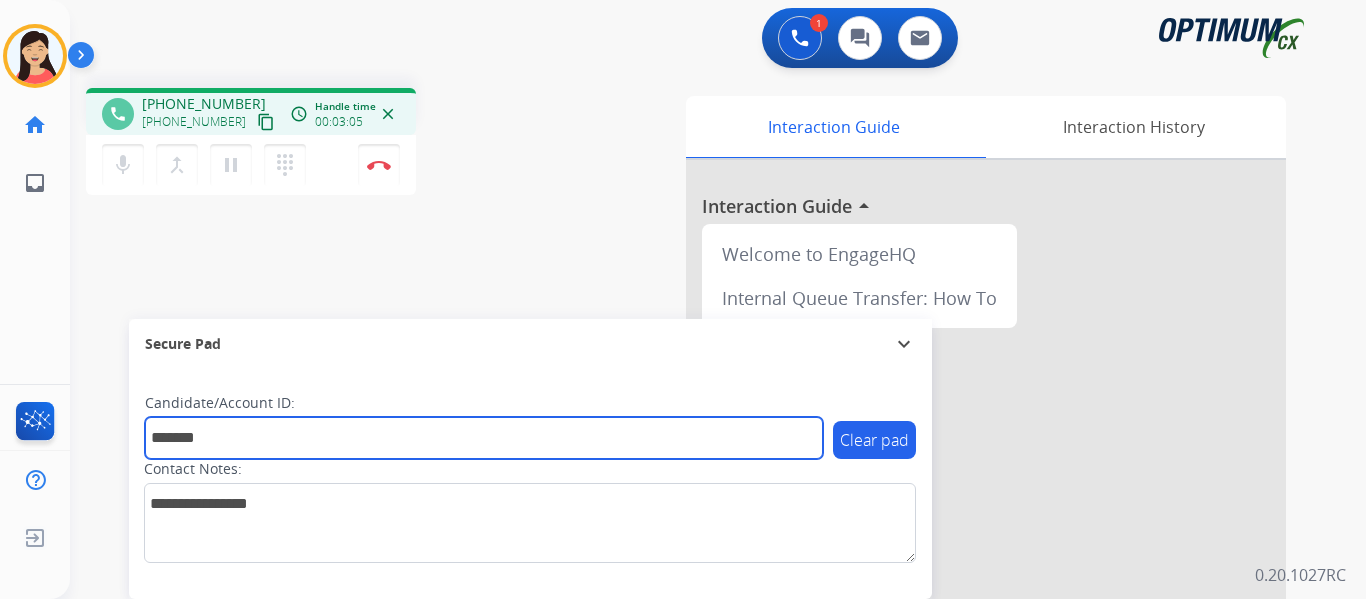 type on "*******" 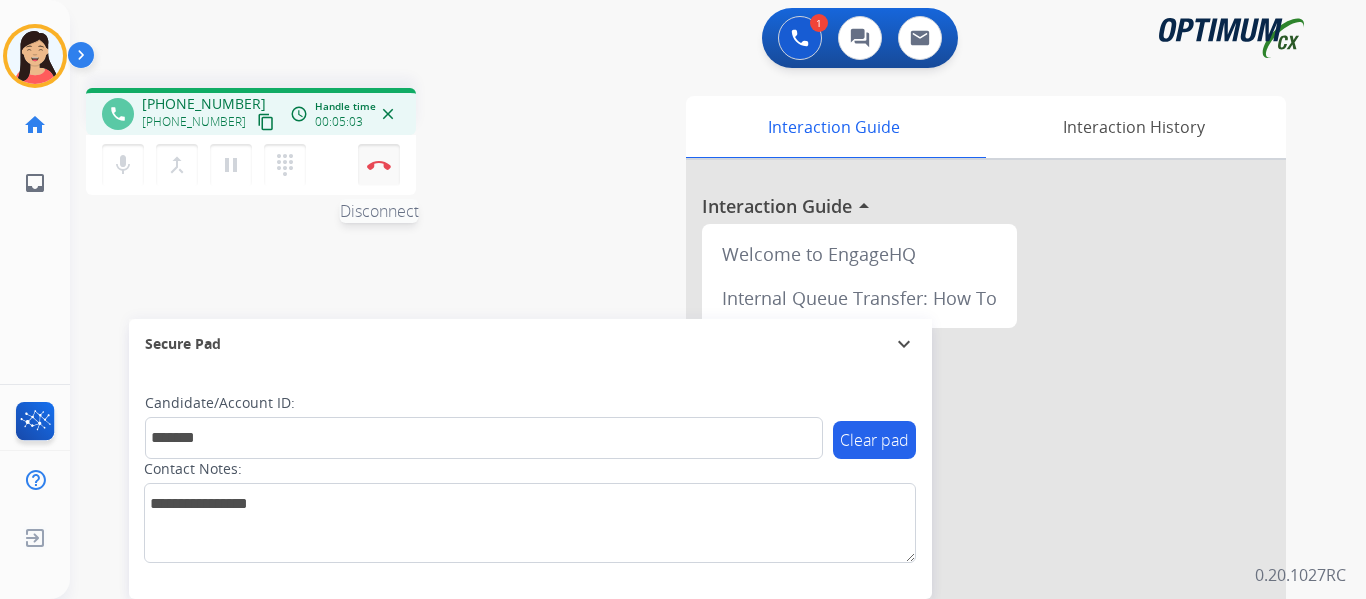 click at bounding box center [379, 165] 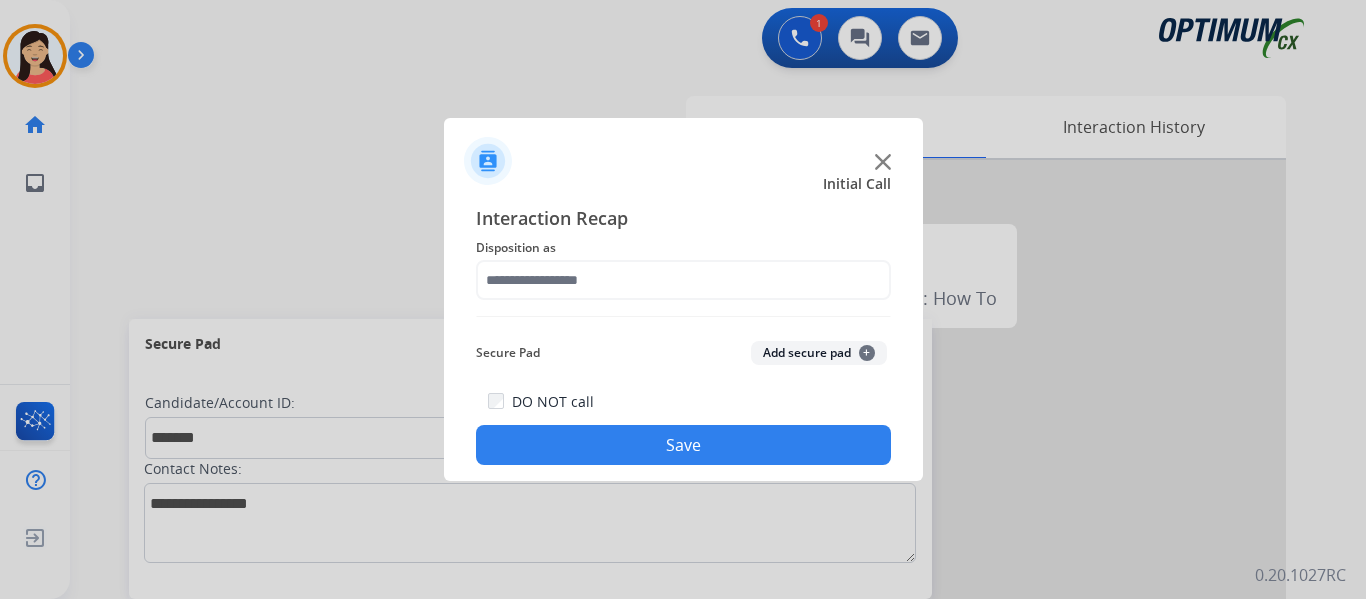 click on "Add secure pad  +" 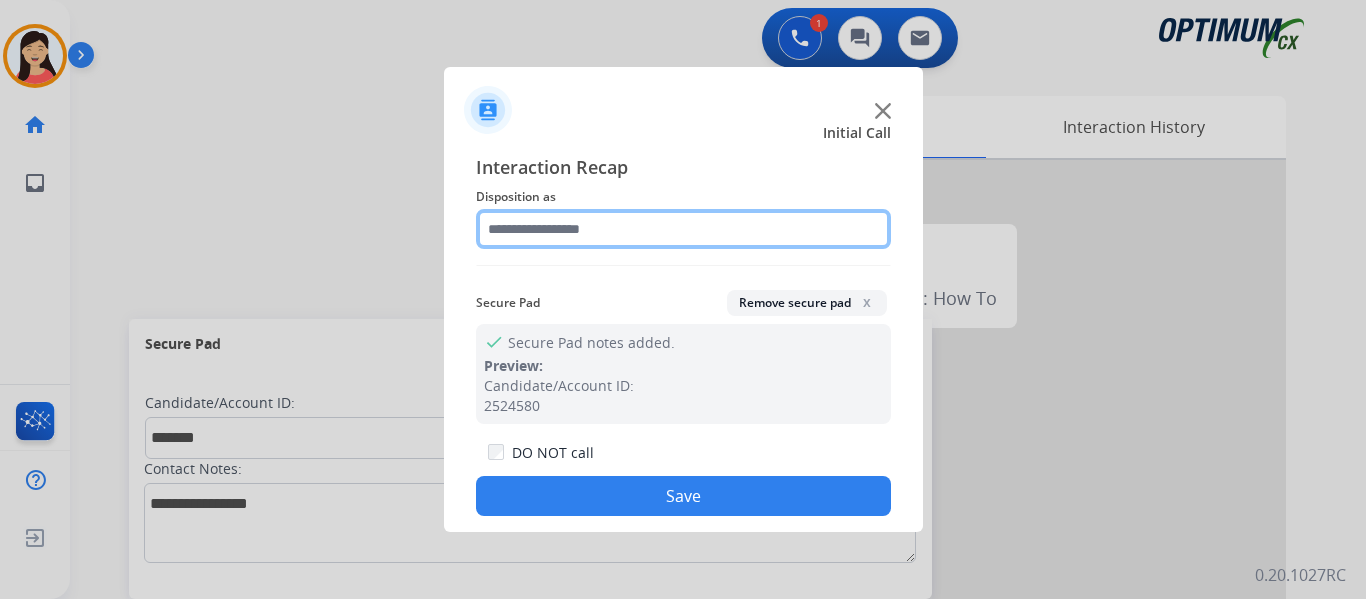 click 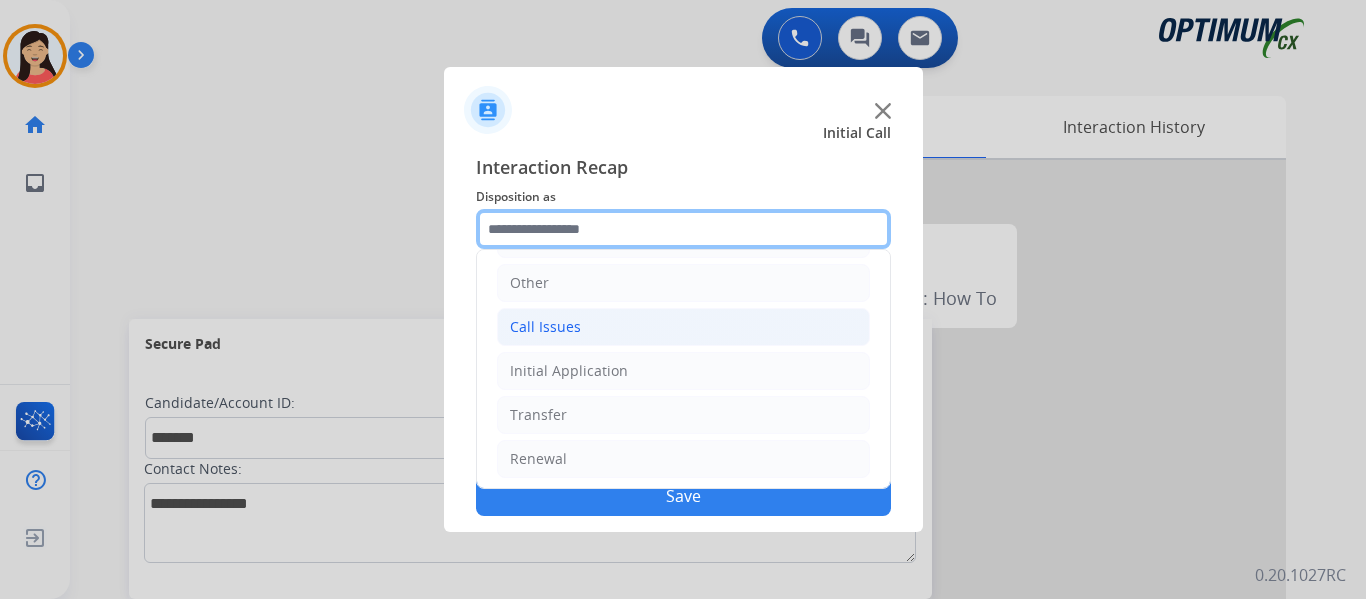 scroll, scrollTop: 136, scrollLeft: 0, axis: vertical 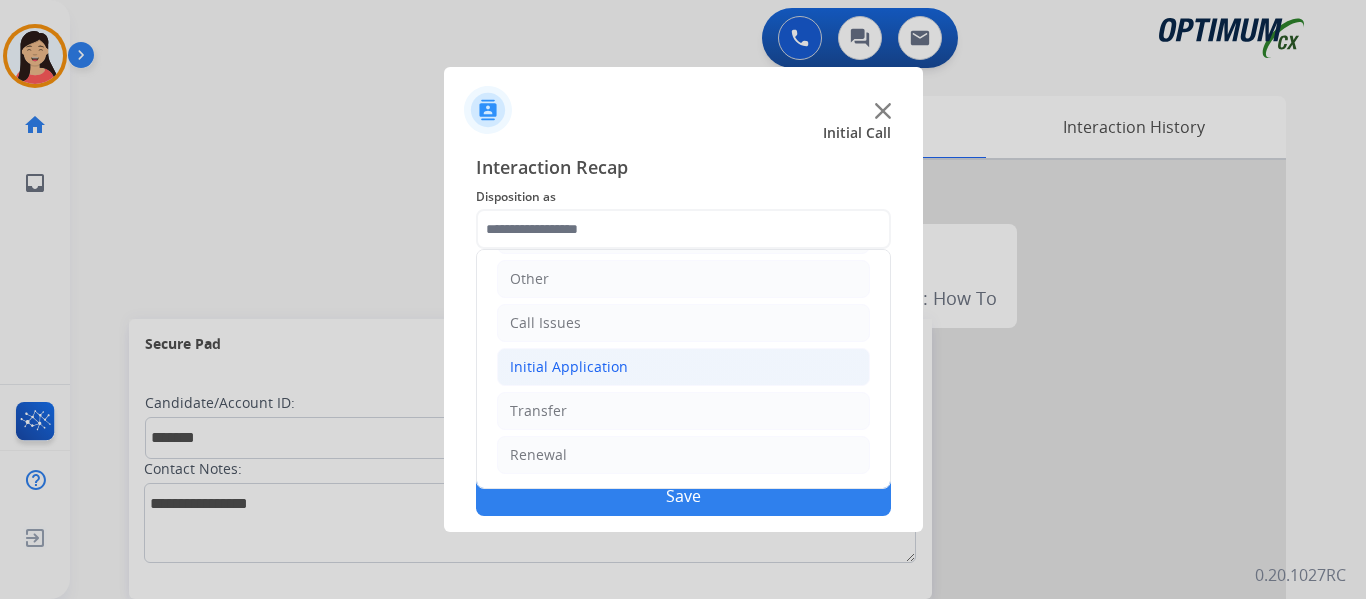 click on "Initial Application" 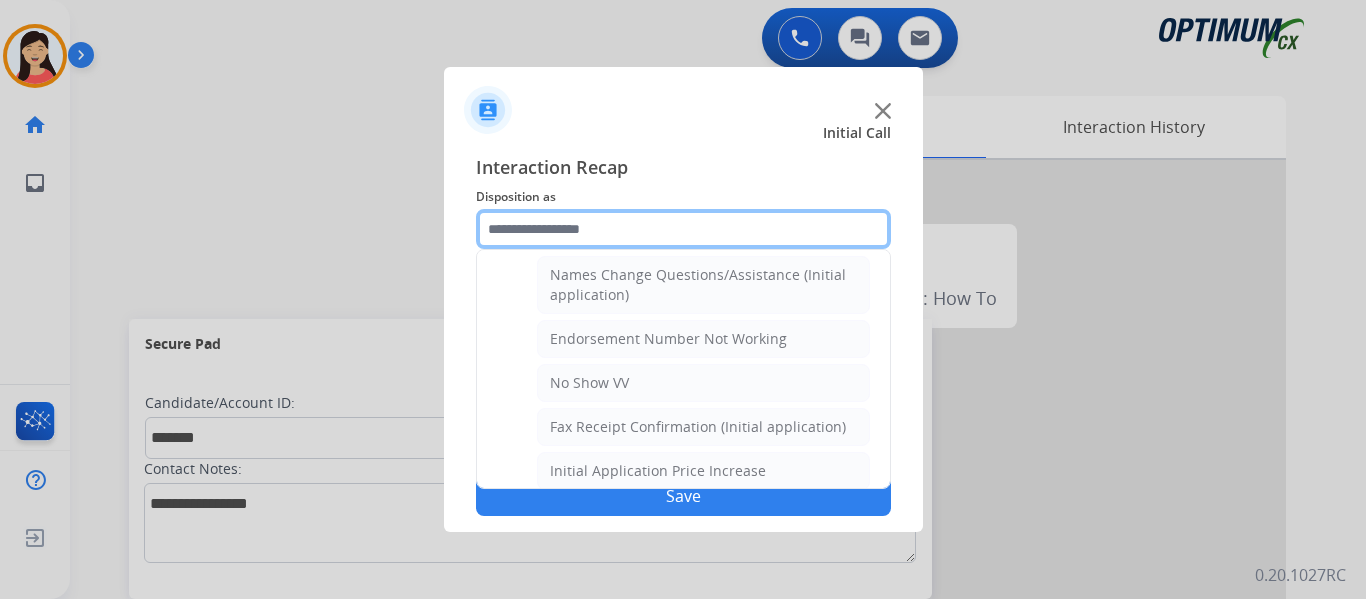scroll, scrollTop: 1036, scrollLeft: 0, axis: vertical 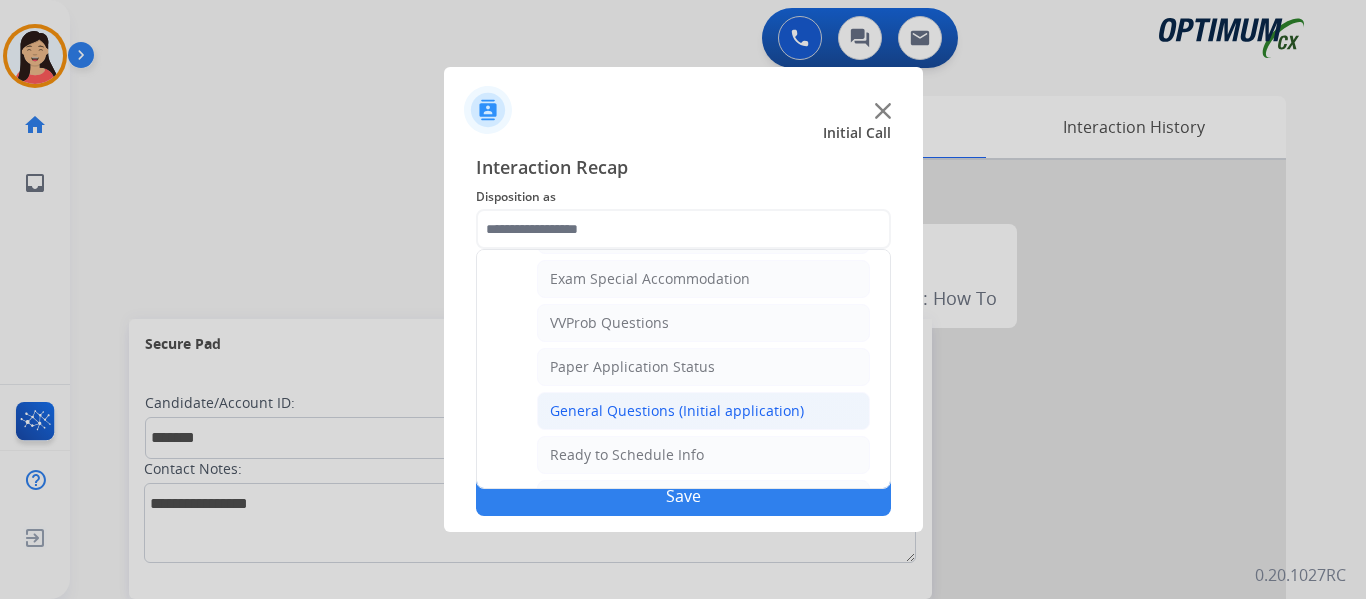 click on "General Questions (Initial application)" 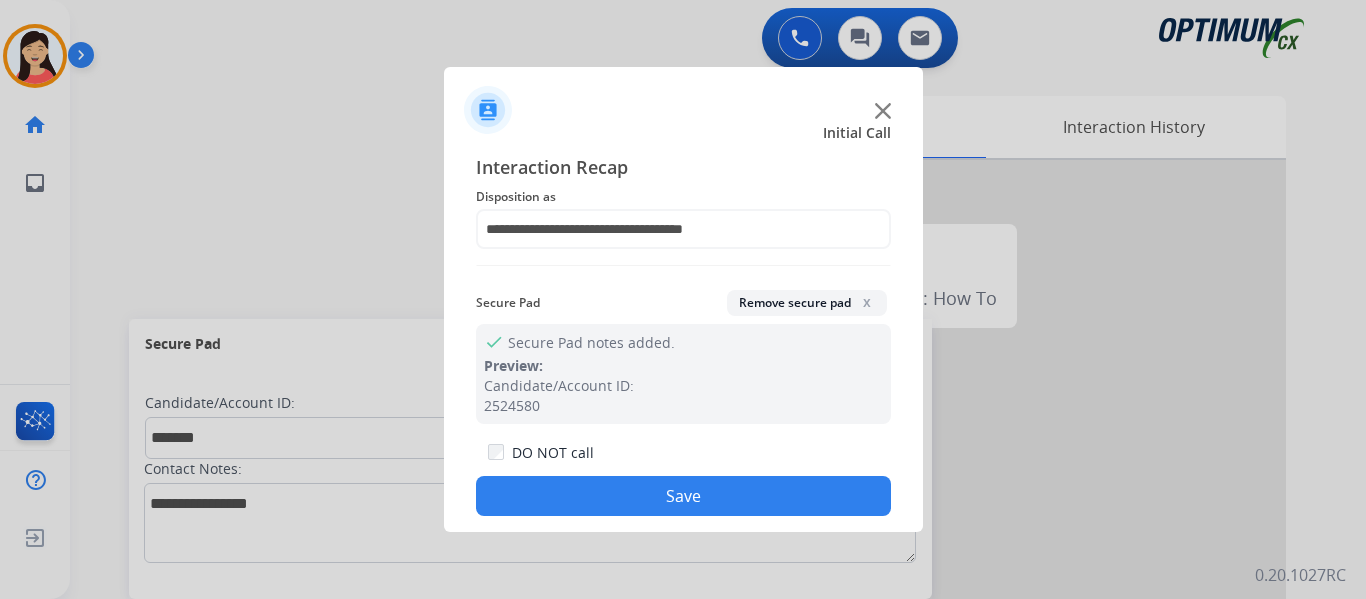 click on "Save" 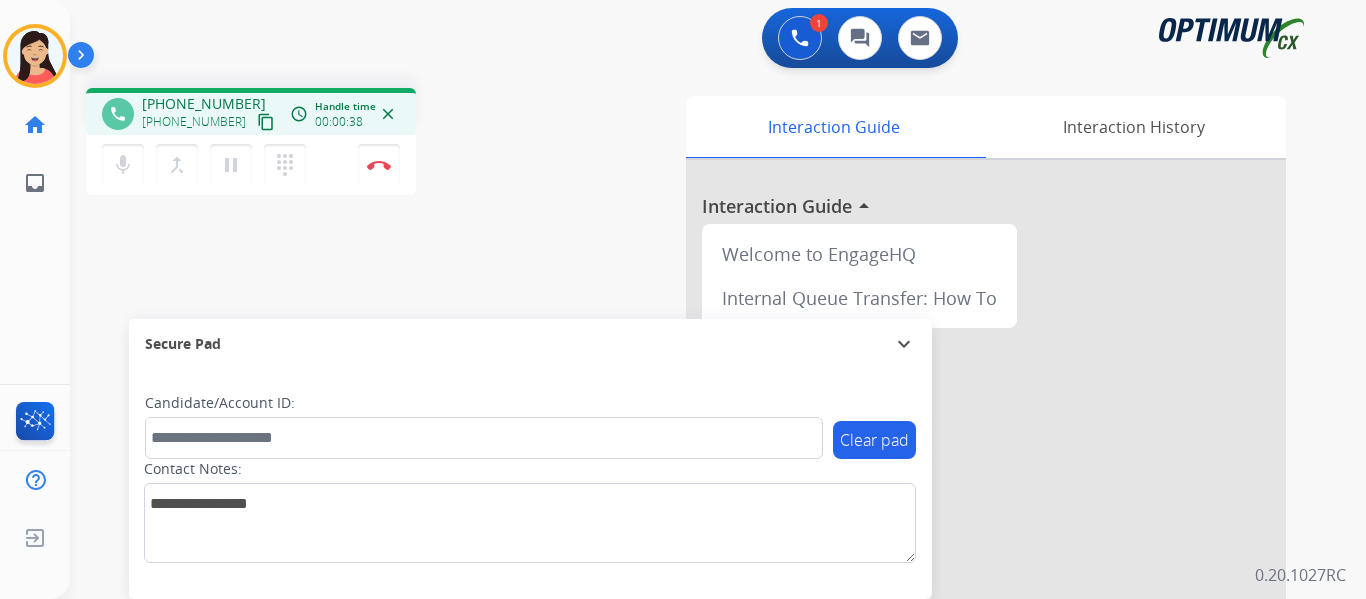 click on "content_copy" at bounding box center [266, 122] 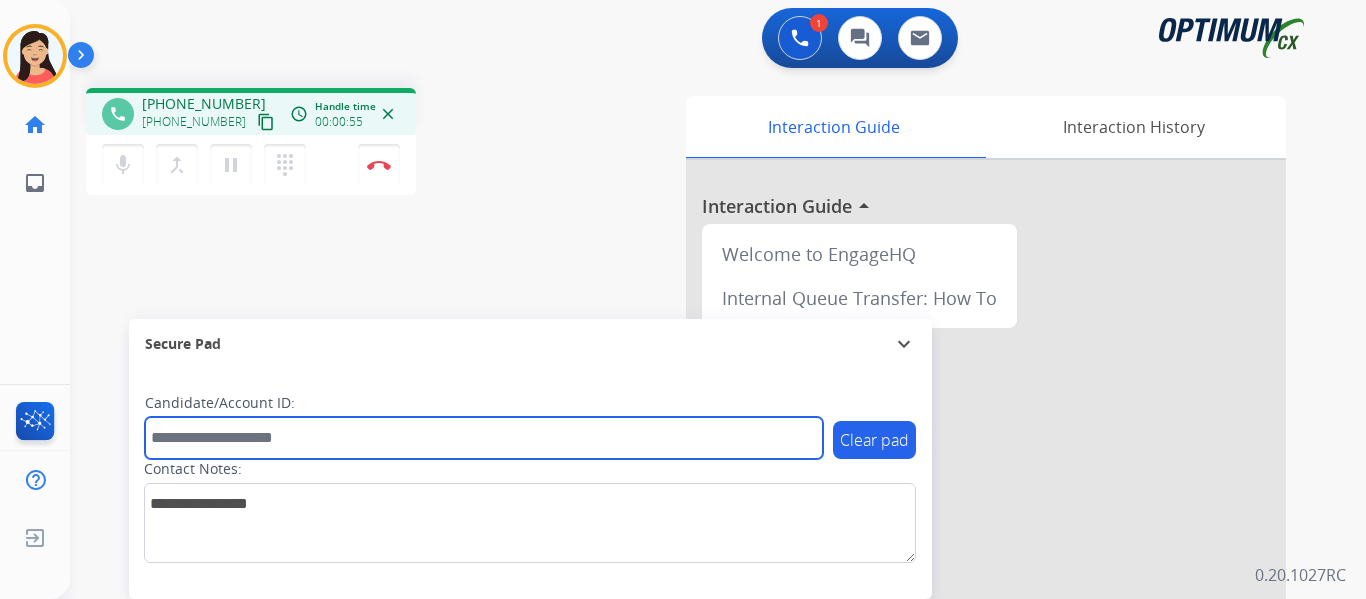 click at bounding box center (484, 438) 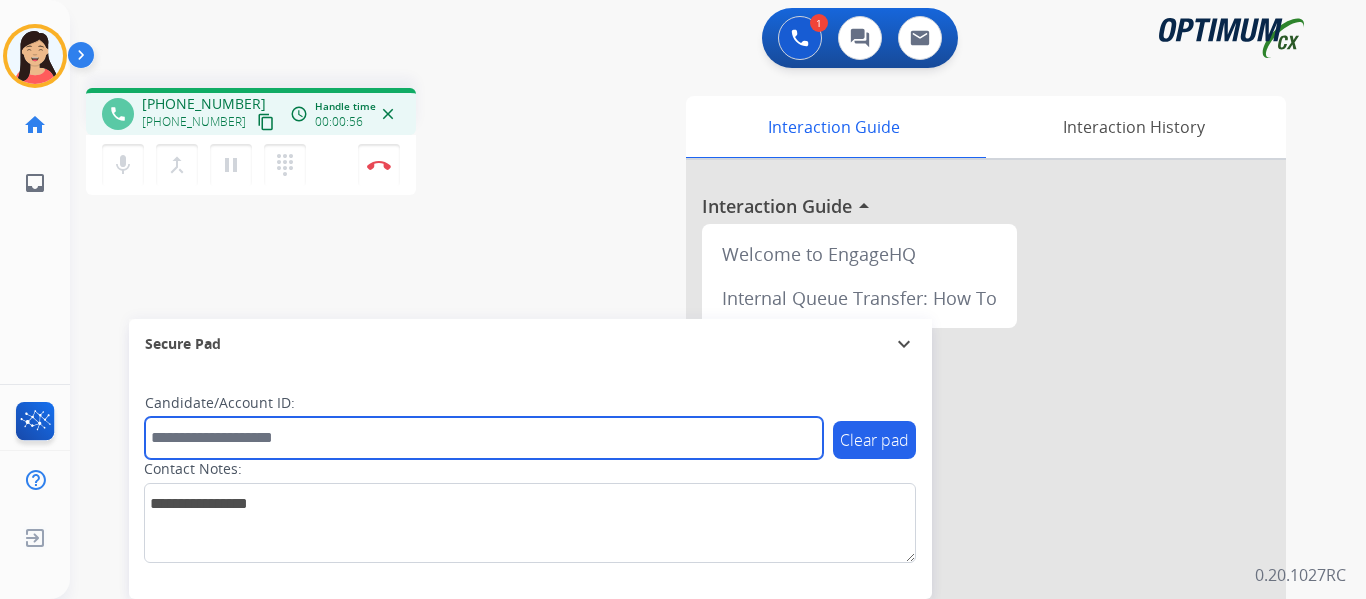 paste on "*******" 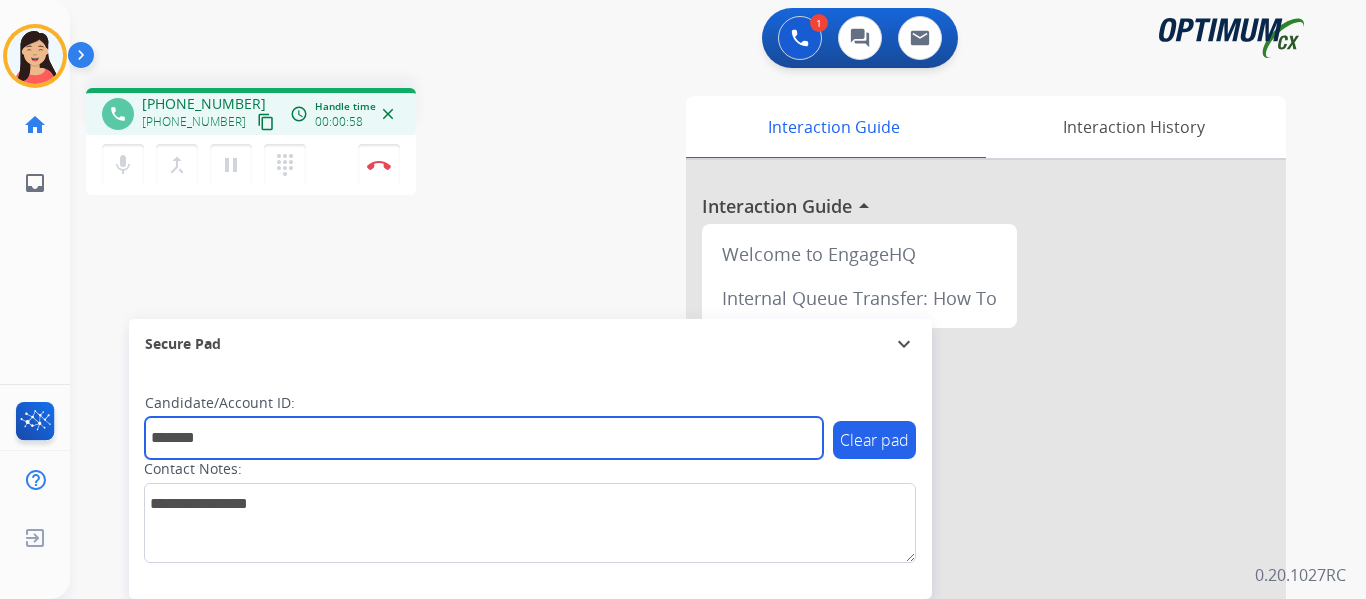 type on "*******" 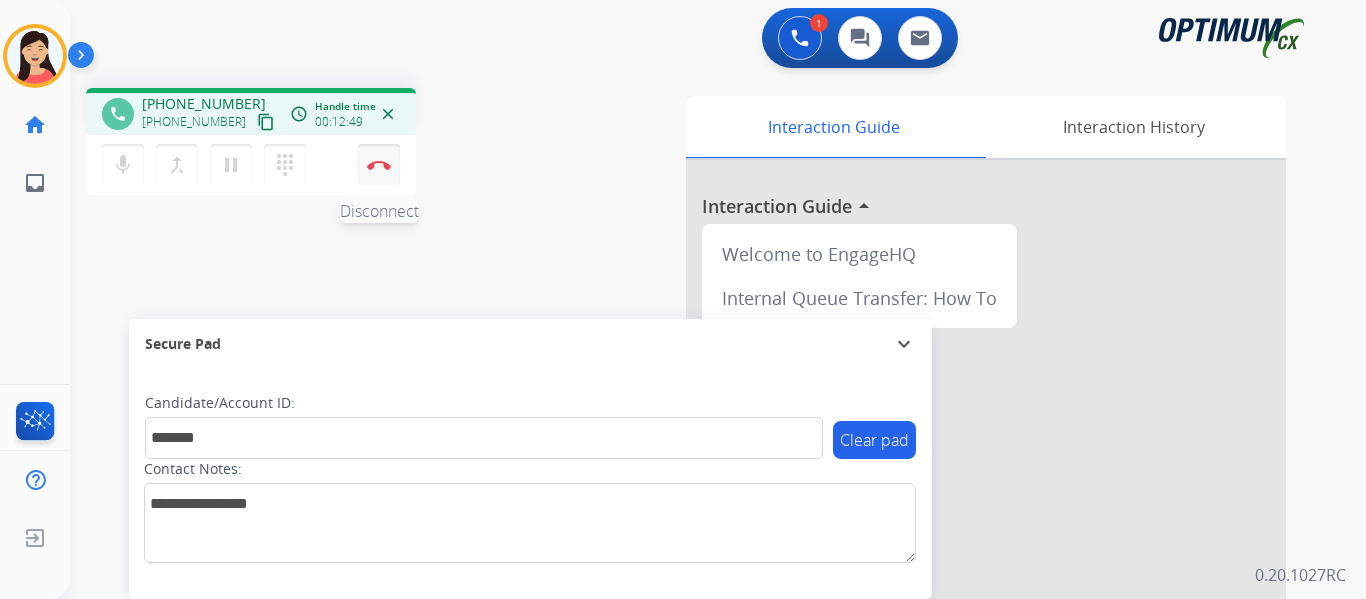 click at bounding box center (379, 165) 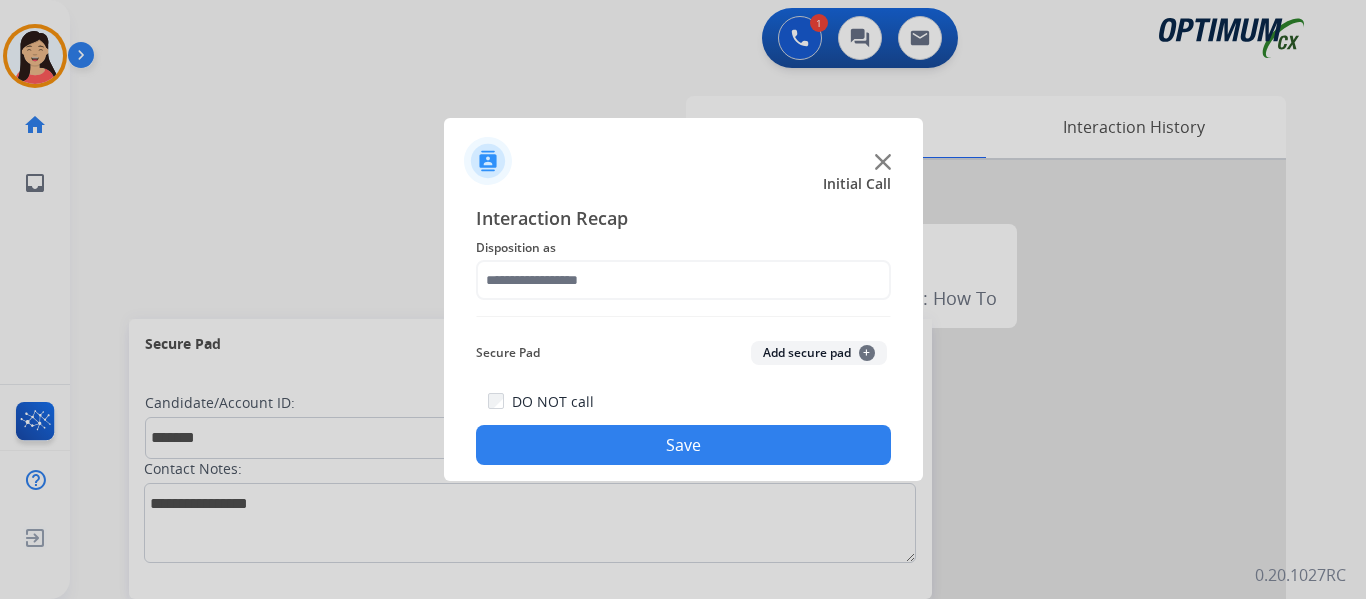 click on "Add secure pad  +" 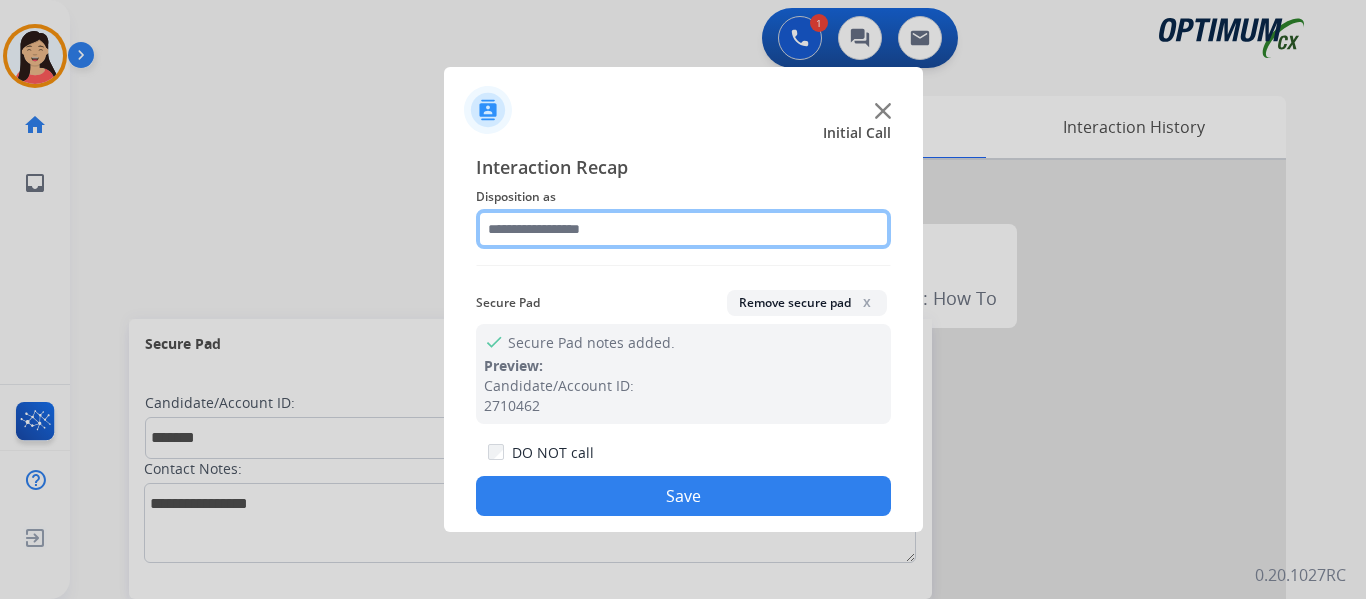 click 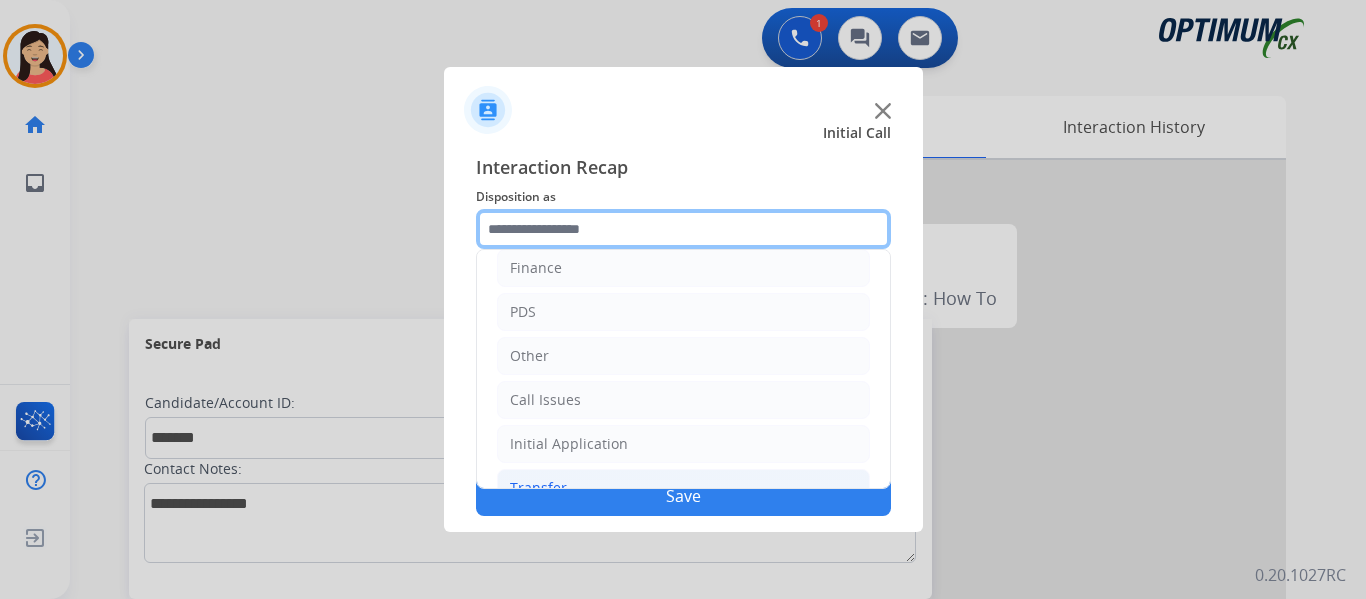 scroll, scrollTop: 136, scrollLeft: 0, axis: vertical 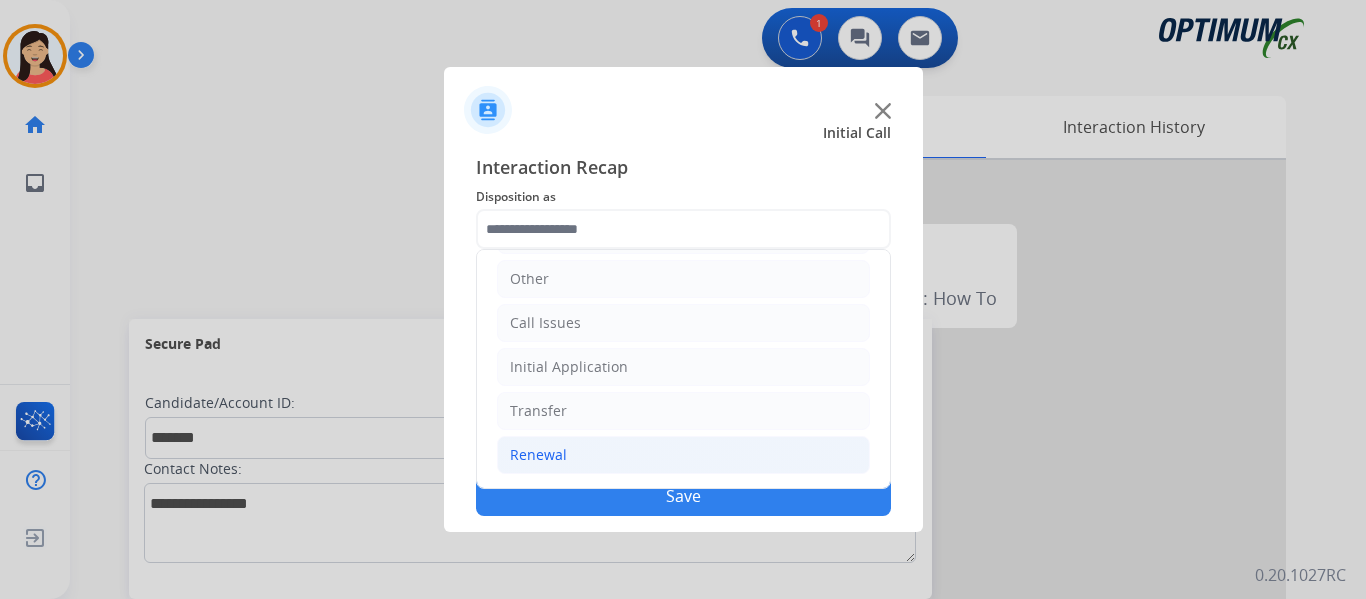 drag, startPoint x: 588, startPoint y: 462, endPoint x: 612, endPoint y: 431, distance: 39.20459 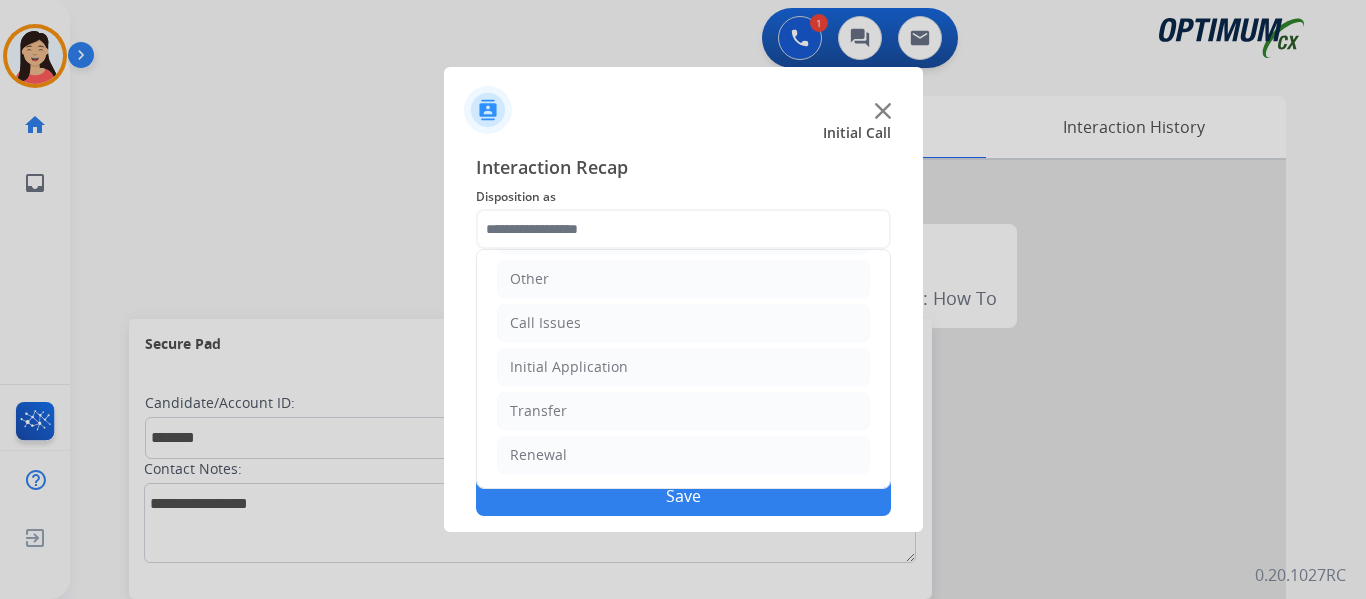 click on "Renewal" 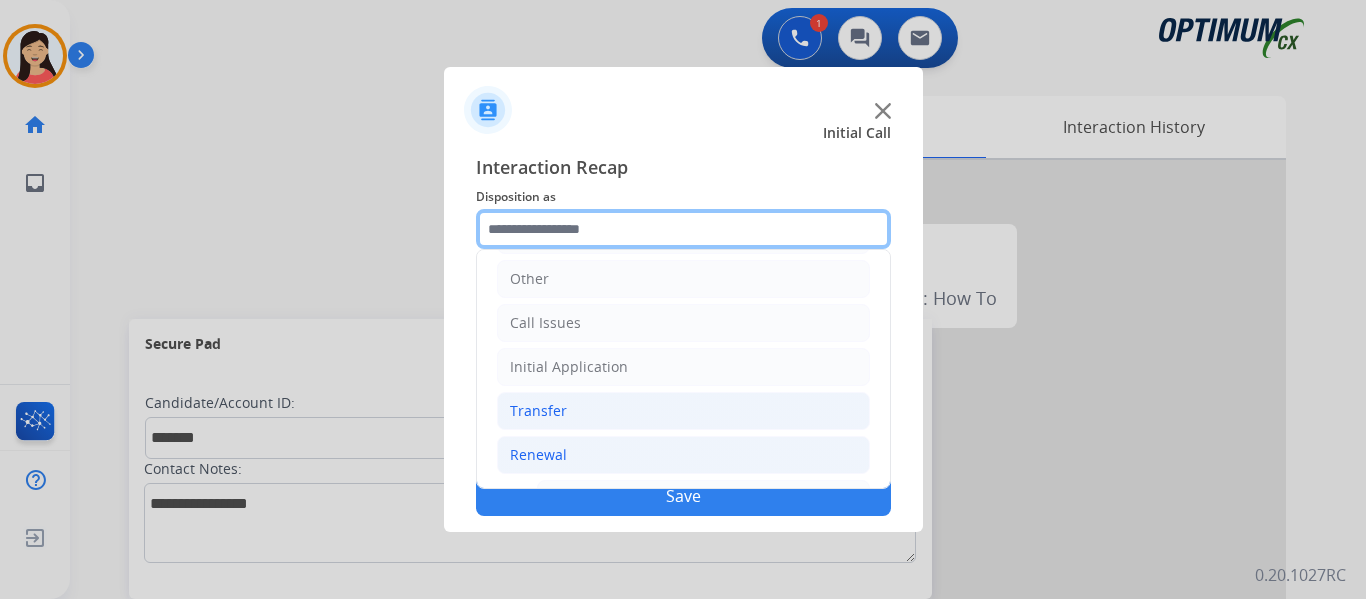 scroll, scrollTop: 772, scrollLeft: 0, axis: vertical 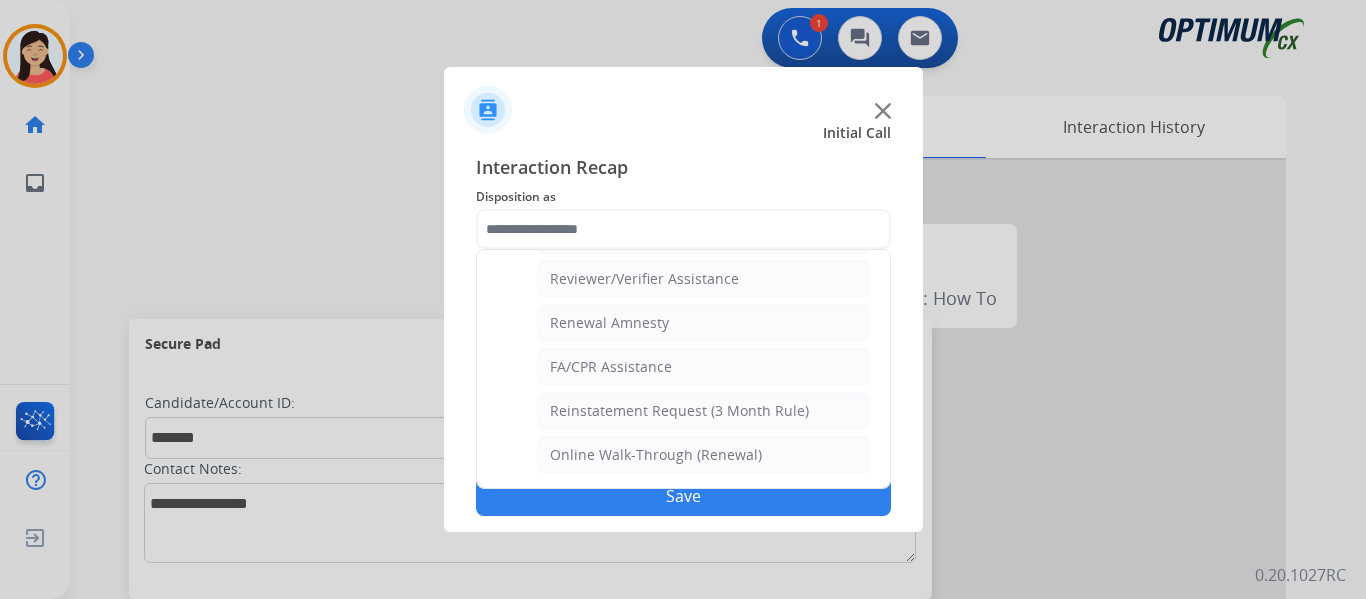 click on "Renewal Amnesty" 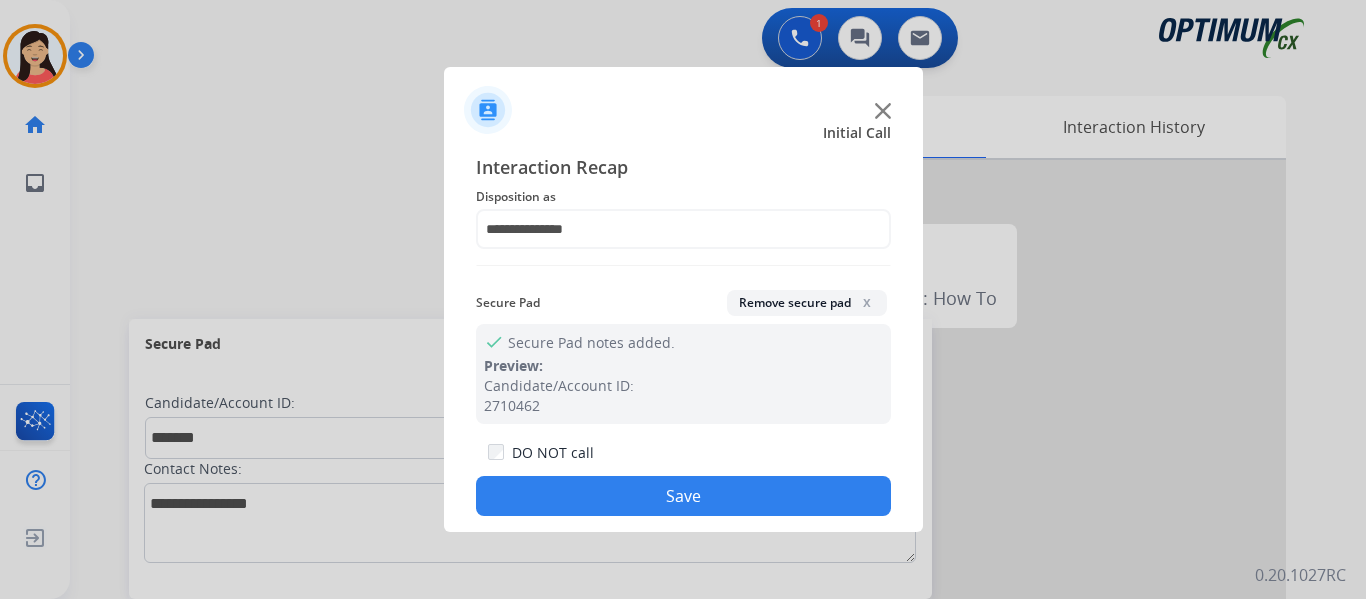 click on "Save" 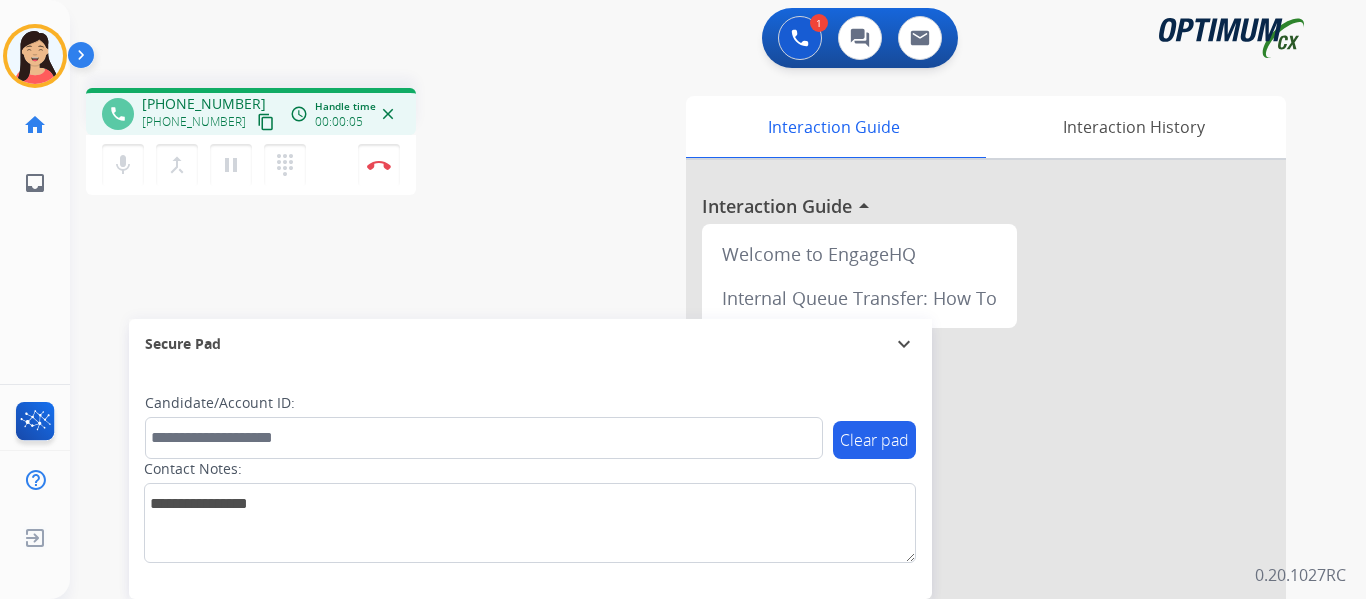 click on "content_copy" at bounding box center [266, 122] 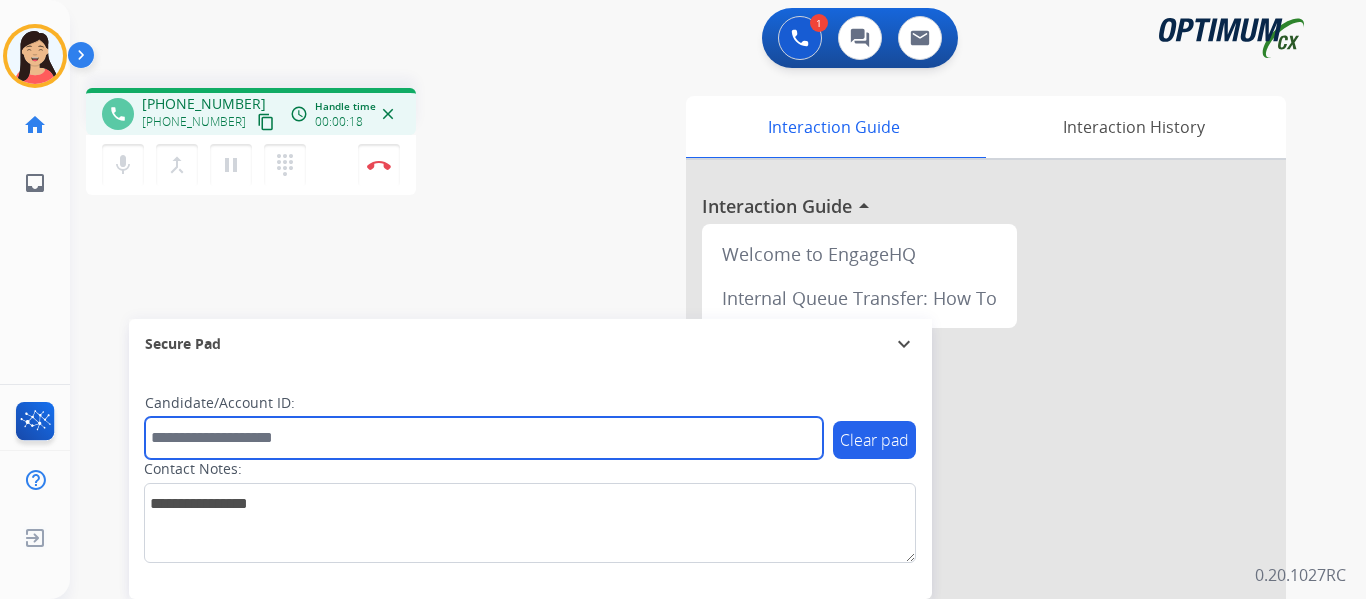 click at bounding box center (484, 438) 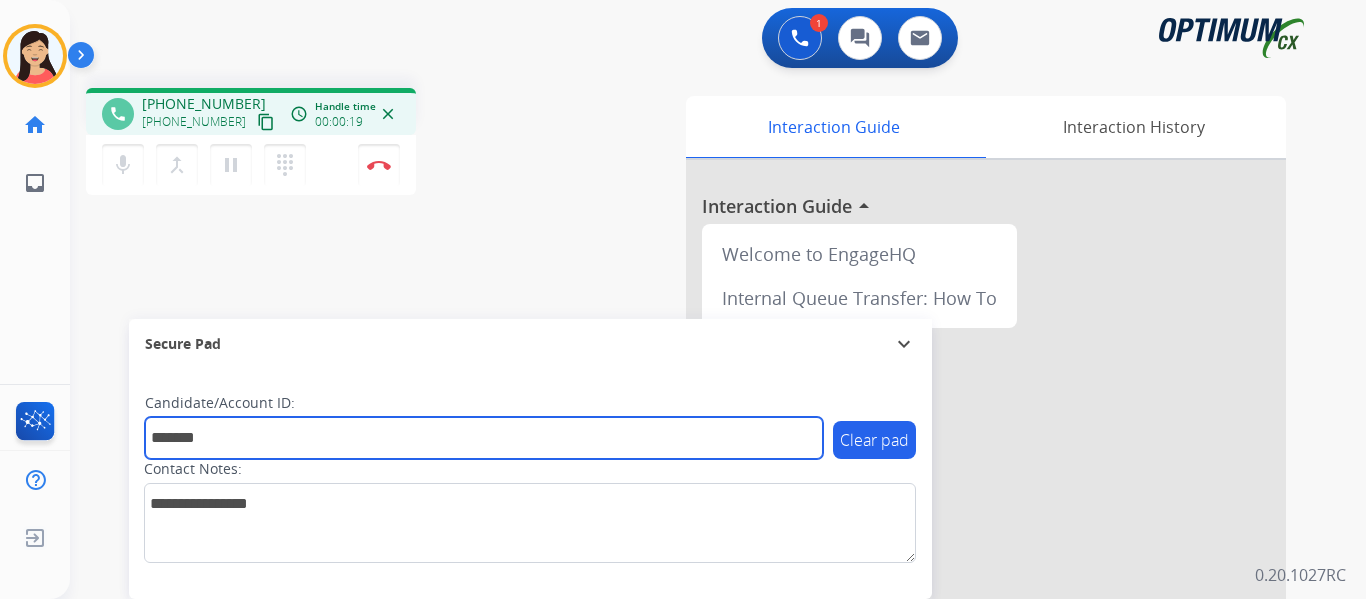 type on "*******" 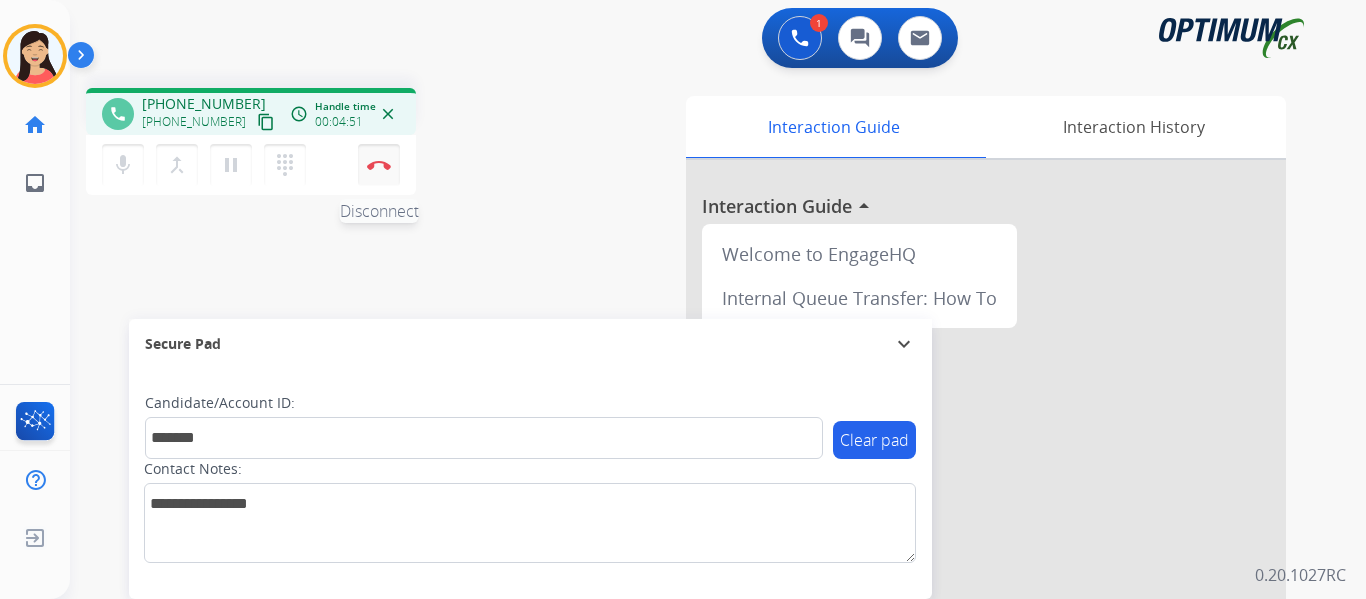 click at bounding box center (379, 165) 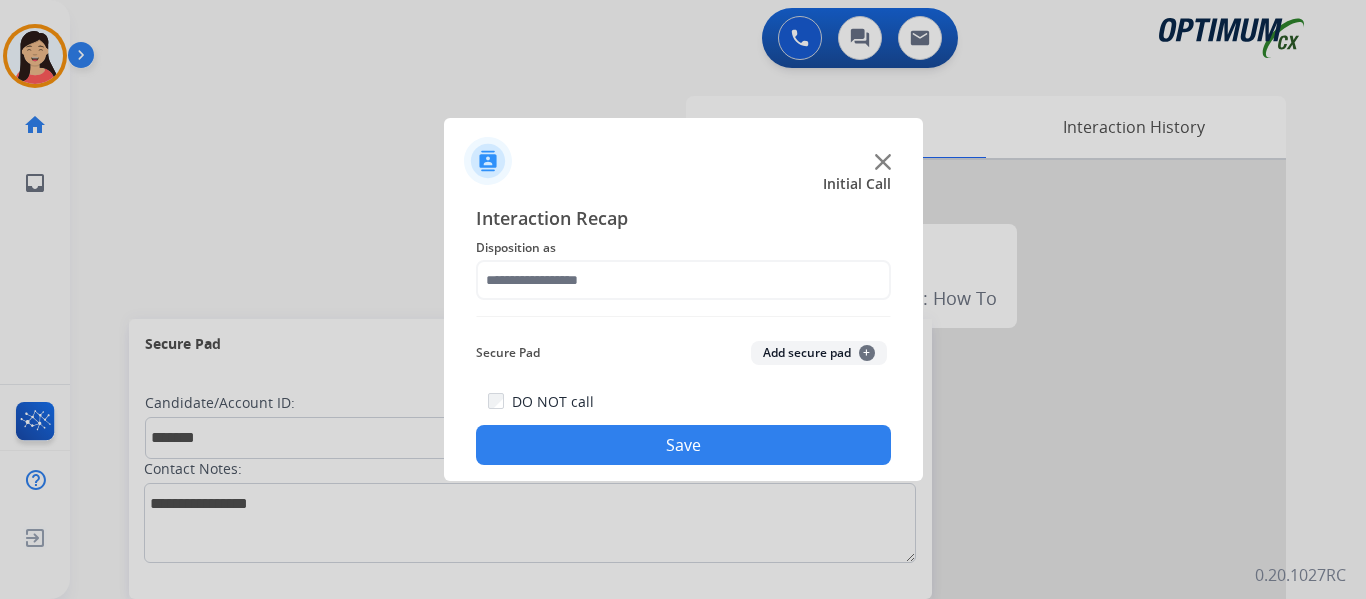 drag, startPoint x: 834, startPoint y: 355, endPoint x: 637, endPoint y: 259, distance: 219.14607 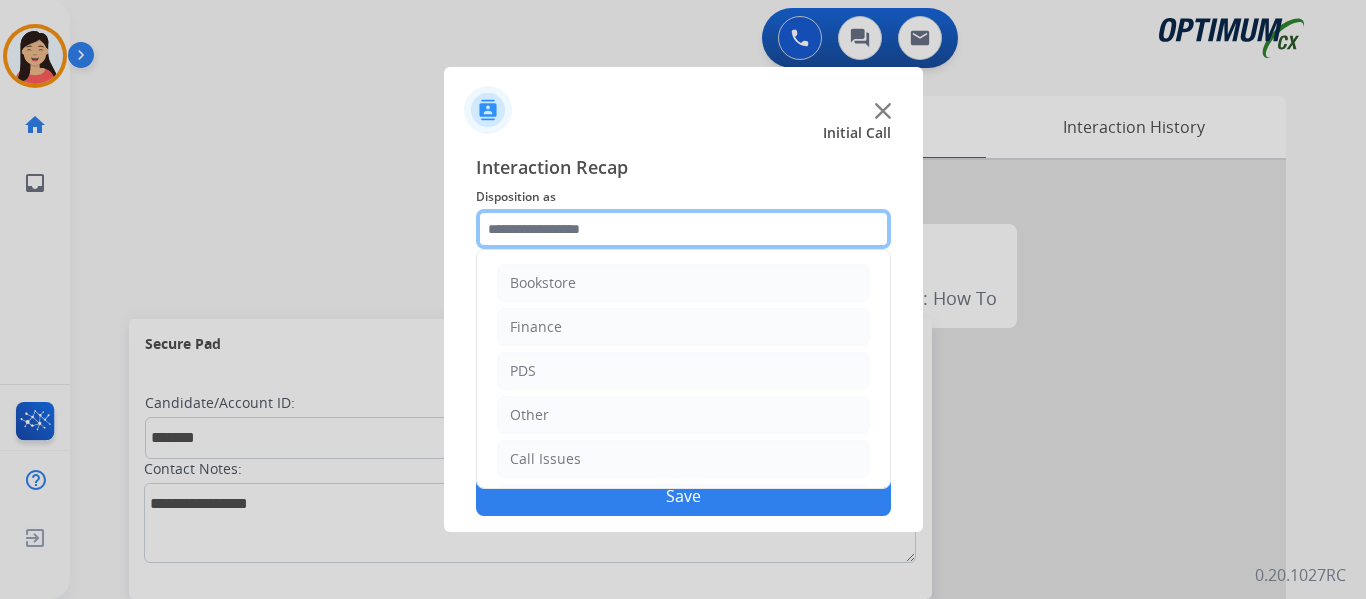 click 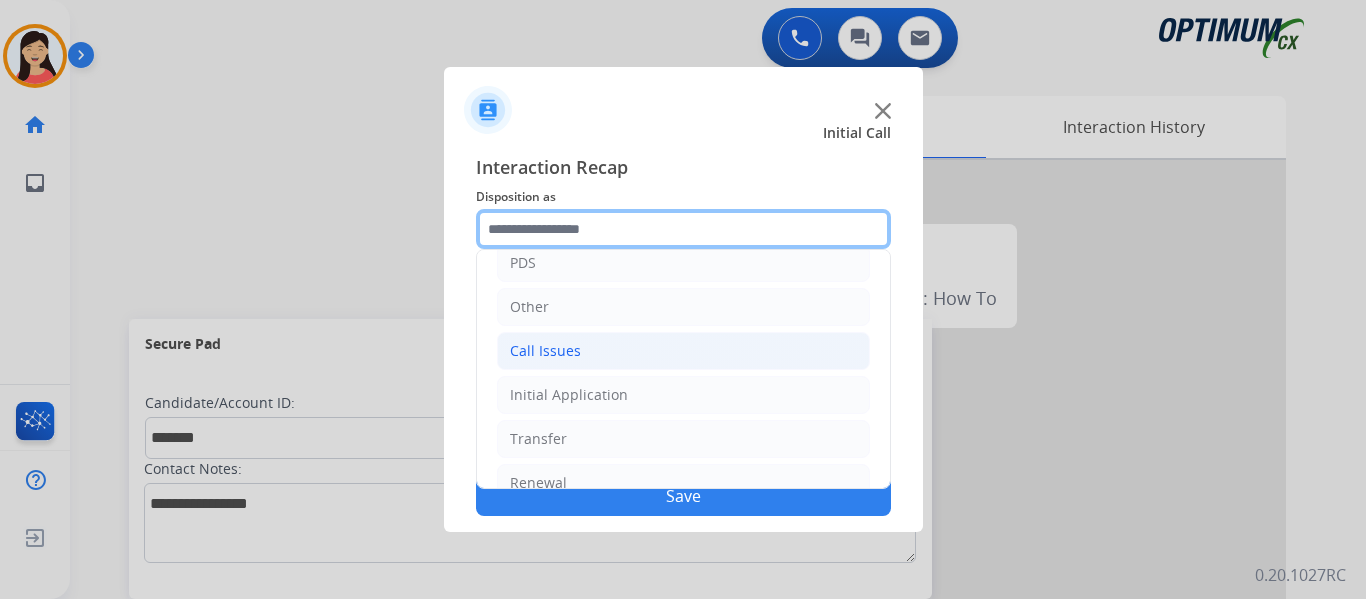 scroll, scrollTop: 136, scrollLeft: 0, axis: vertical 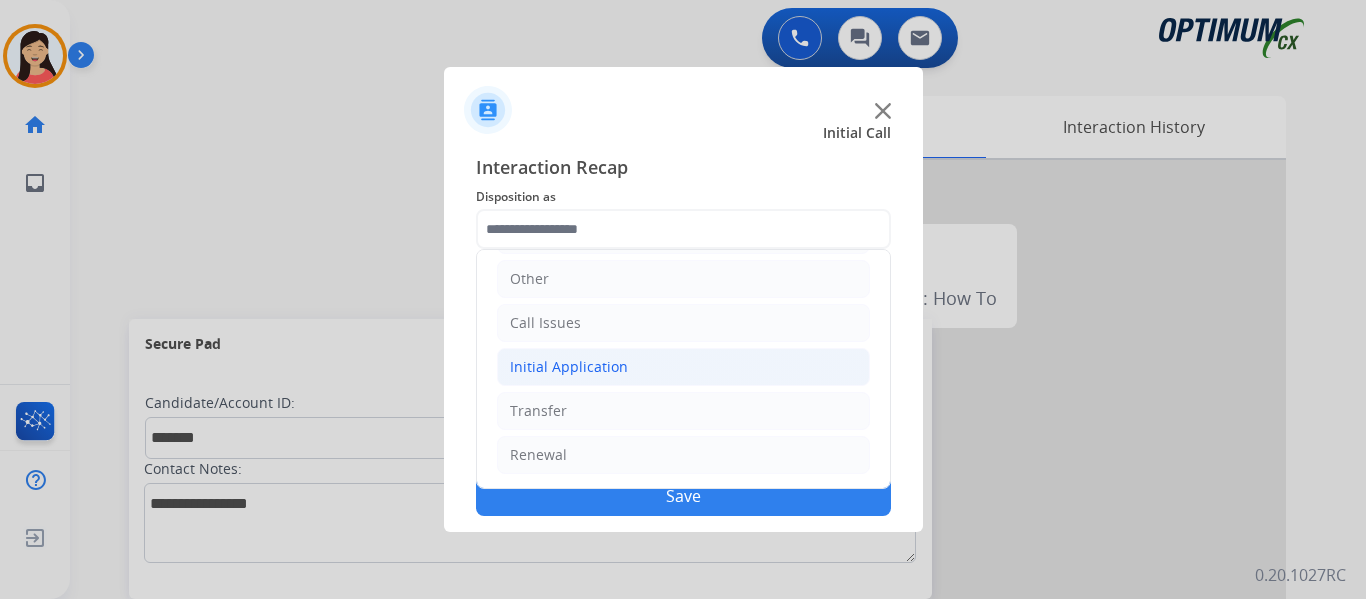 click on "Initial Application" 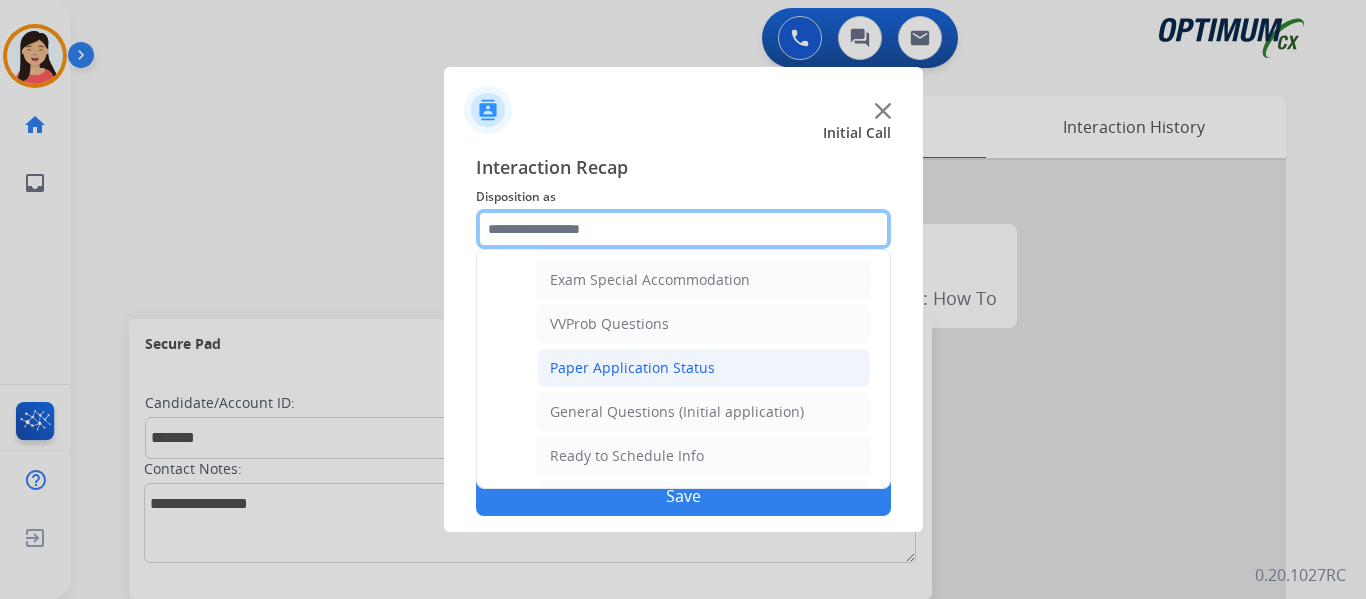 scroll, scrollTop: 1036, scrollLeft: 0, axis: vertical 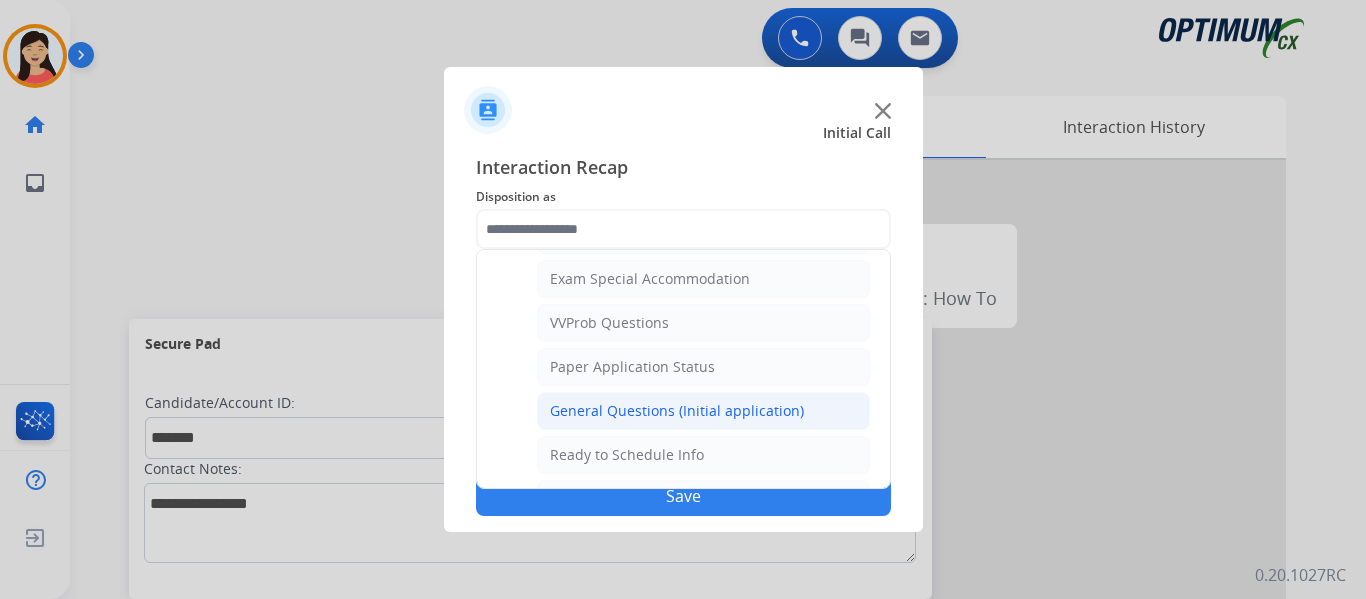 click on "General Questions (Initial application)" 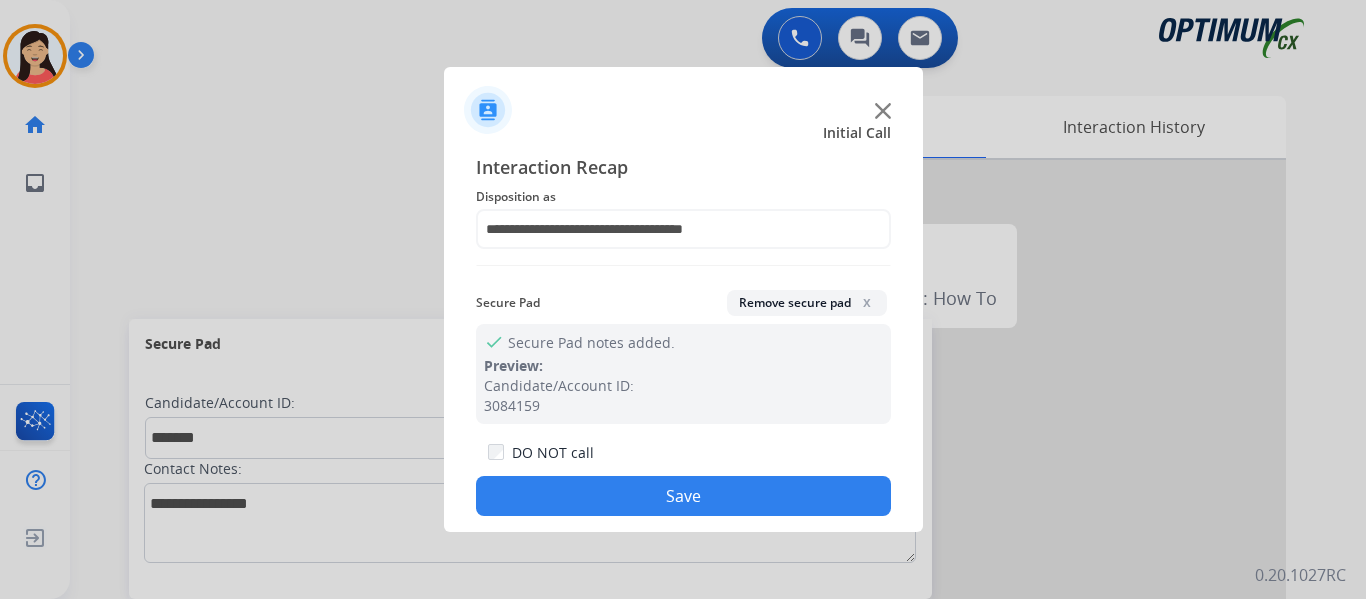 click on "Save" 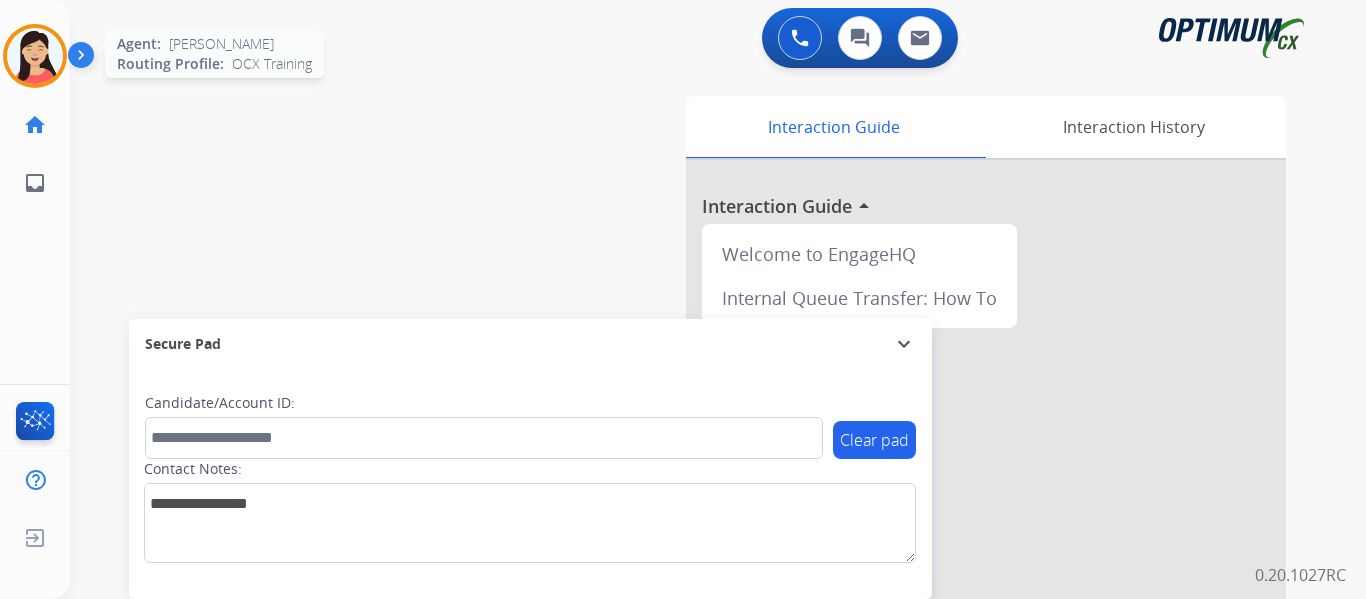 click at bounding box center (35, 56) 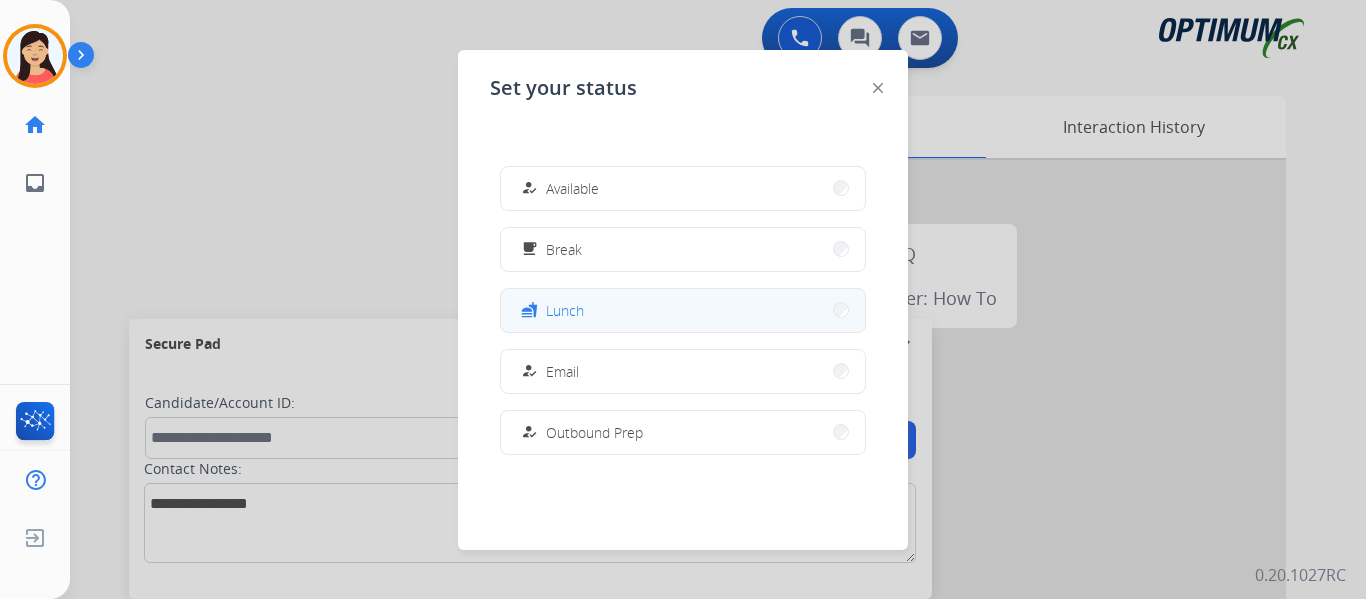 click on "Lunch" at bounding box center (565, 310) 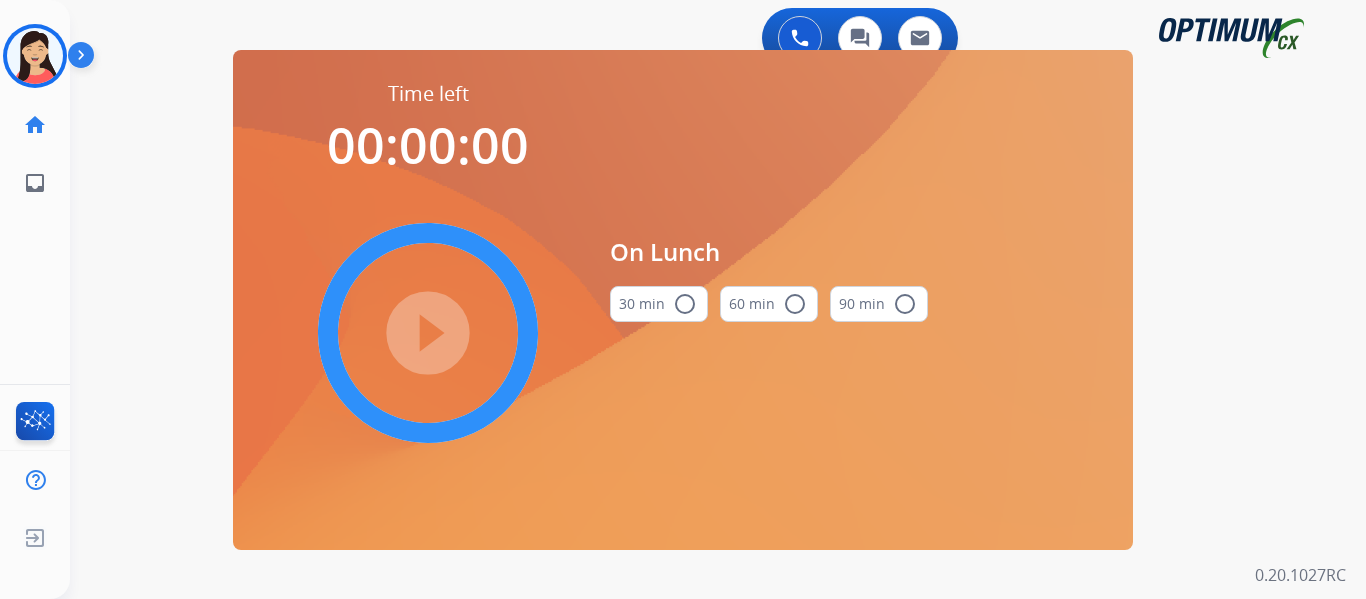 click on "30 min  radio_button_unchecked" at bounding box center (659, 304) 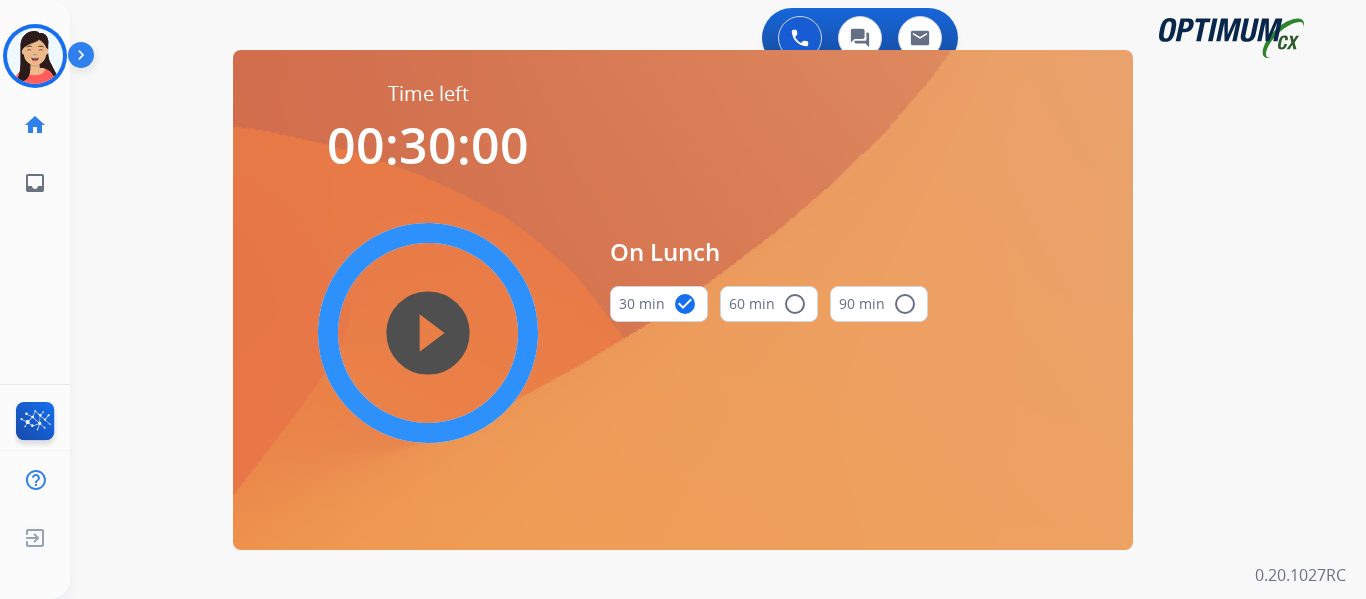 click on "play_circle_filled" at bounding box center (428, 333) 